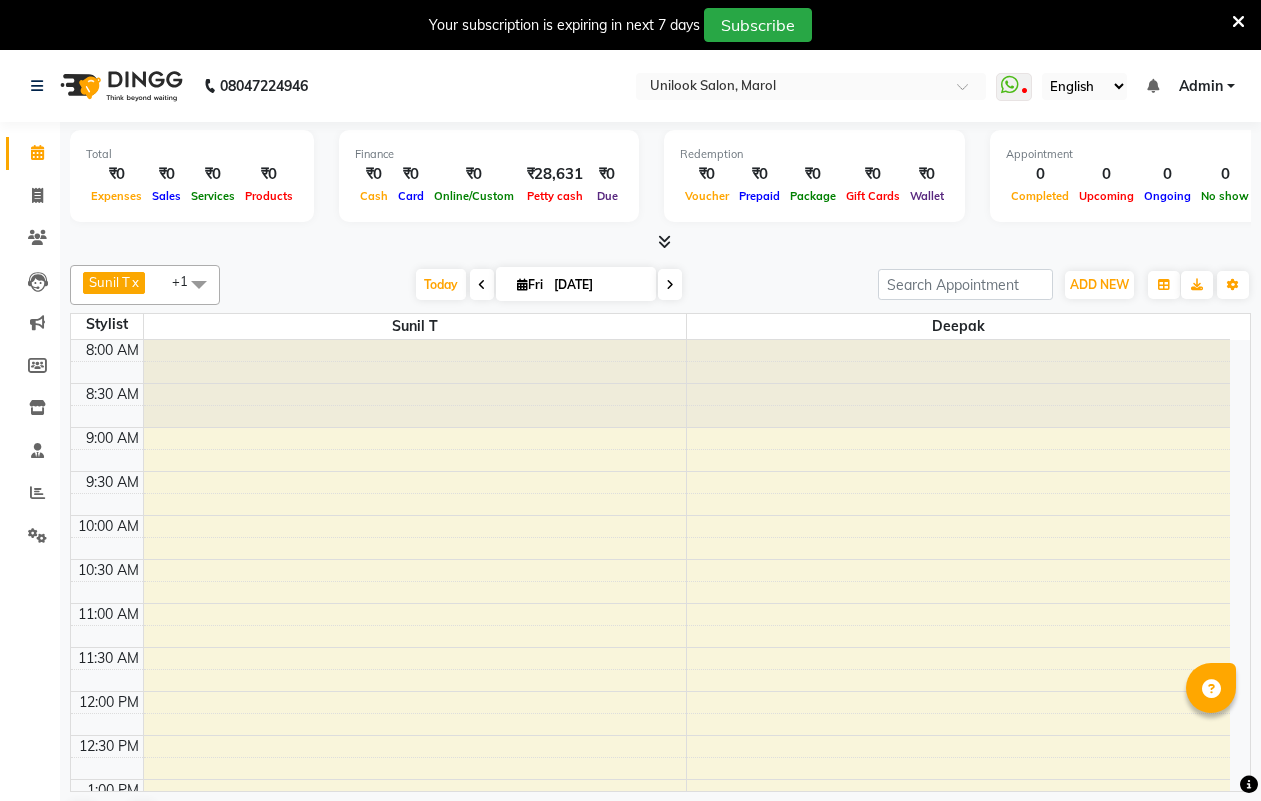 scroll, scrollTop: 0, scrollLeft: 0, axis: both 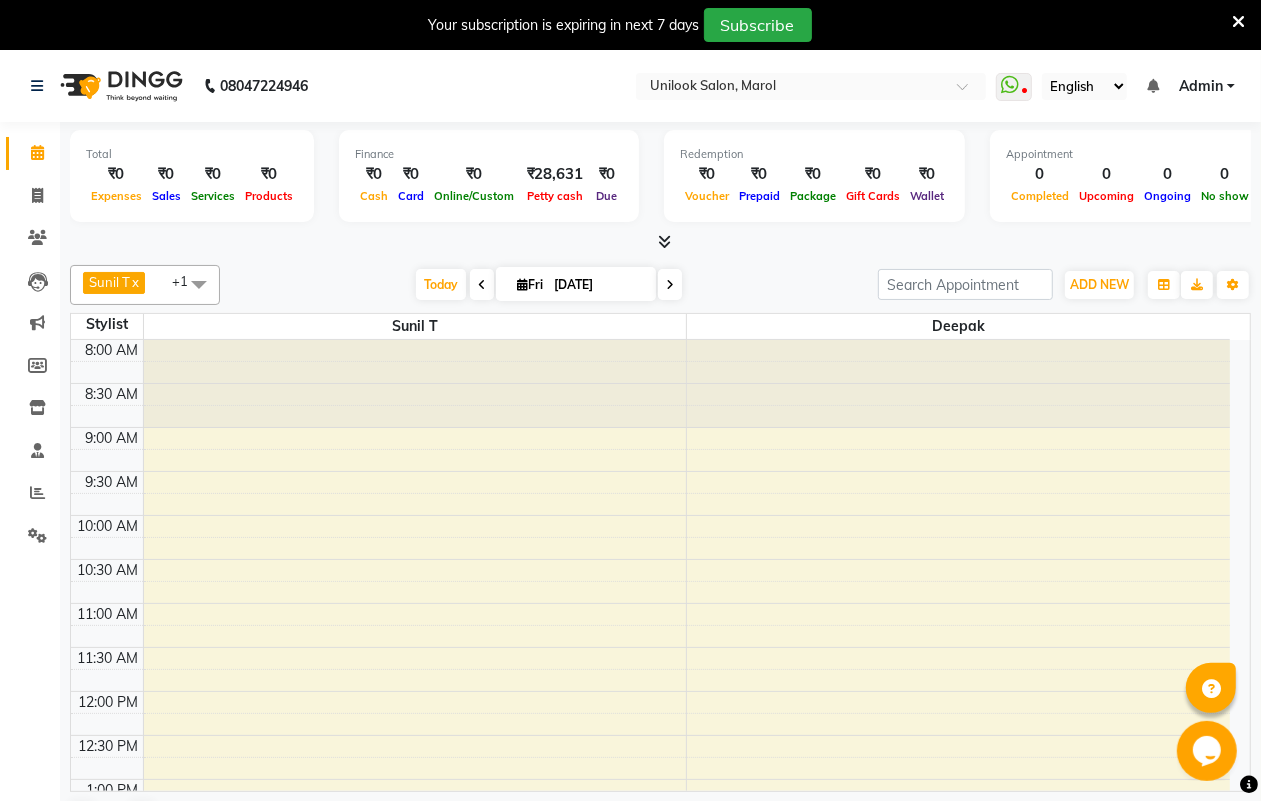 click on "8:00 AM 8:30 AM 9:00 AM 9:30 AM 10:00 AM 10:30 AM 11:00 AM 11:30 AM 12:00 PM 12:30 PM 1:00 PM 1:30 PM 2:00 PM 2:30 PM 3:00 PM 3:30 PM 4:00 PM 4:30 PM 5:00 PM 5:30 PM 6:00 PM 6:30 PM 7:00 PM 7:30 PM 8:00 PM 8:30 PM 9:00 PM 9:30 PM 10:00 PM 10:30 PM" at bounding box center (650, 999) 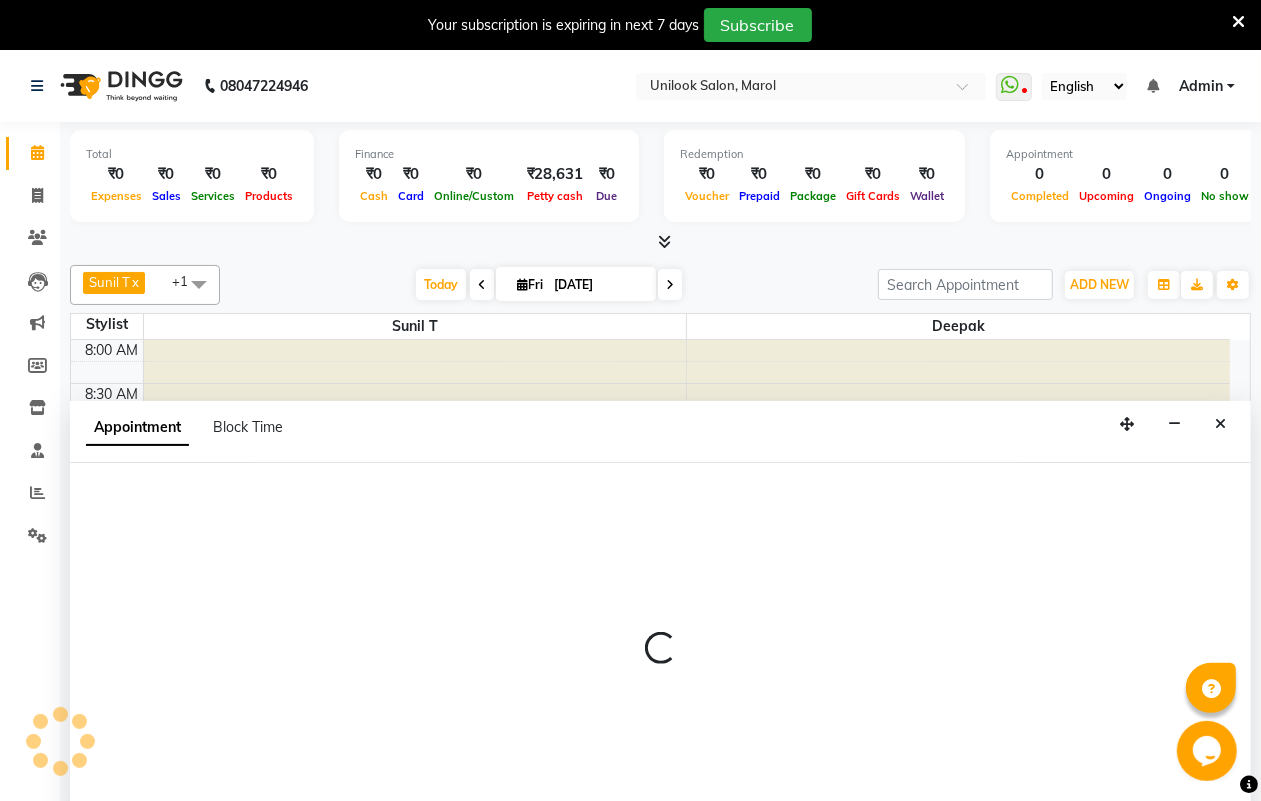 scroll, scrollTop: 51, scrollLeft: 0, axis: vertical 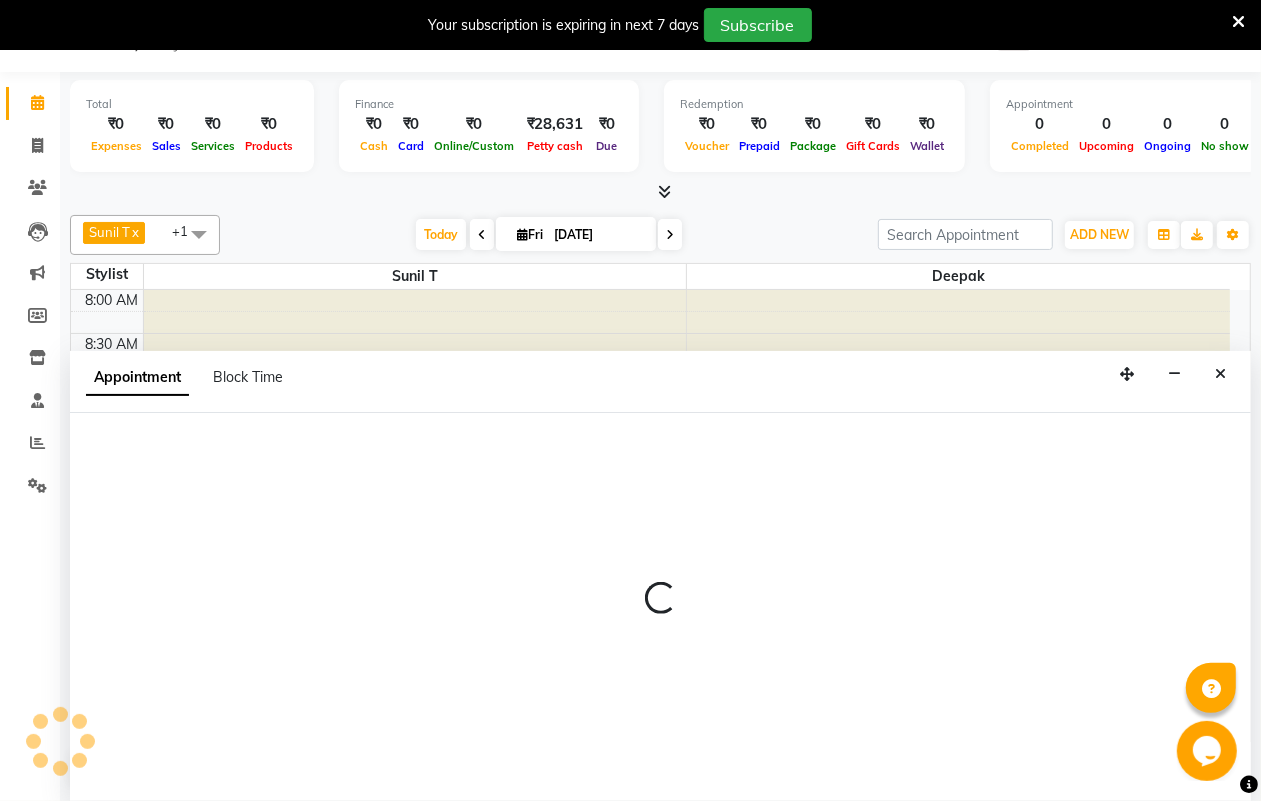 select on "50749" 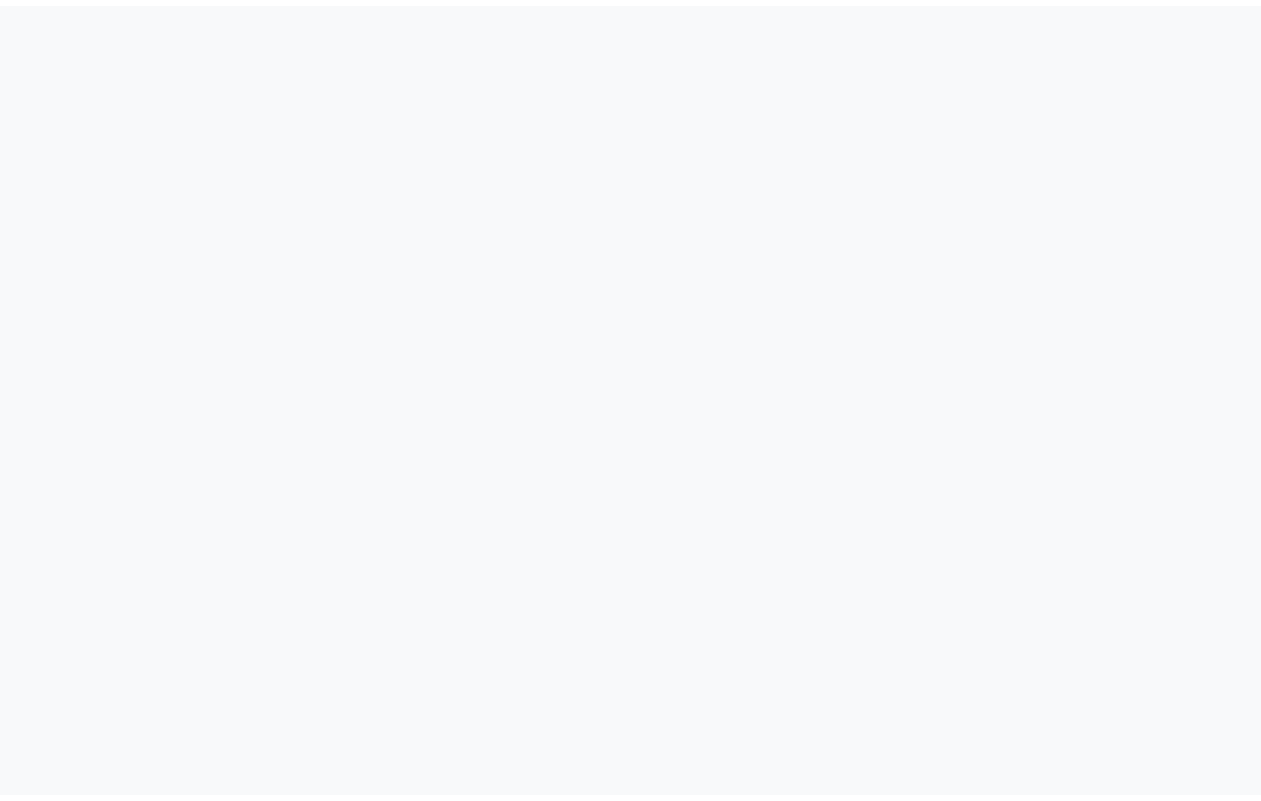 scroll, scrollTop: 0, scrollLeft: 0, axis: both 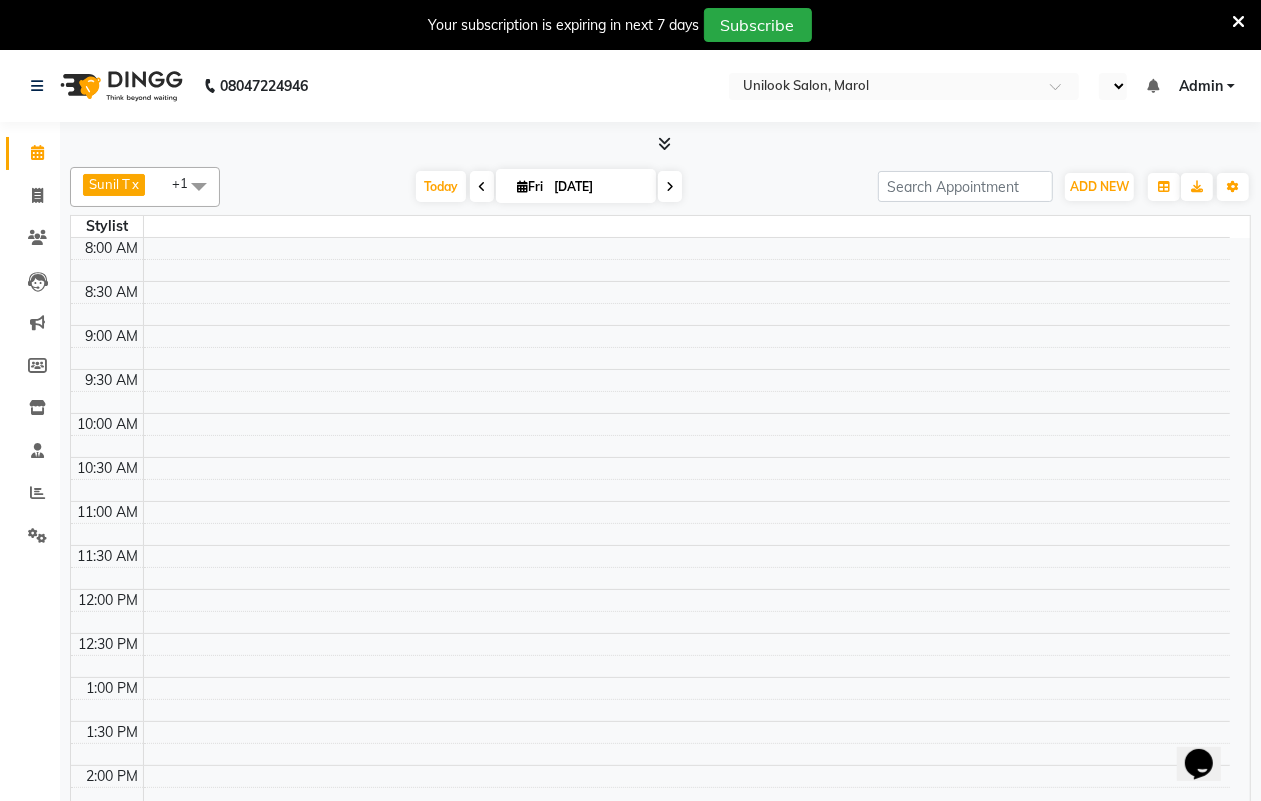 select on "en" 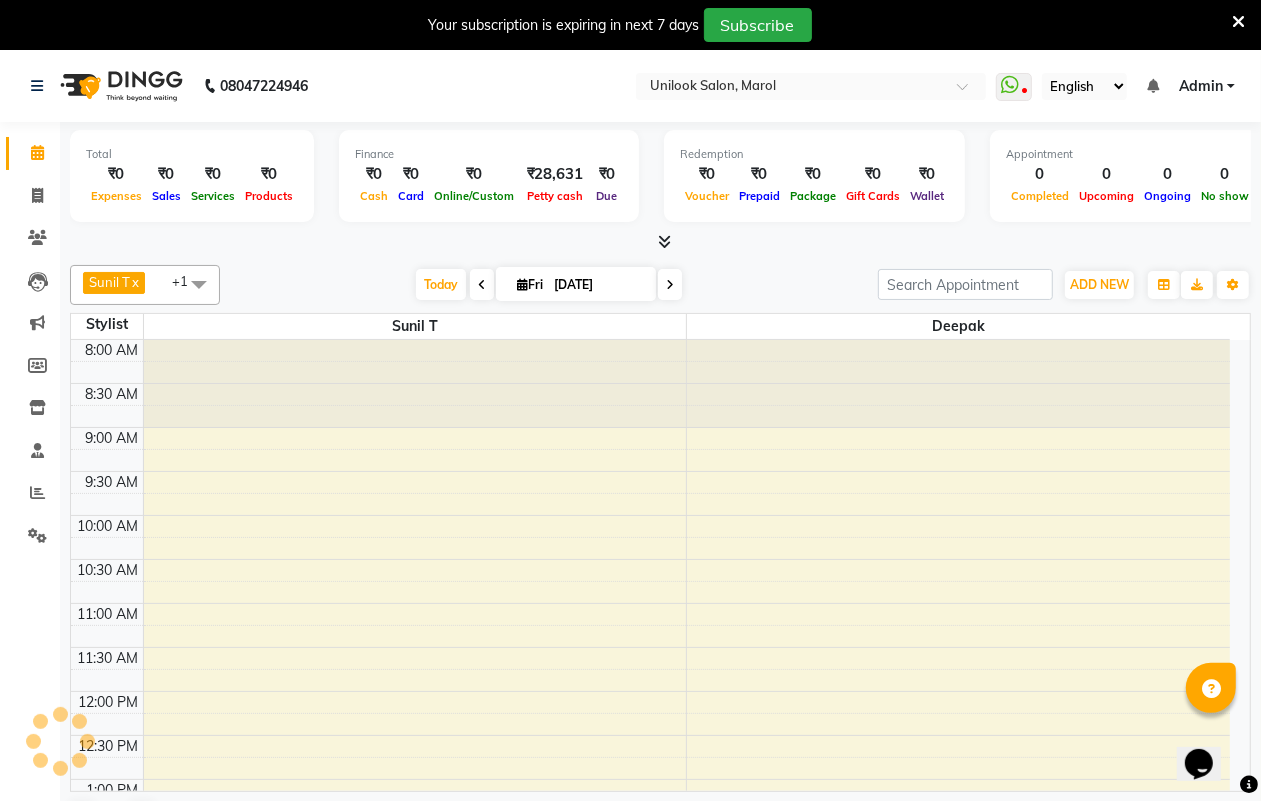 scroll, scrollTop: 0, scrollLeft: 0, axis: both 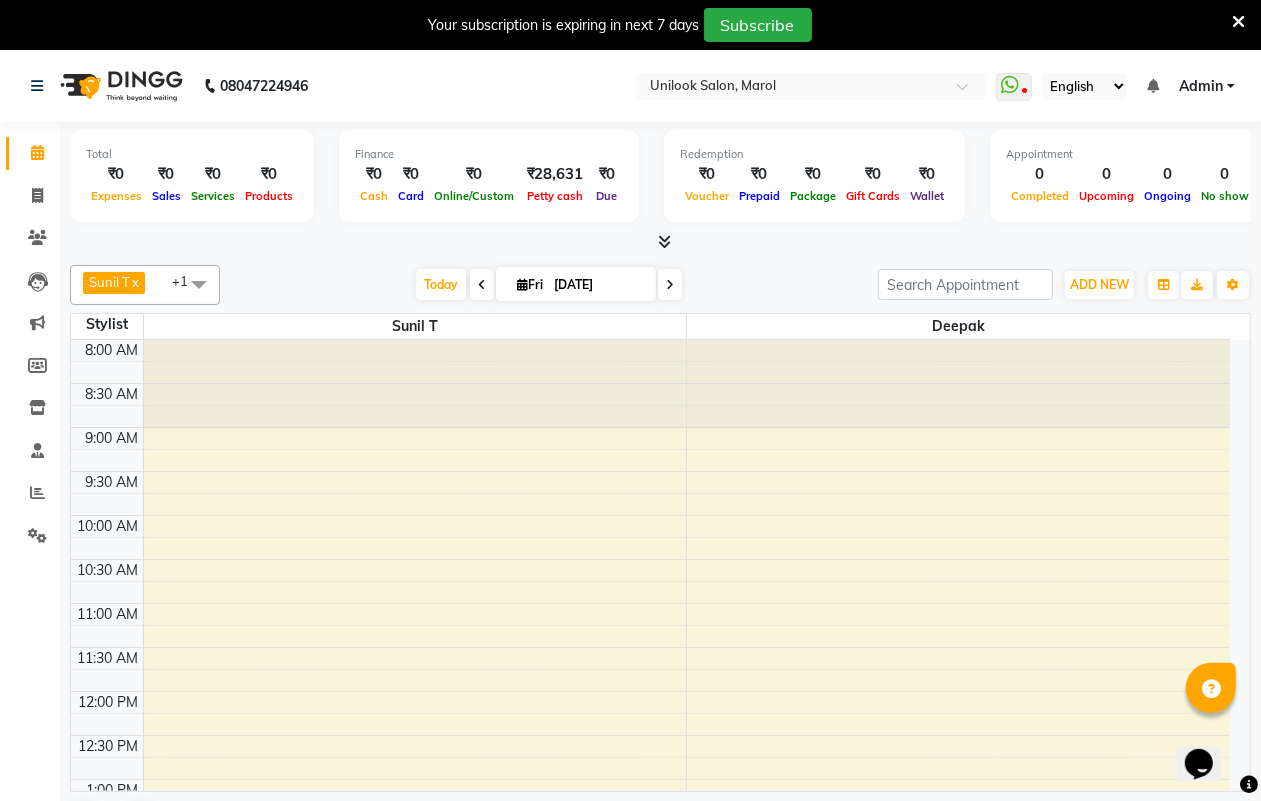 click on "8:00 AM 8:30 AM 9:00 AM 9:30 AM 10:00 AM 10:30 AM 11:00 AM 11:30 AM 12:00 PM 12:30 PM 1:00 PM 1:30 PM 2:00 PM 2:30 PM 3:00 PM 3:30 PM 4:00 PM 4:30 PM 5:00 PM 5:30 PM 6:00 PM 6:30 PM 7:00 PM 7:30 PM 8:00 PM 8:30 PM 9:00 PM 9:30 PM 10:00 PM 10:30 PM" at bounding box center [650, 999] 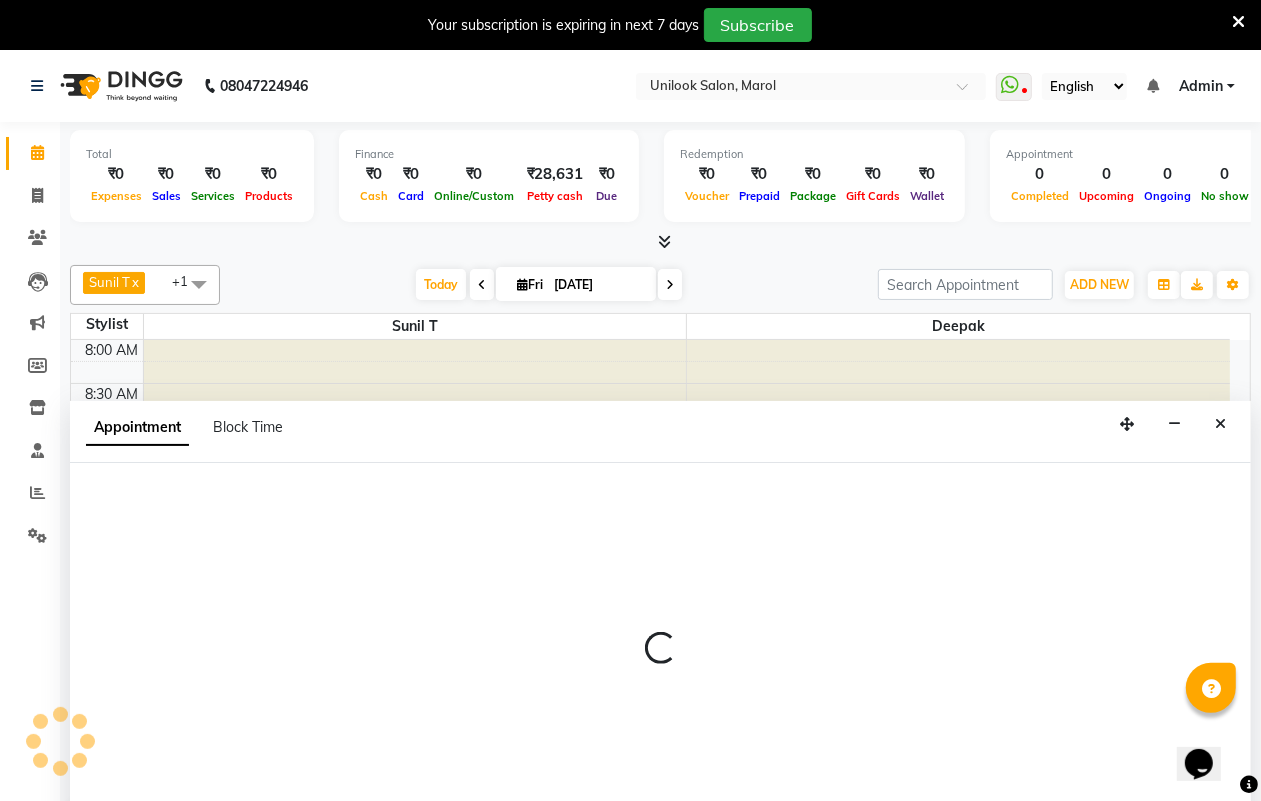 scroll, scrollTop: 51, scrollLeft: 0, axis: vertical 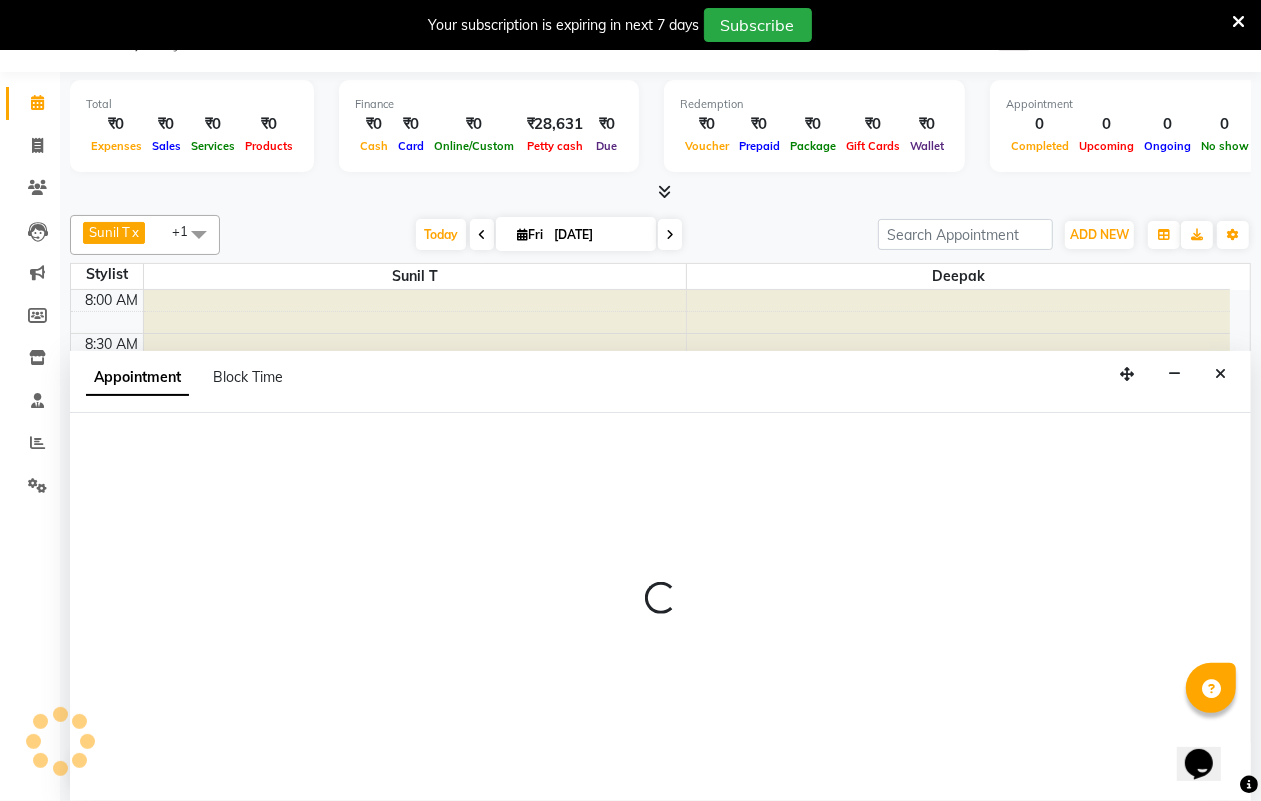 select on "50749" 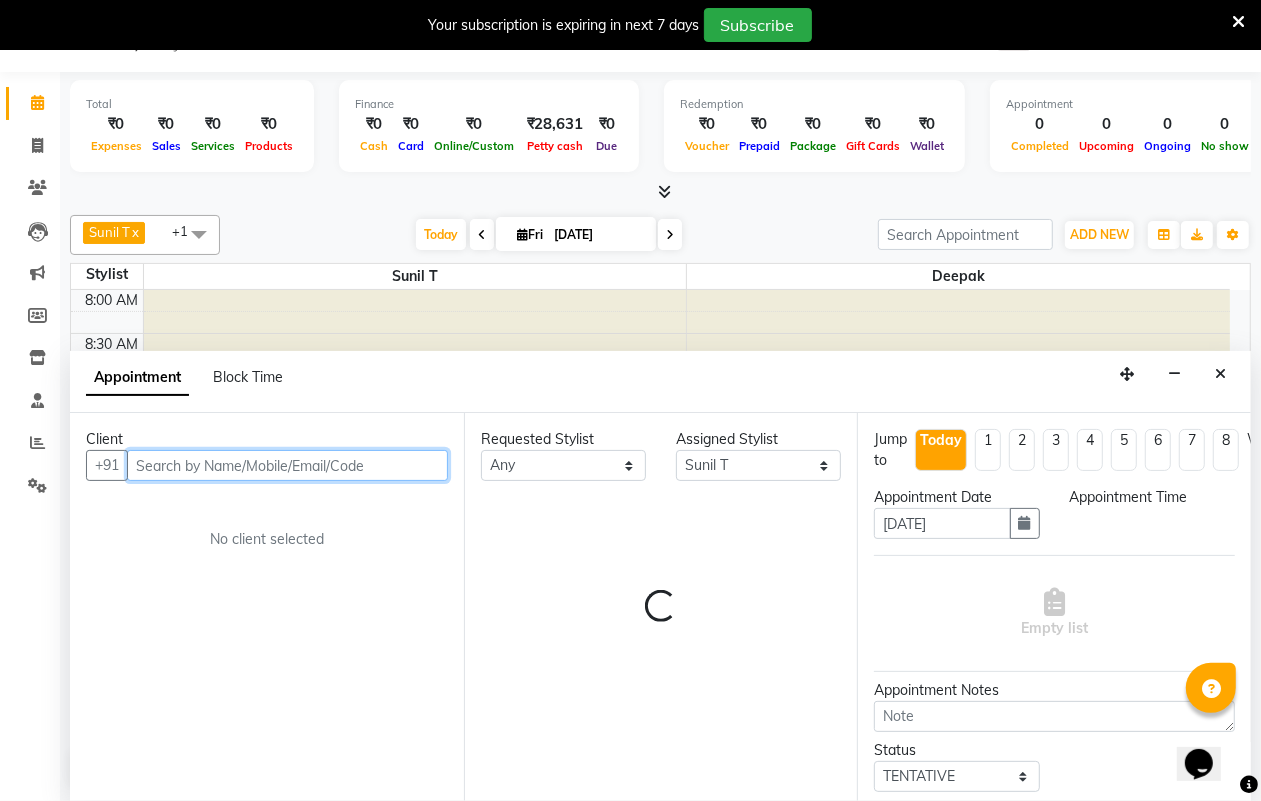 select on "645" 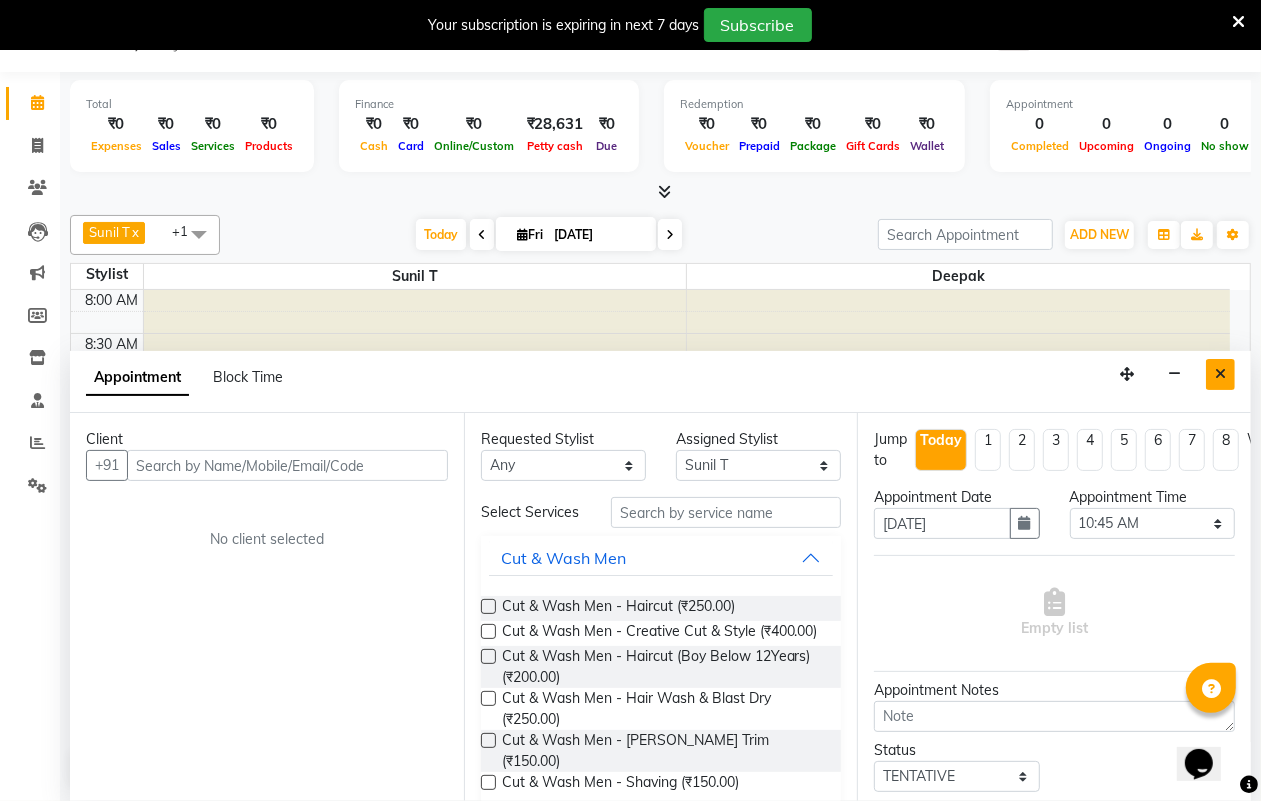 click at bounding box center (1220, 374) 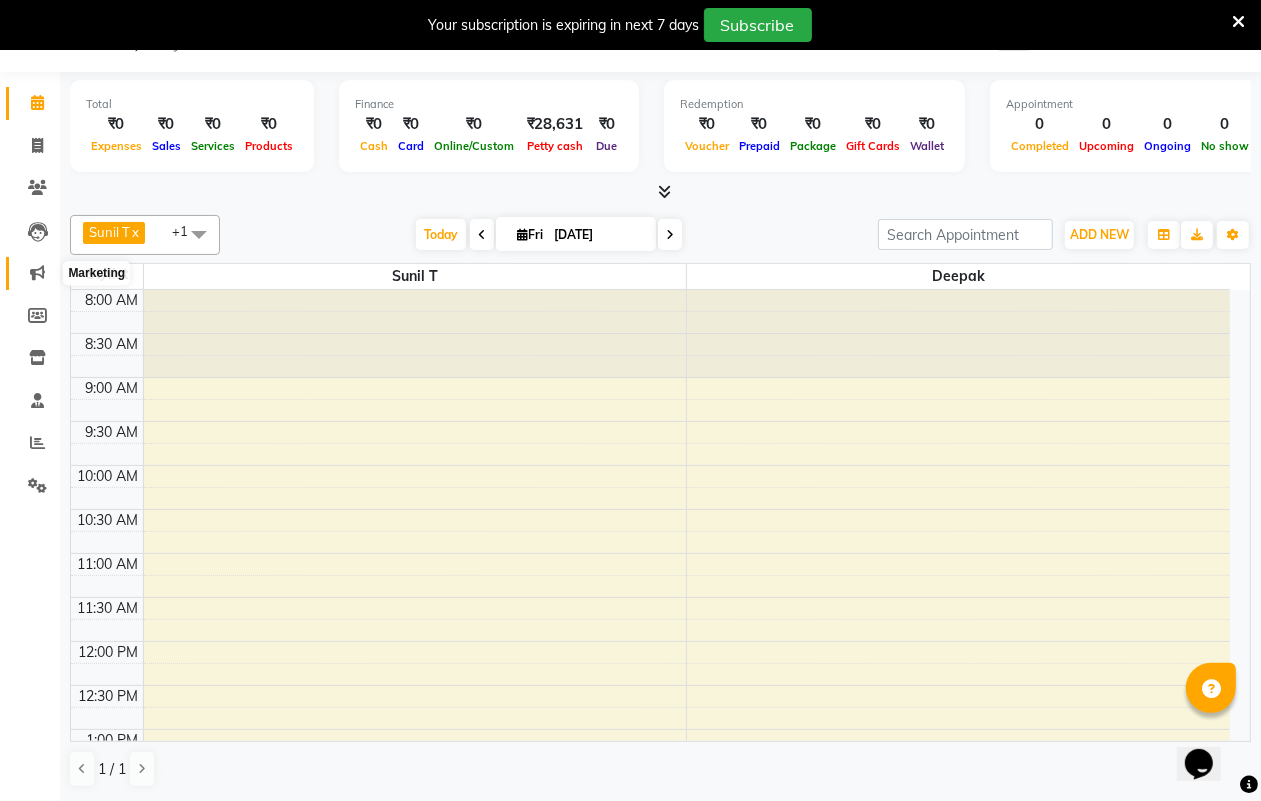 click 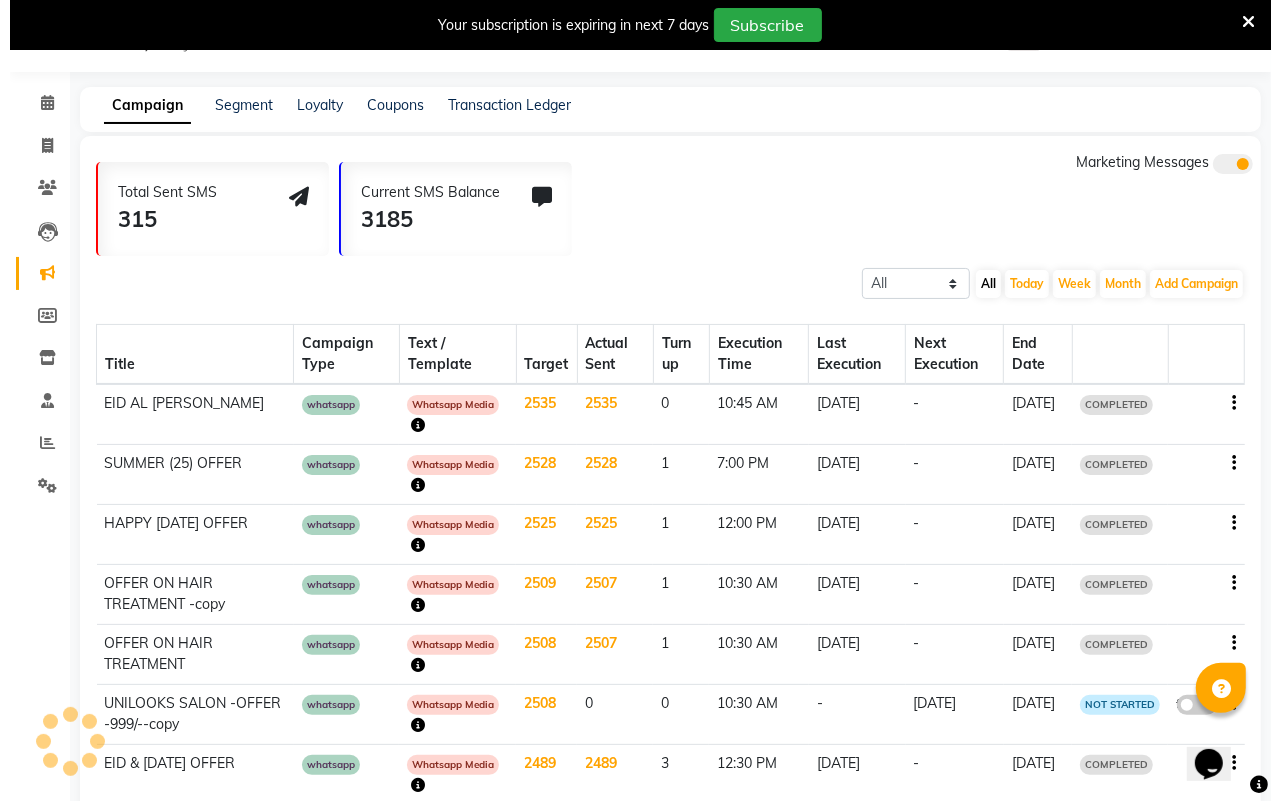 scroll, scrollTop: 51, scrollLeft: 0, axis: vertical 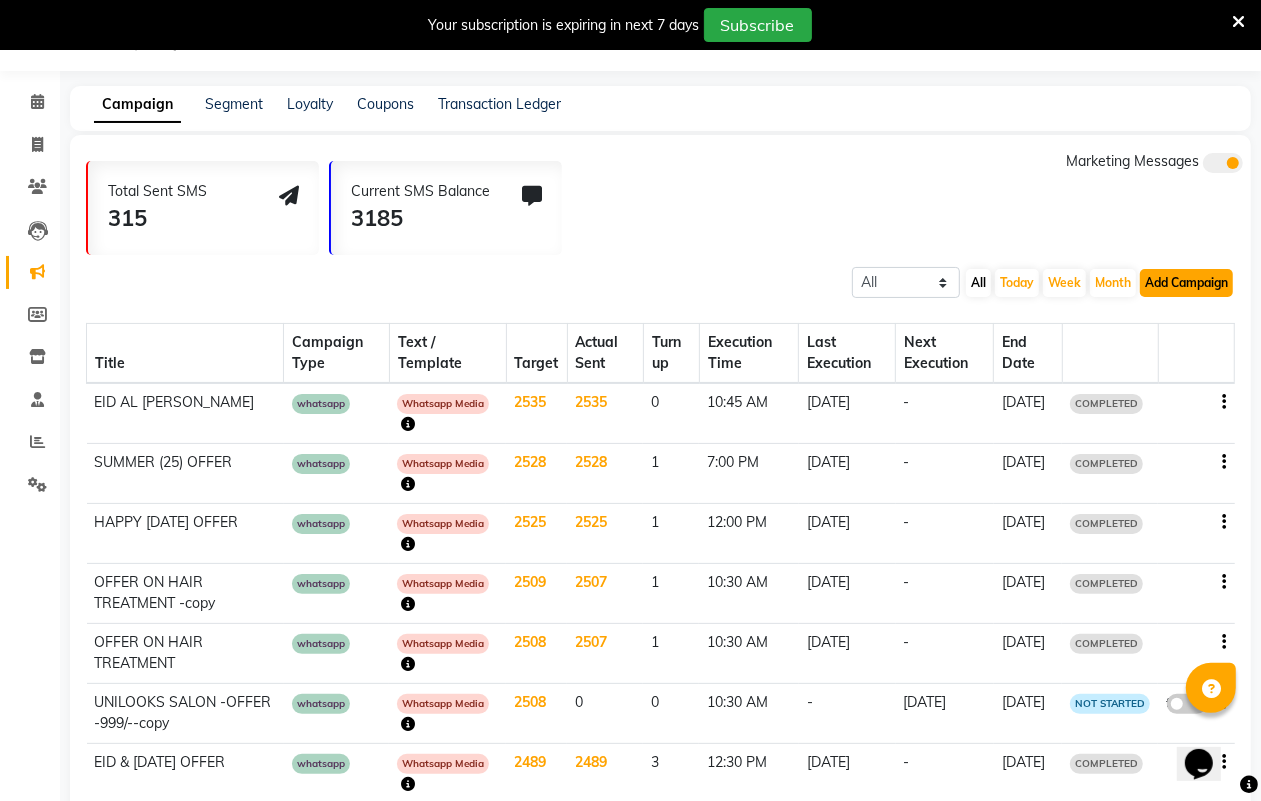 click on "Add Campaign" at bounding box center (1186, 283) 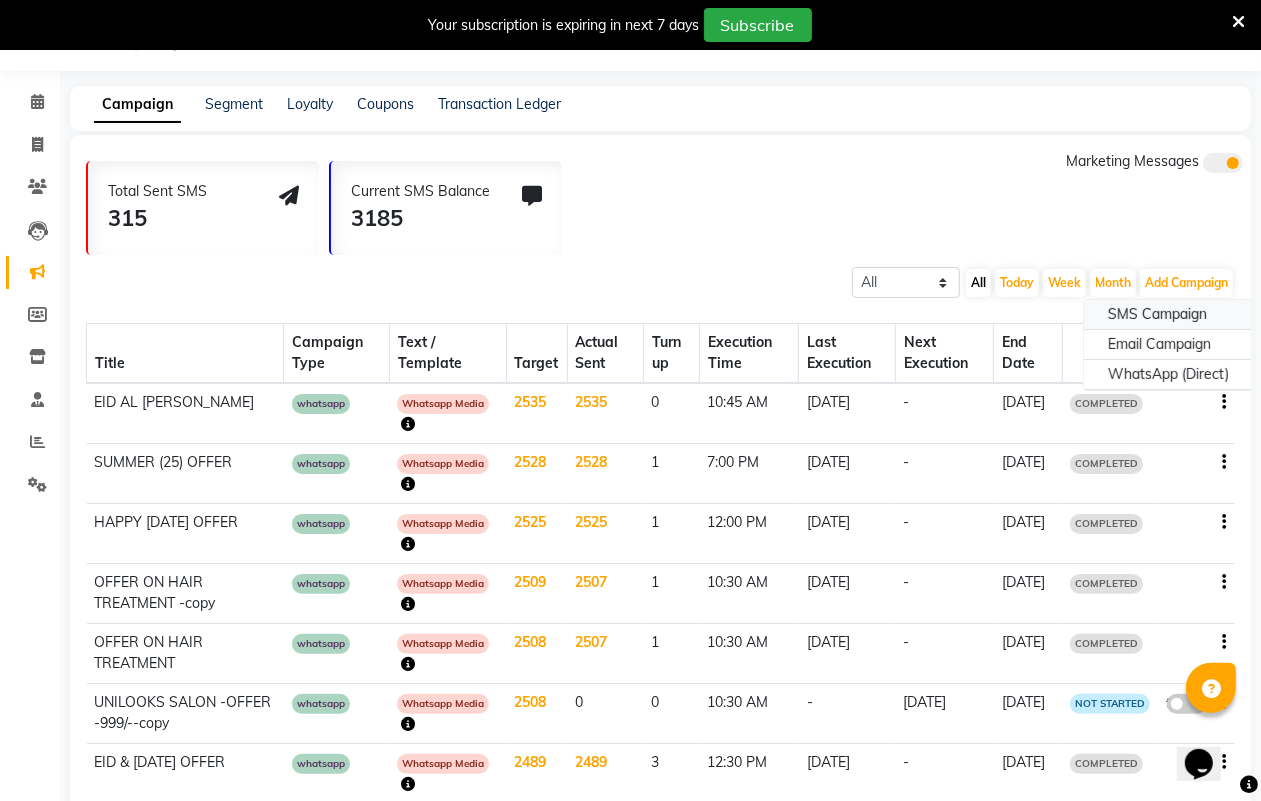 click on "SMS Campaign" 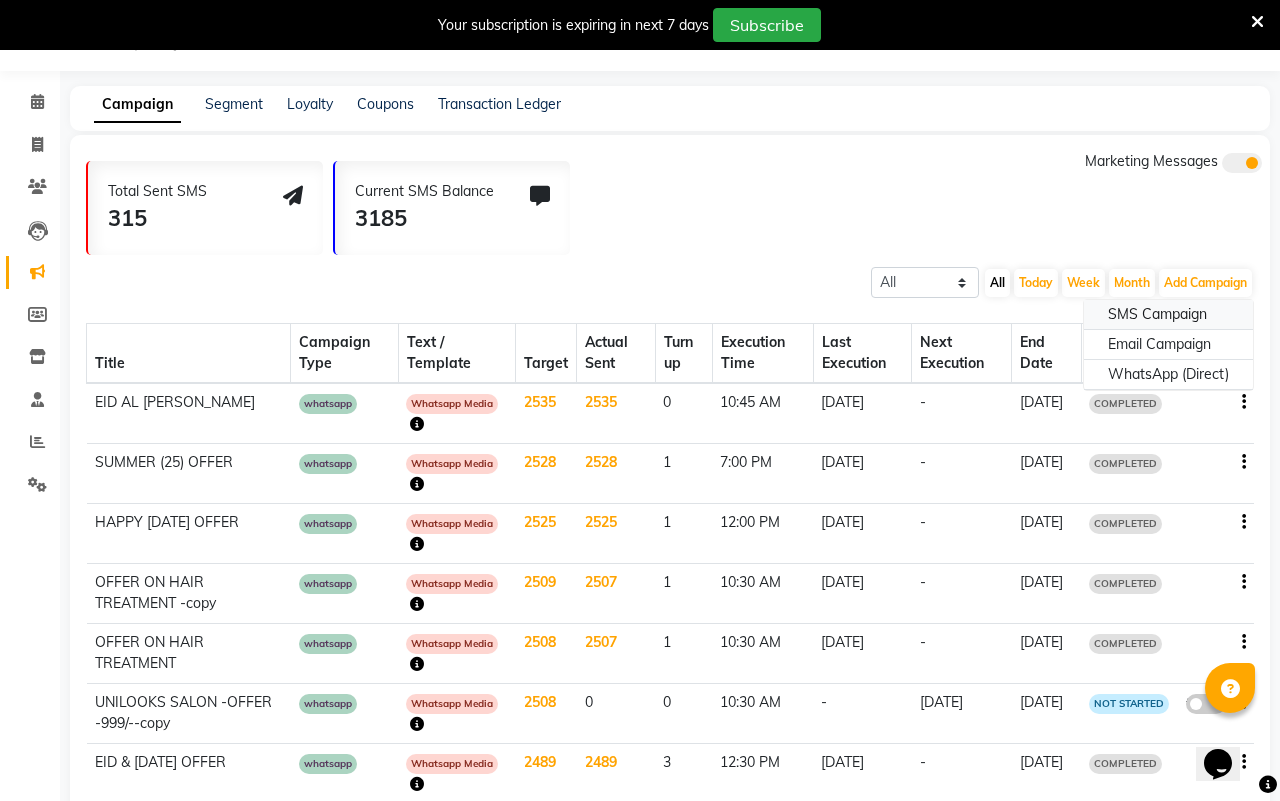 select on "2" 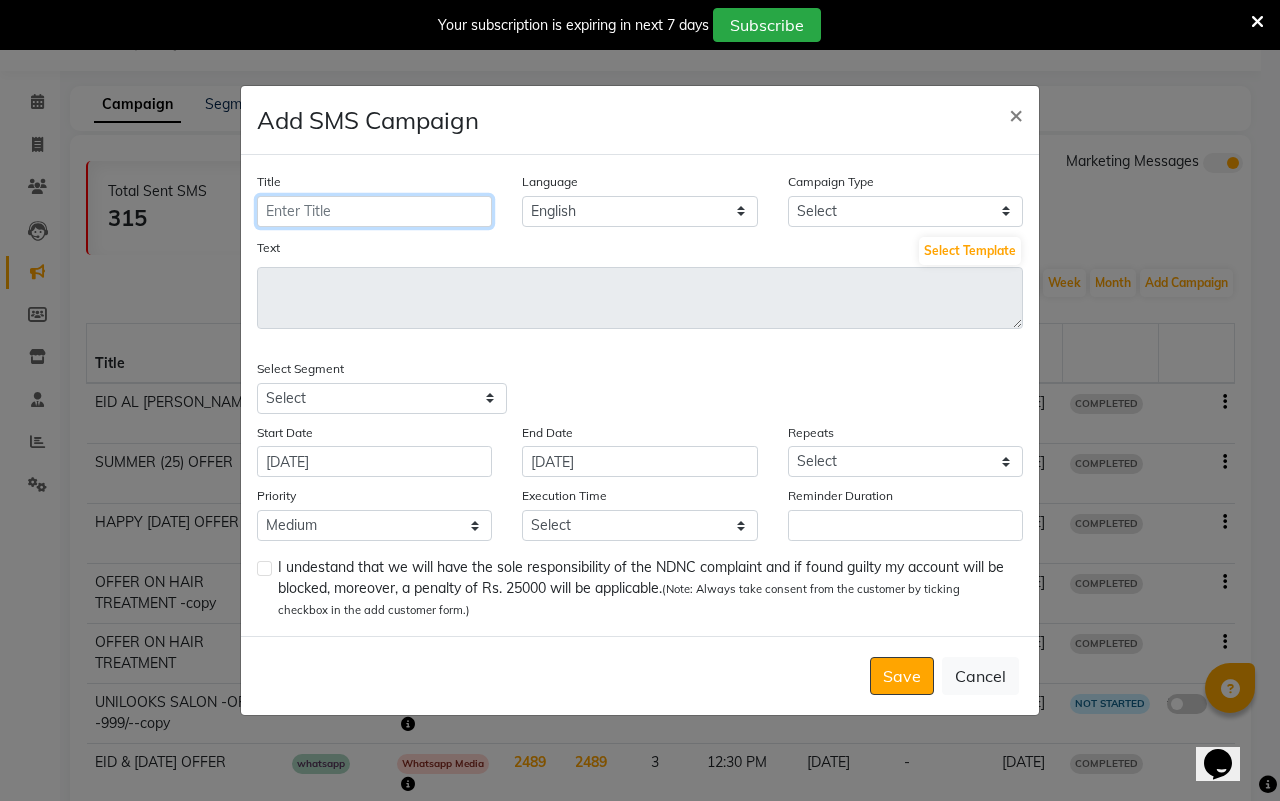 click on "Title" at bounding box center (374, 211) 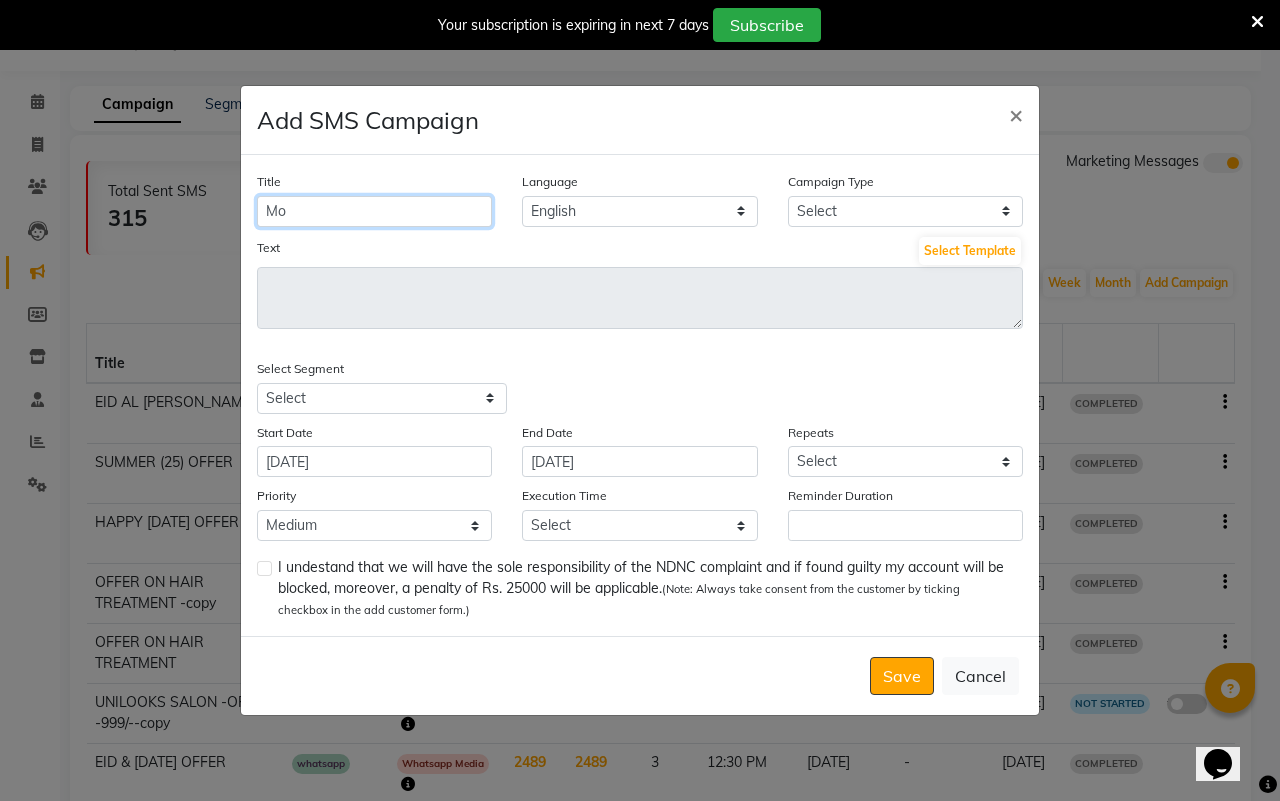 type on "M" 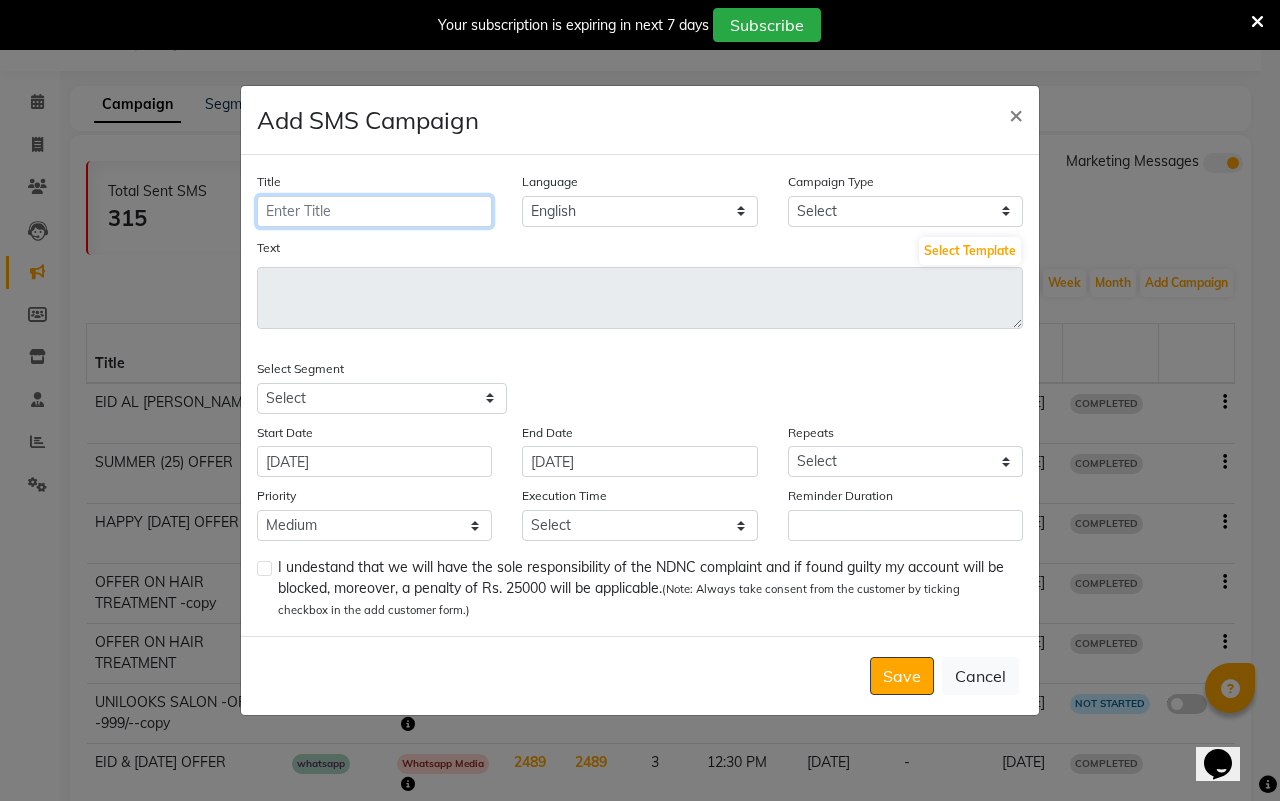 type on "f" 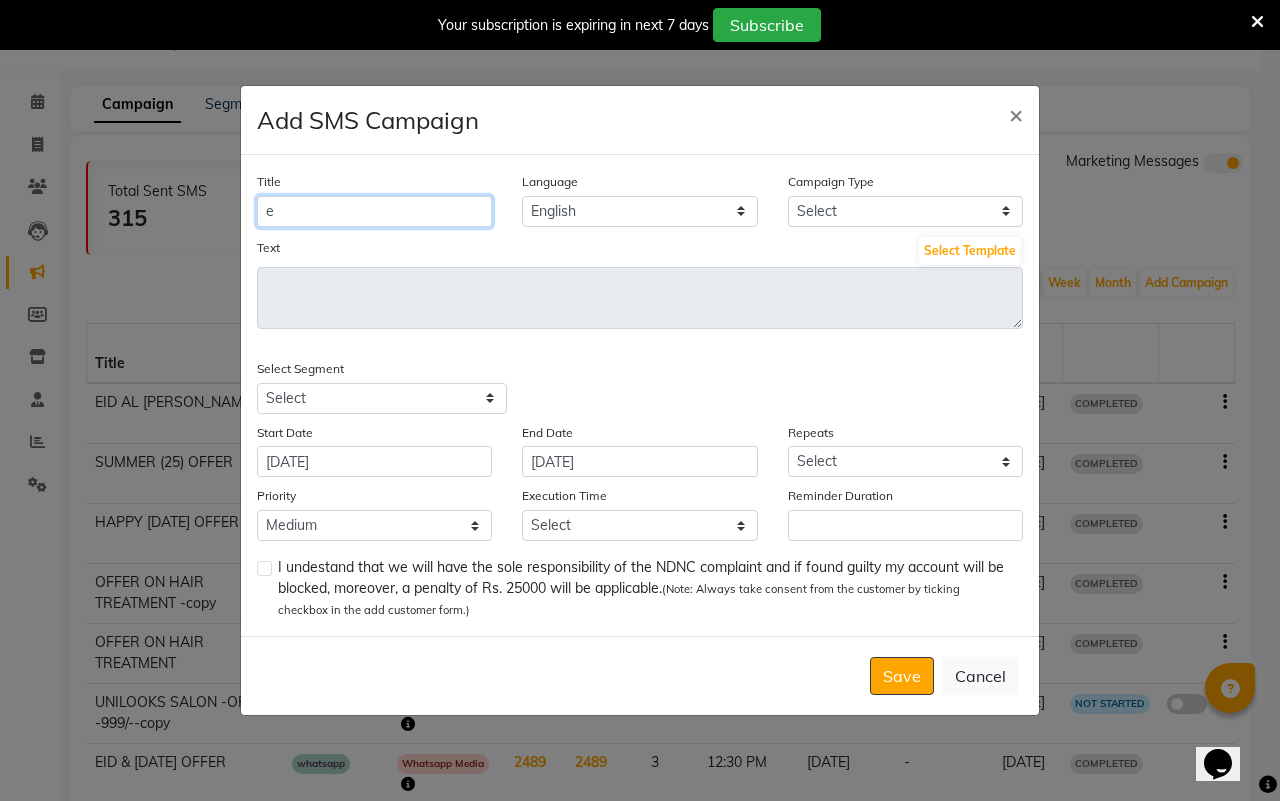 type on "er" 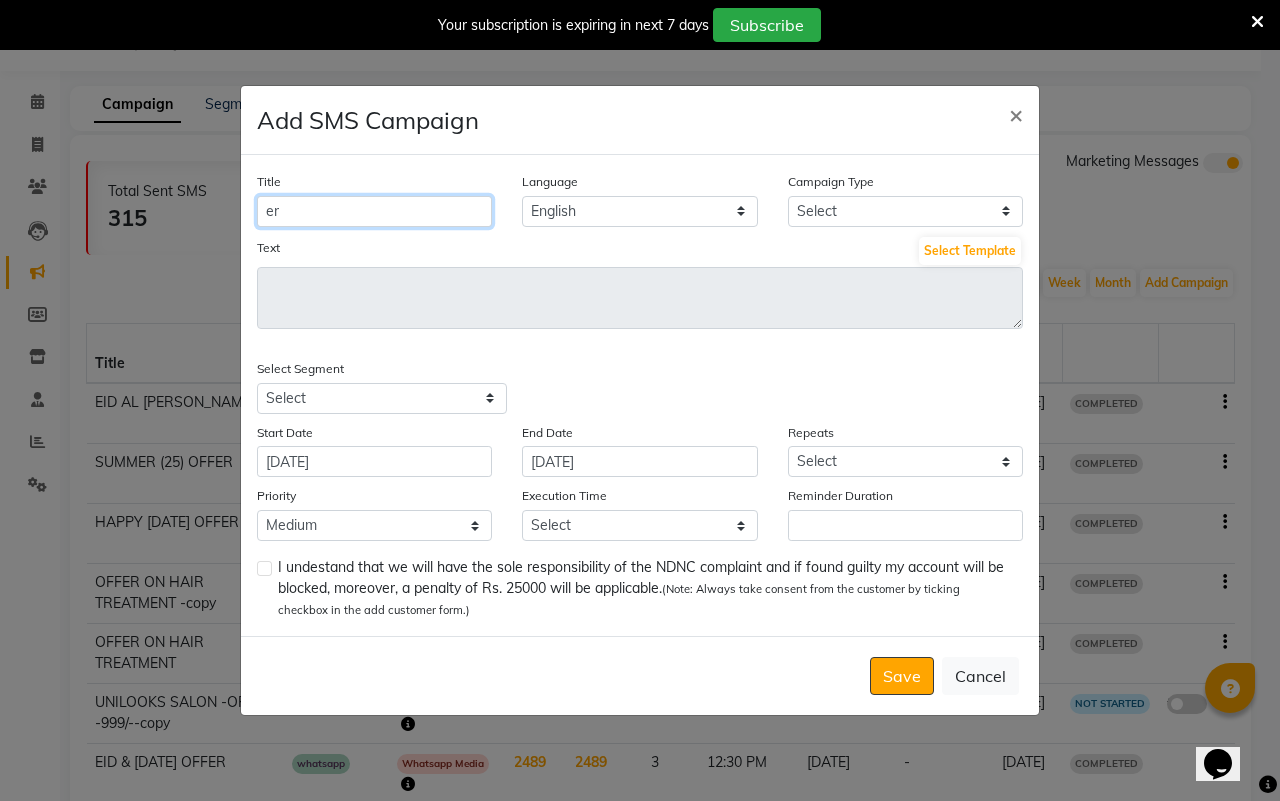 click on "er" at bounding box center (374, 211) 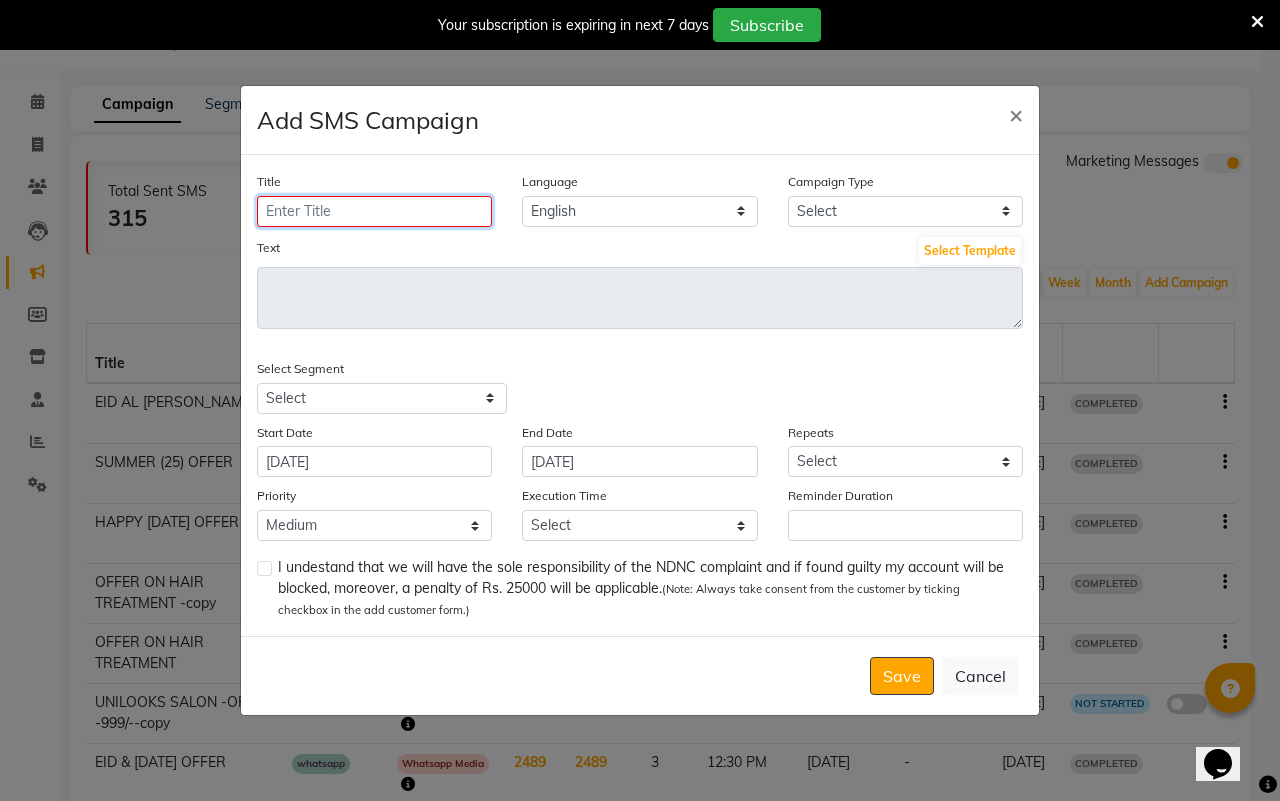 type on "m" 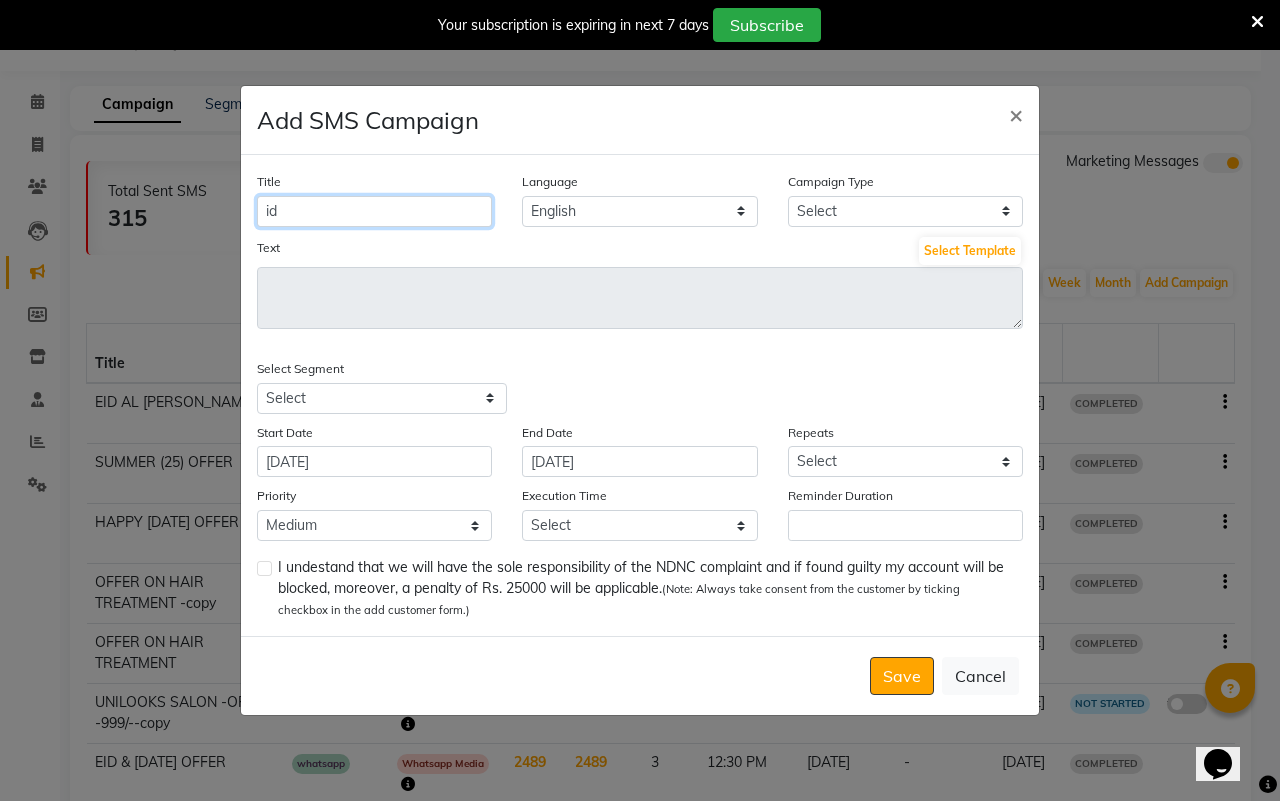 type on "i" 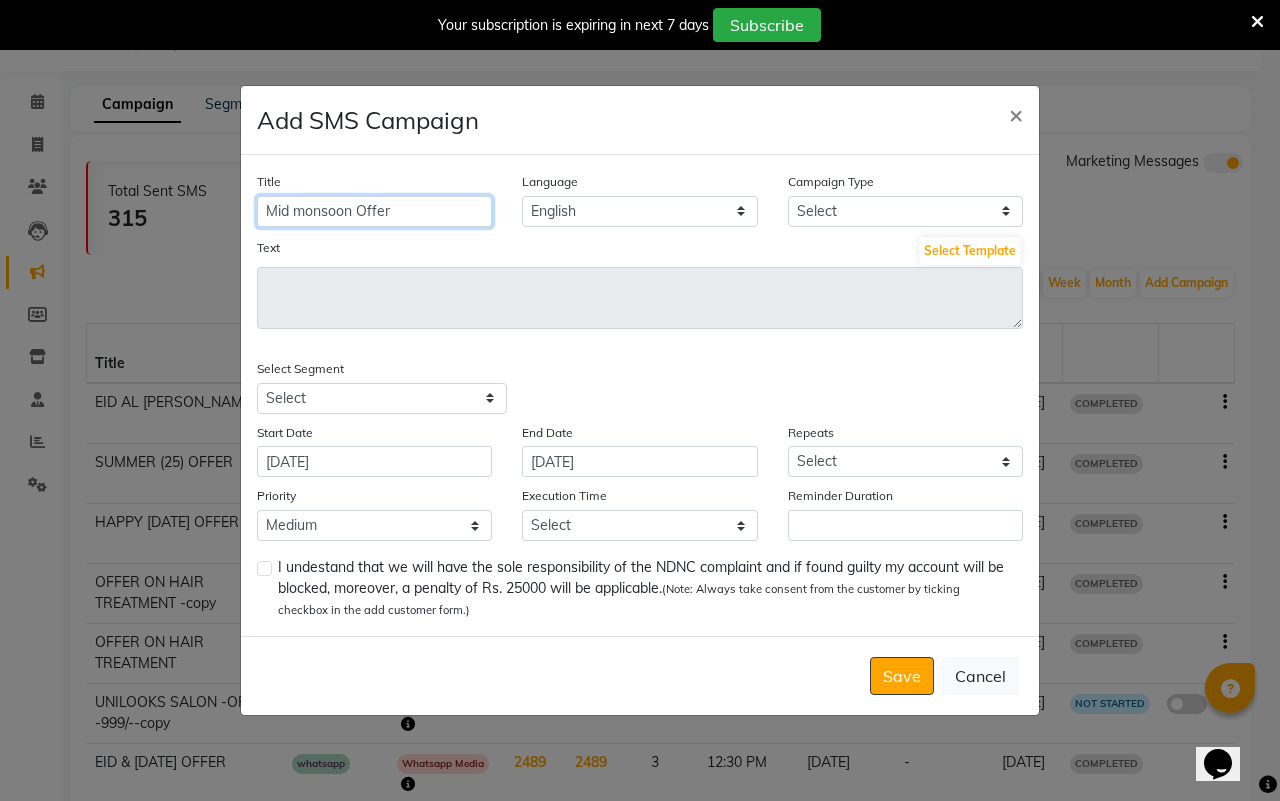 type on "Mid monsoon Offer" 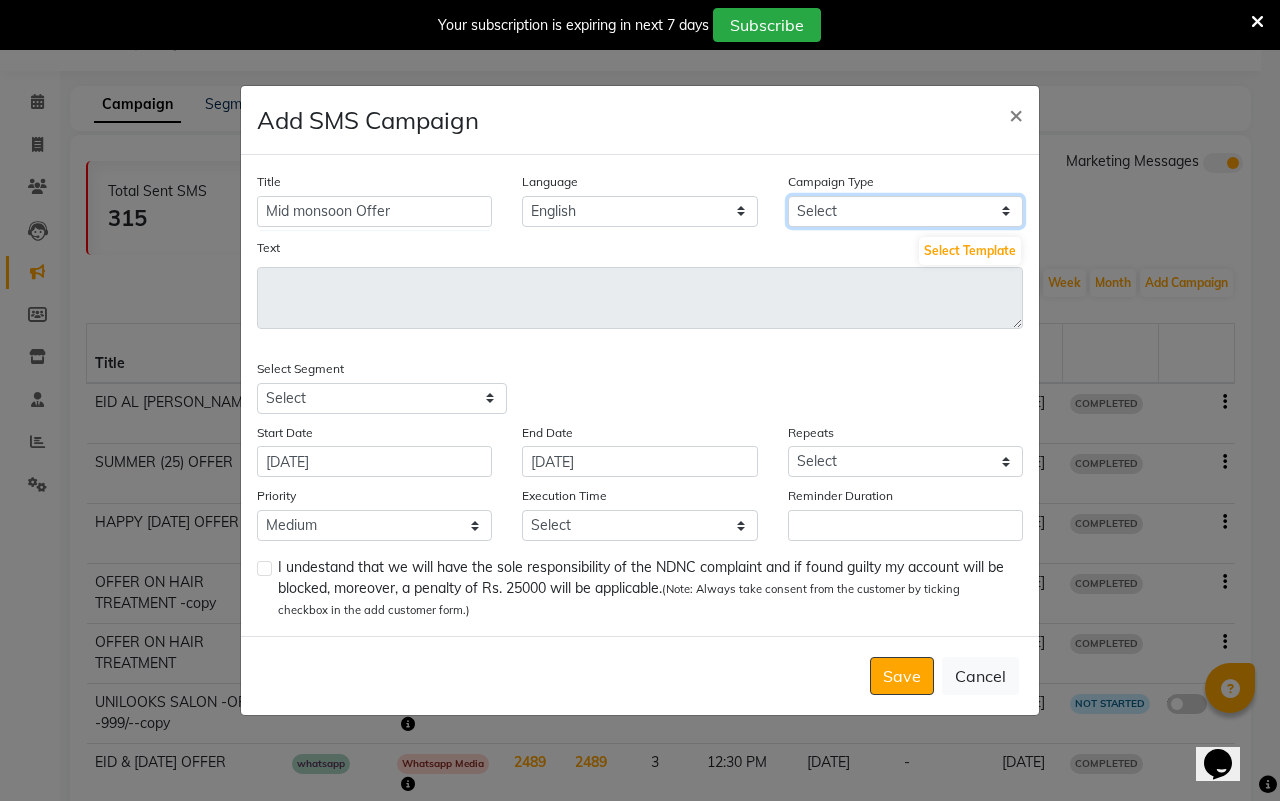 click on "Select Birthday Anniversary Promotional Service reminder" at bounding box center [905, 211] 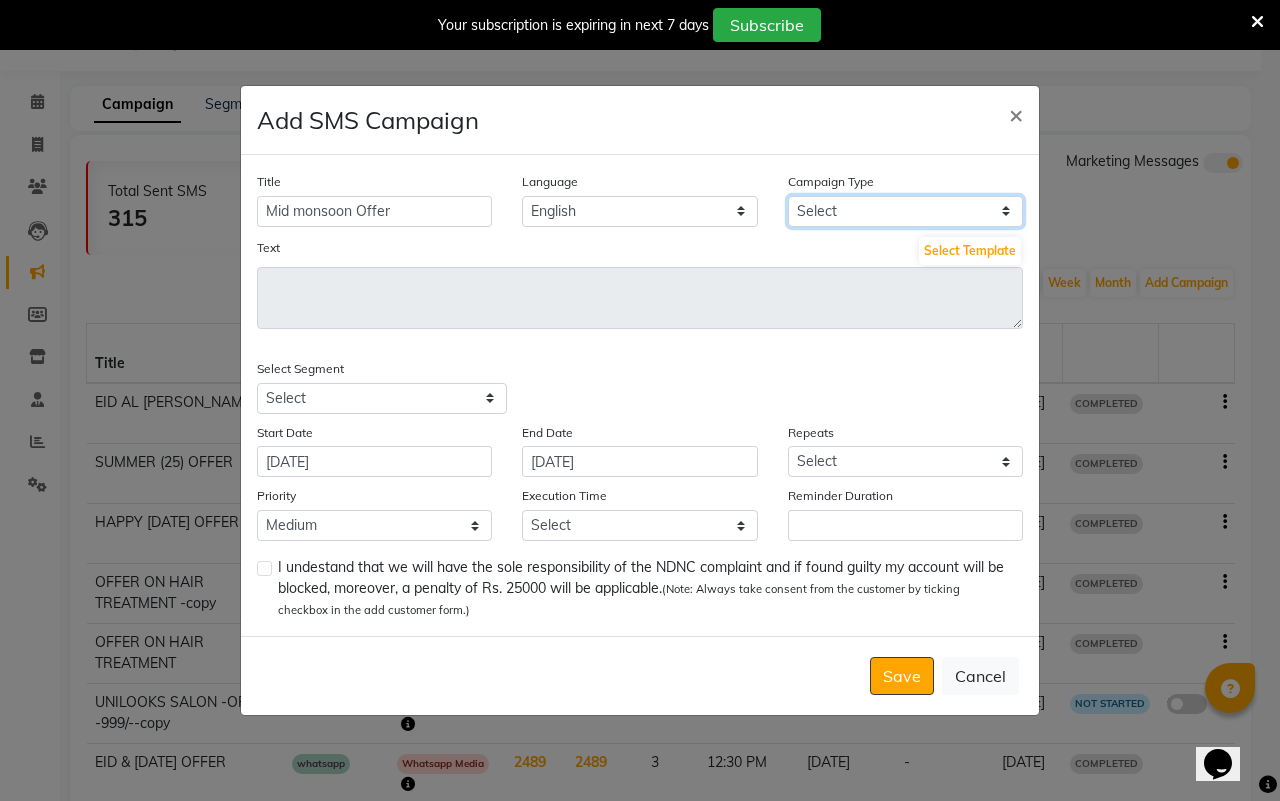 select on "3" 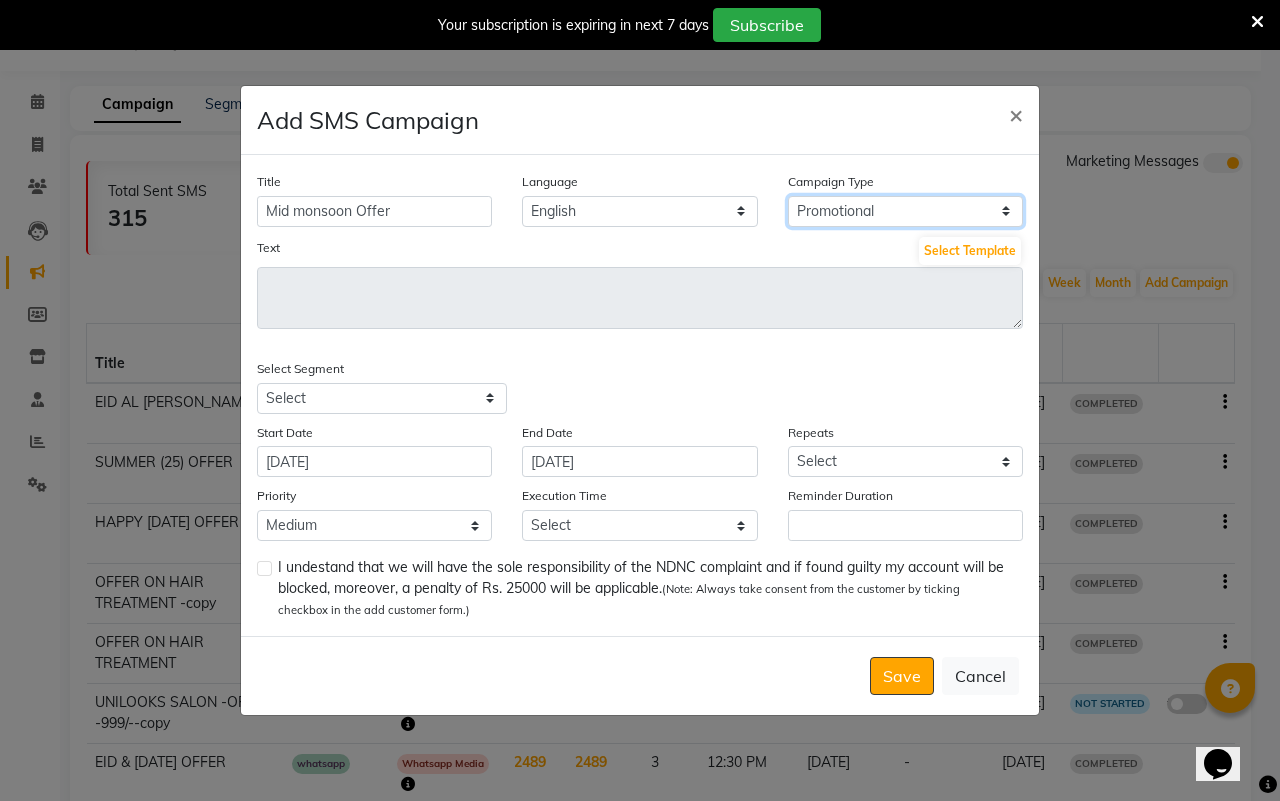 click on "Select Birthday Anniversary Promotional Service reminder" at bounding box center [905, 211] 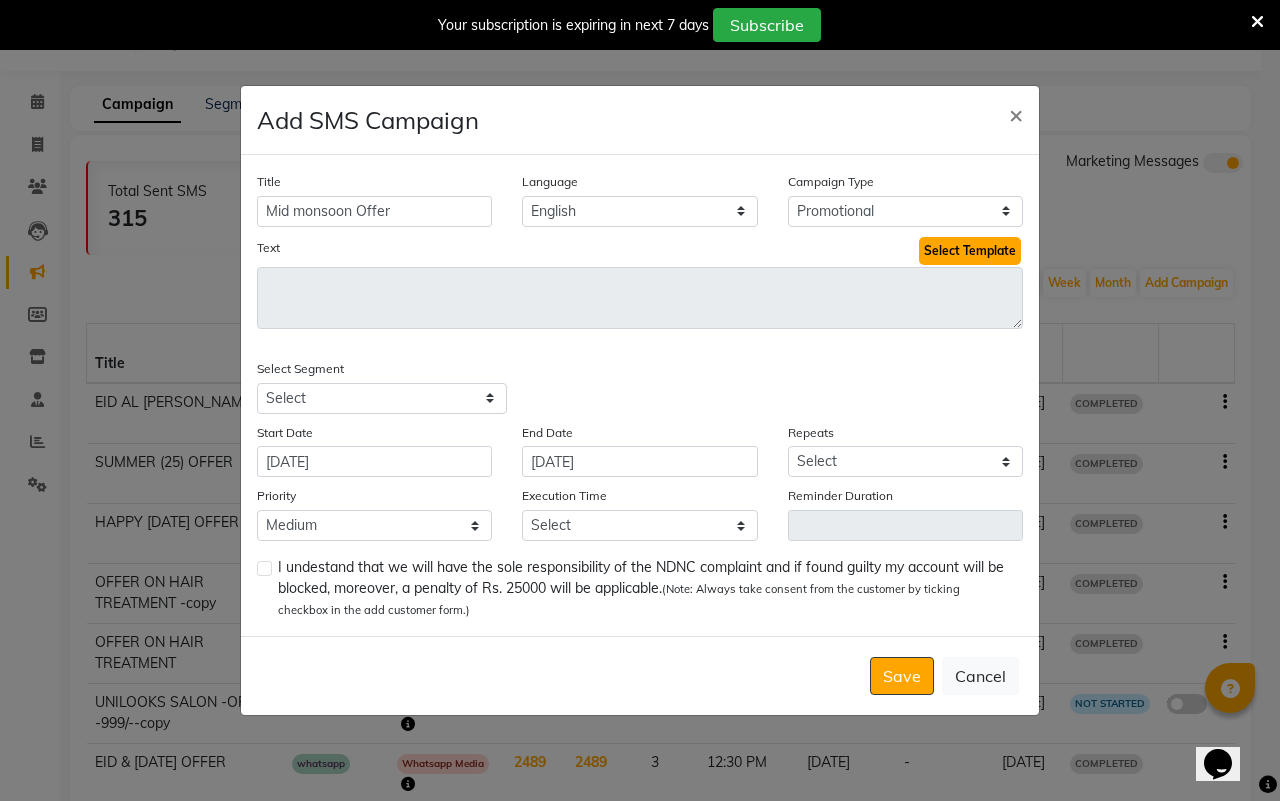 click on "Select Template" 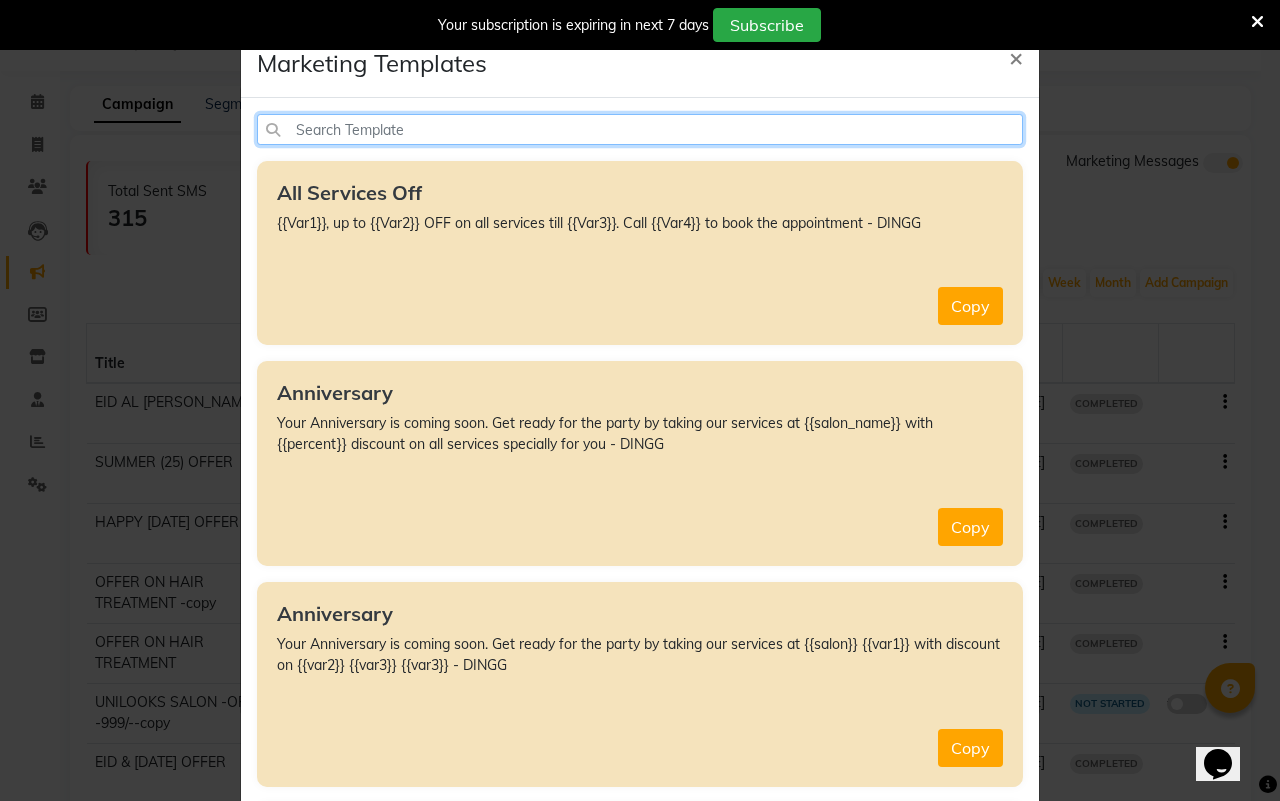 click 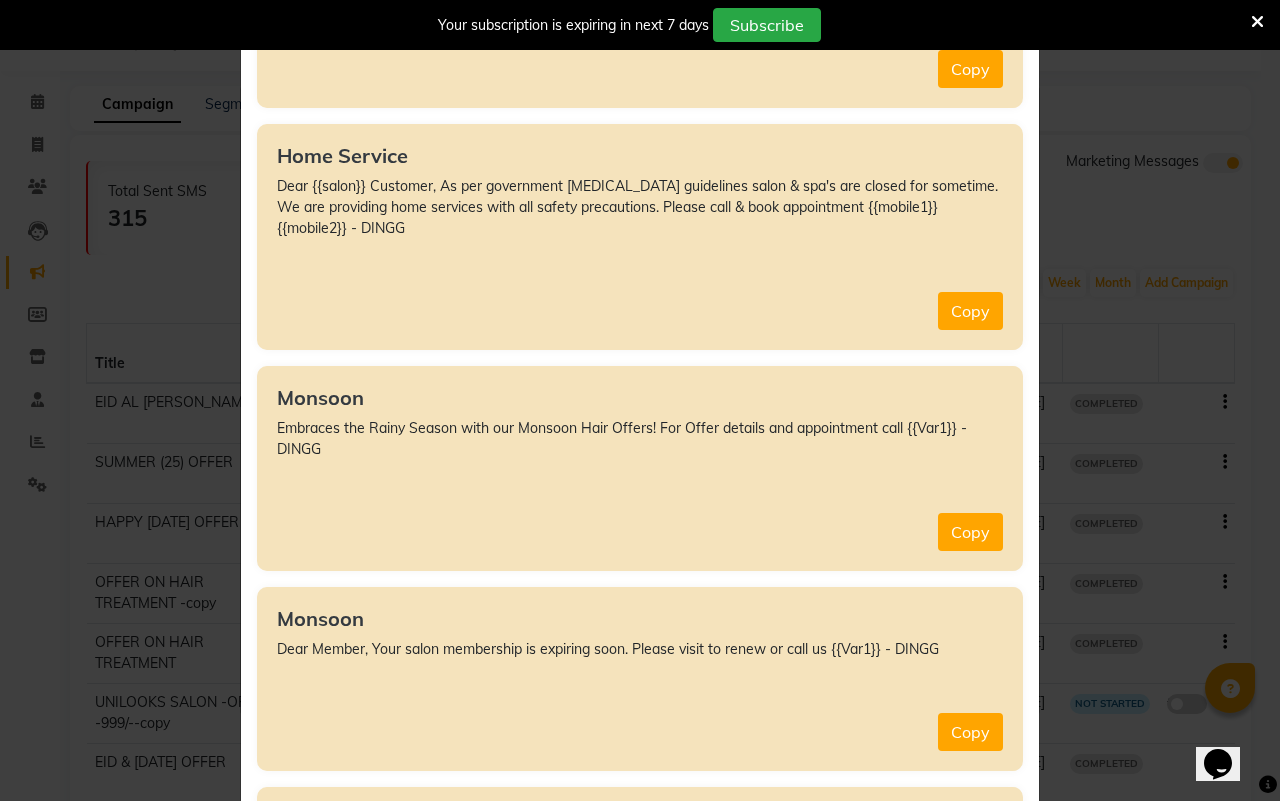 scroll, scrollTop: 9000, scrollLeft: 0, axis: vertical 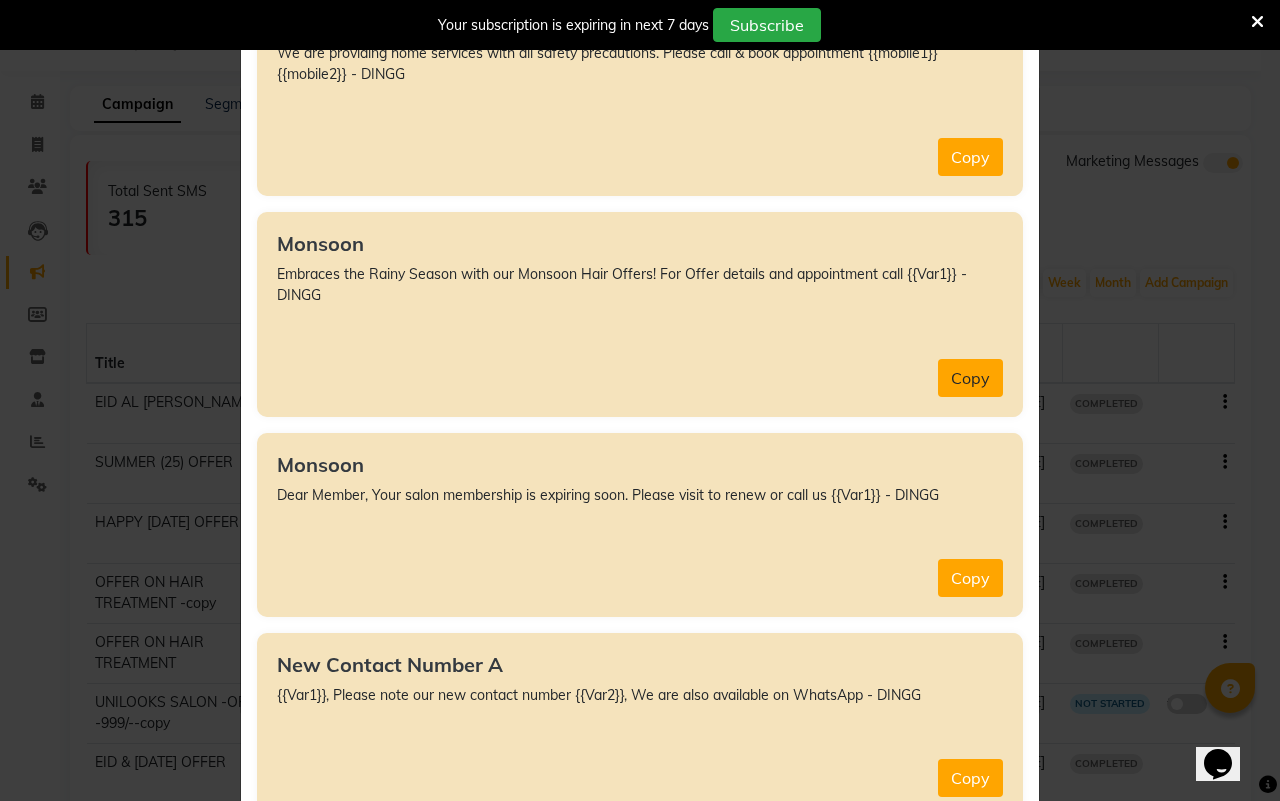 click on "Copy" 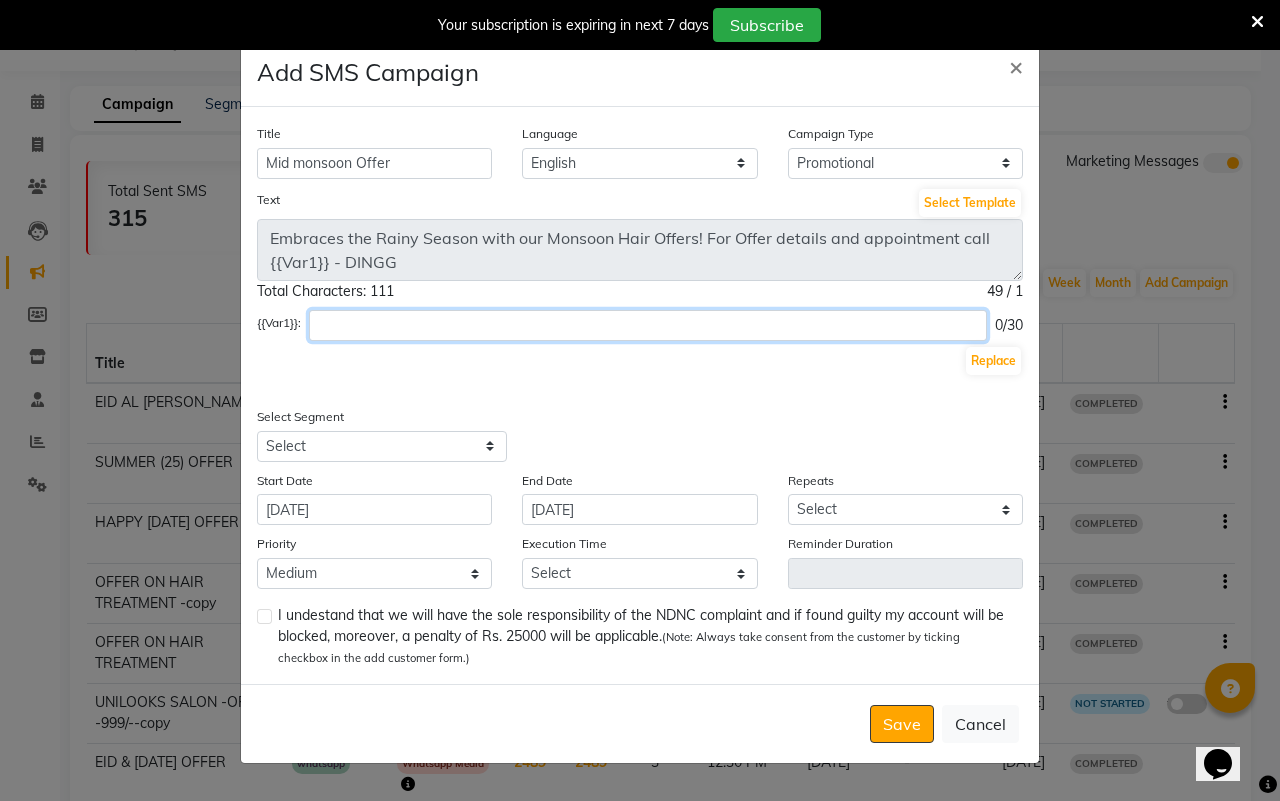 click 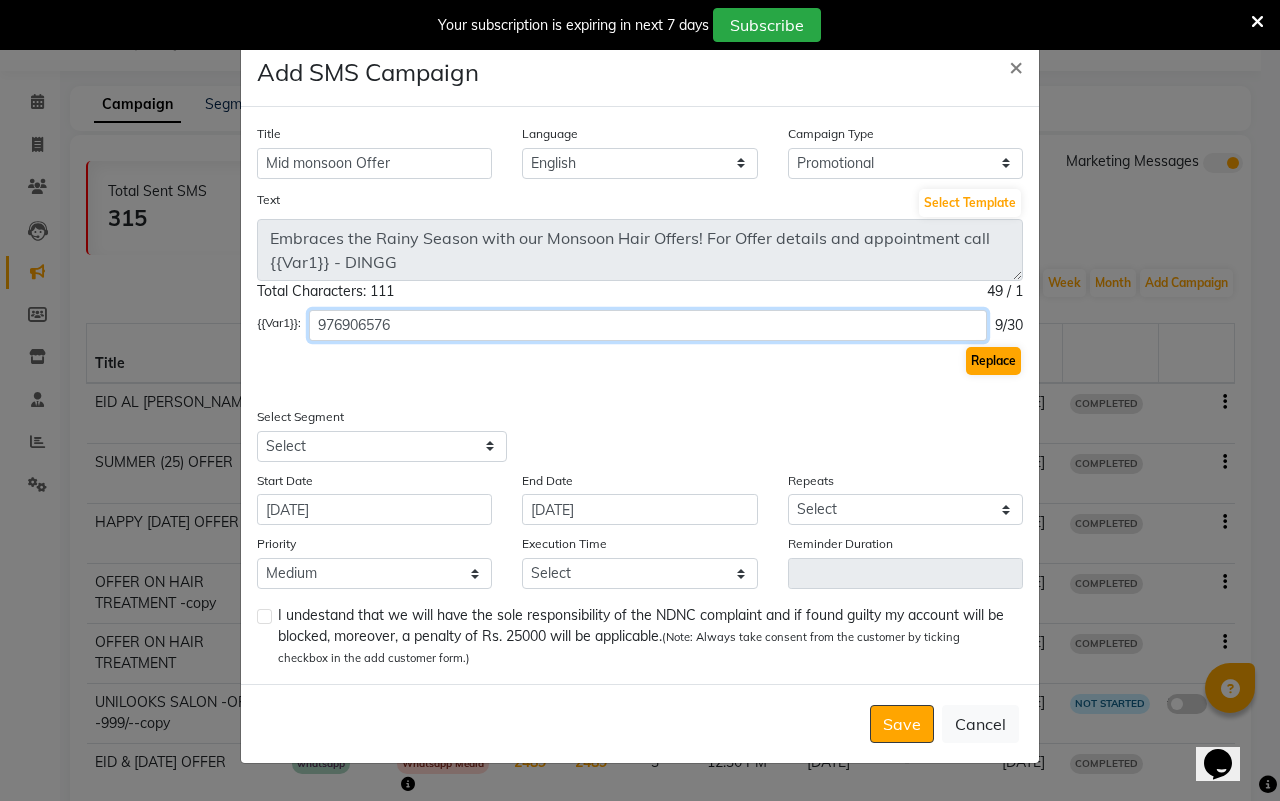 type on "976906576" 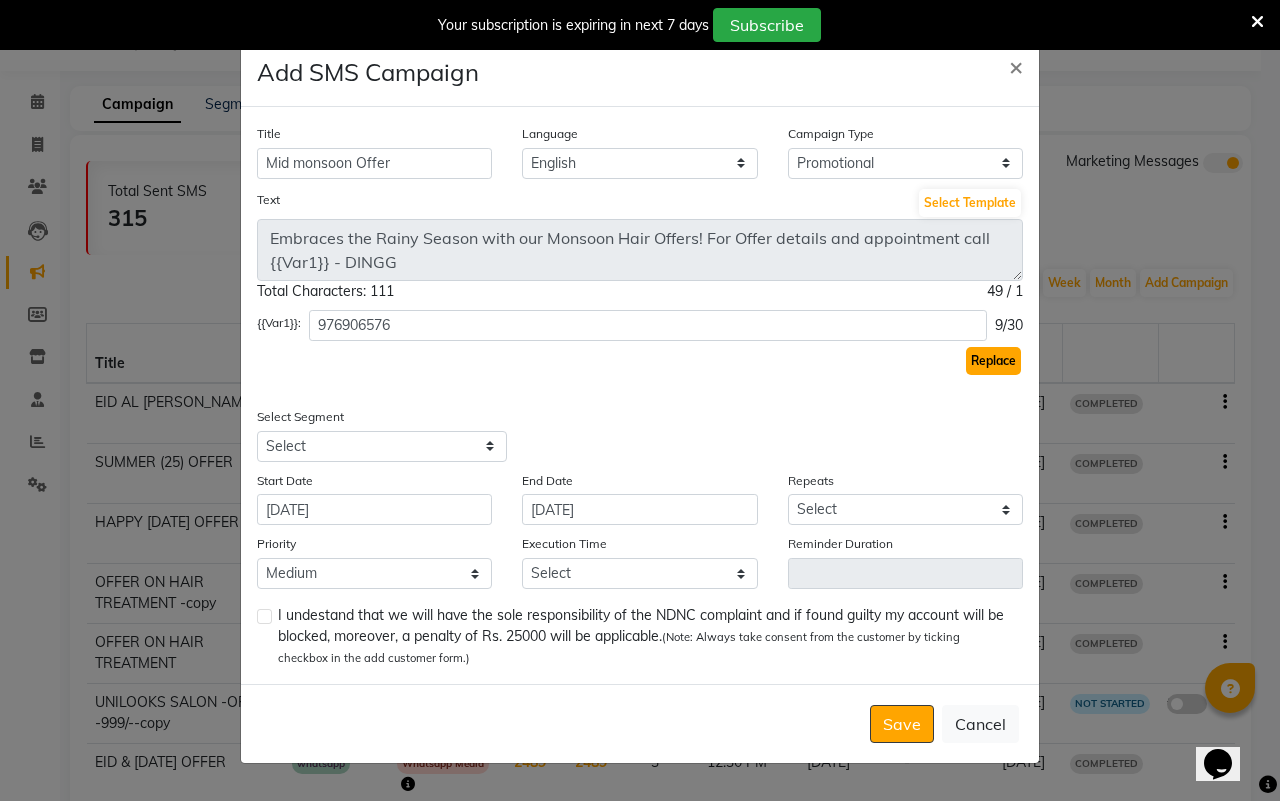 click on "Replace" 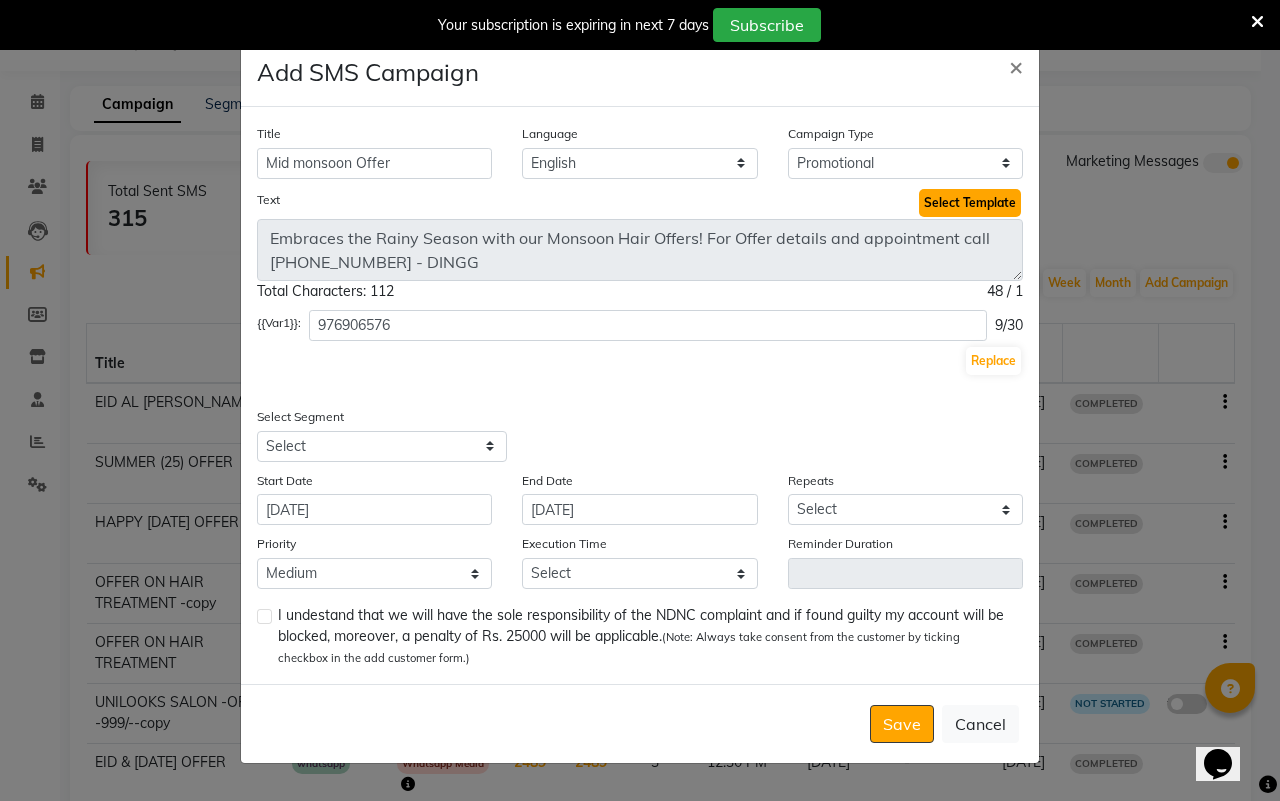 click on "Select Template" 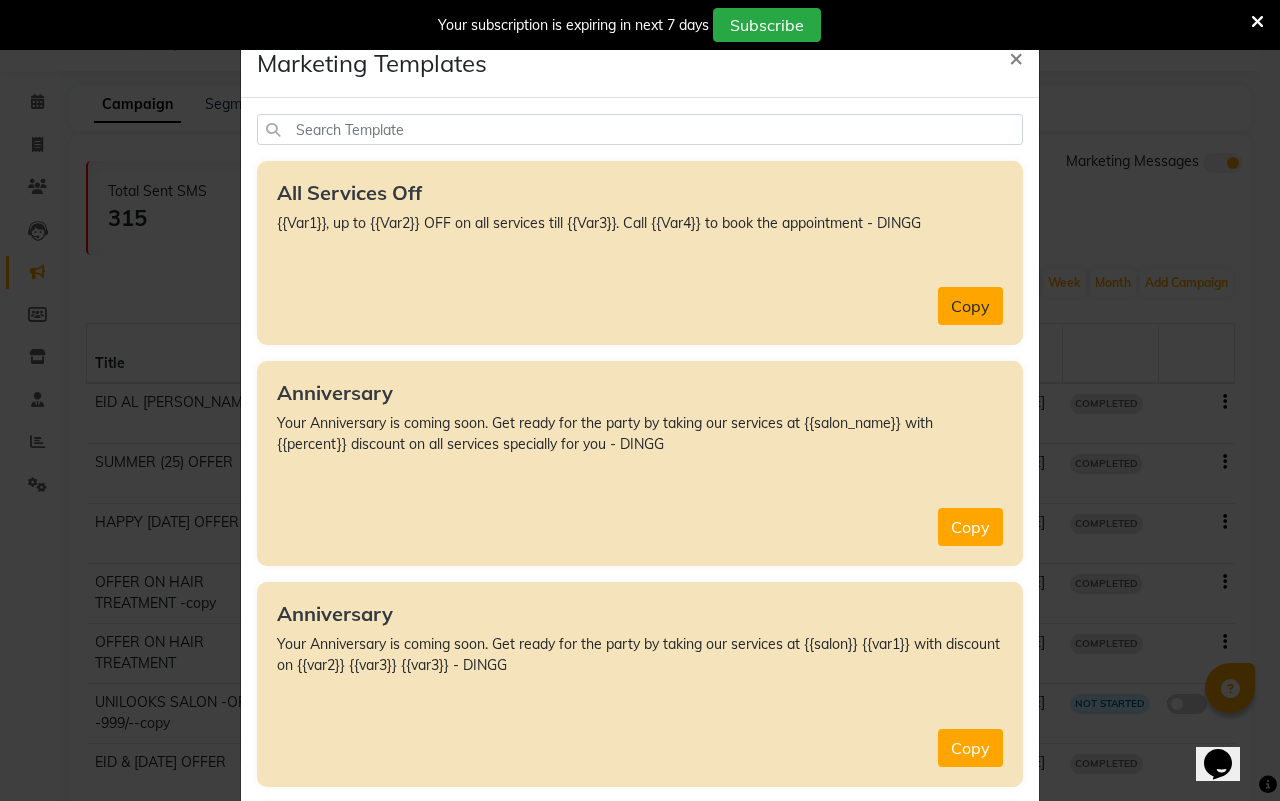 click on "Copy" 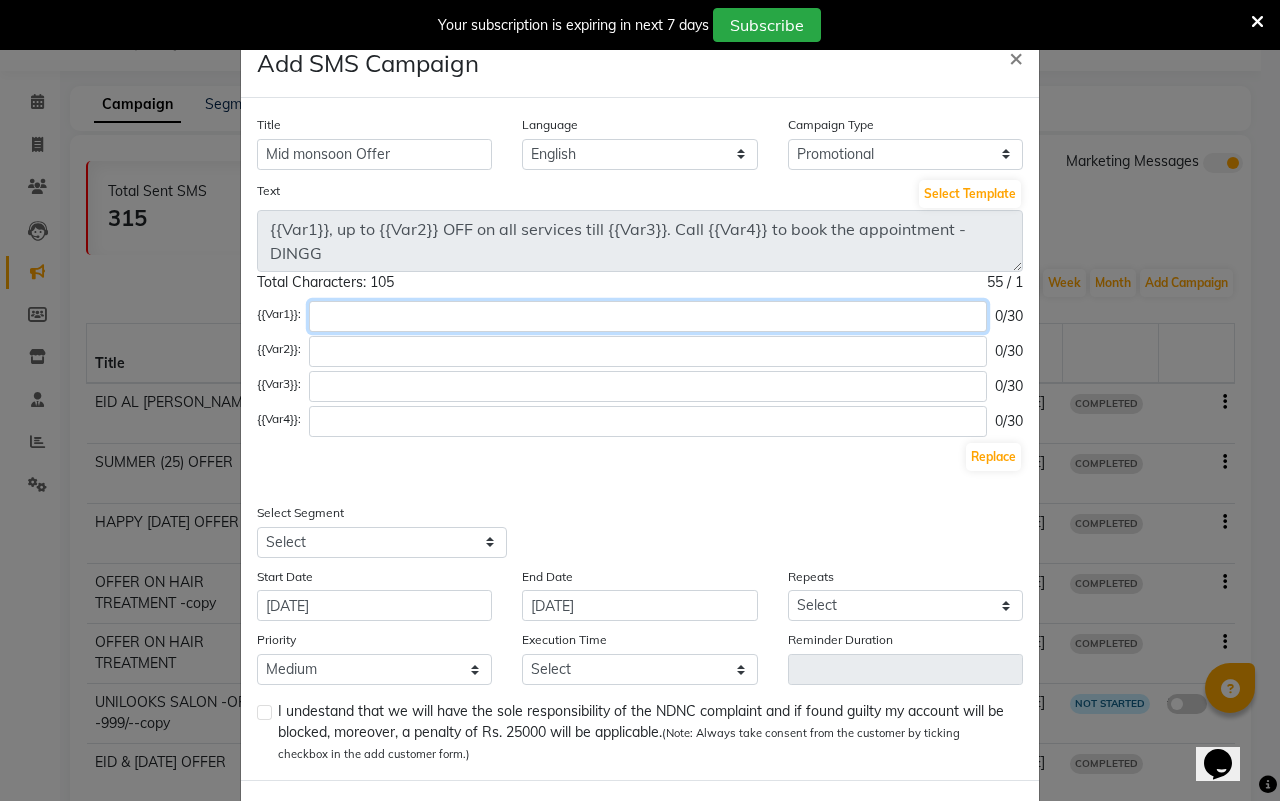 click 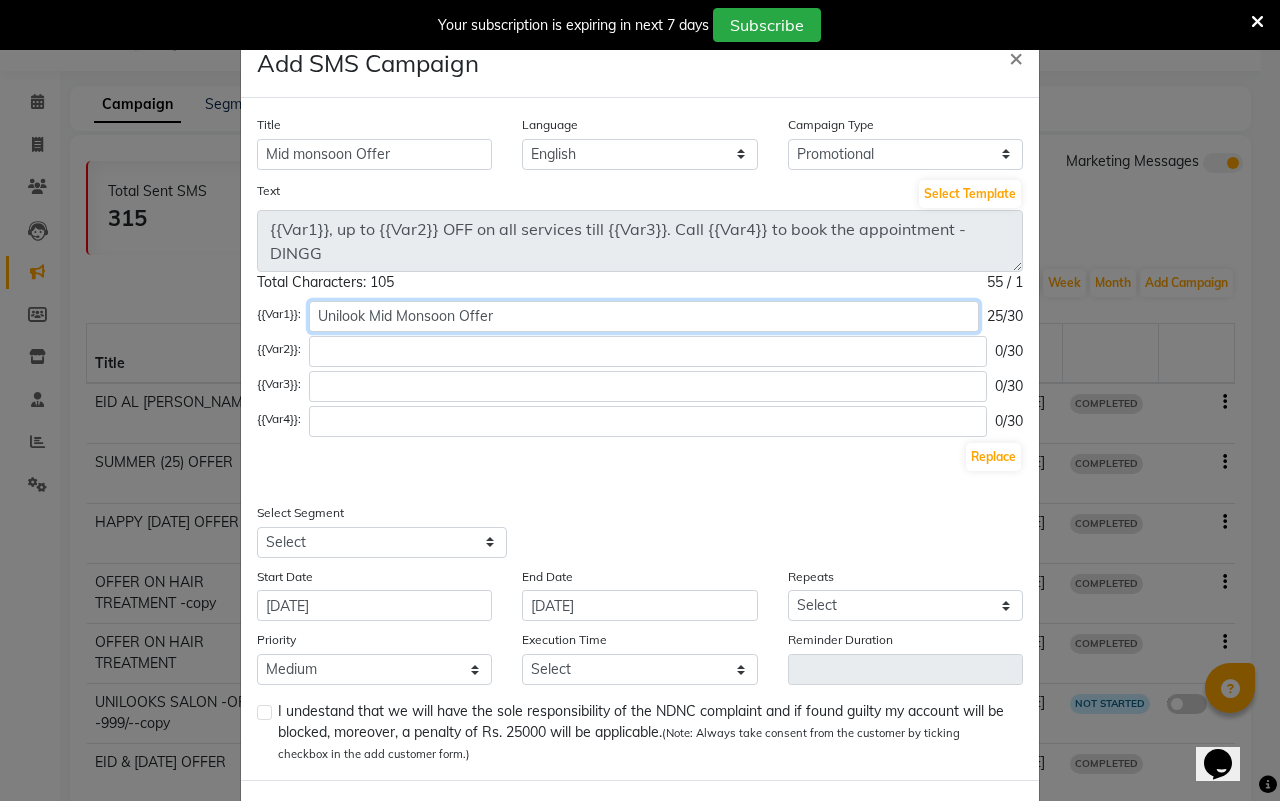 type on "Unilook Mid Monsoon Offer" 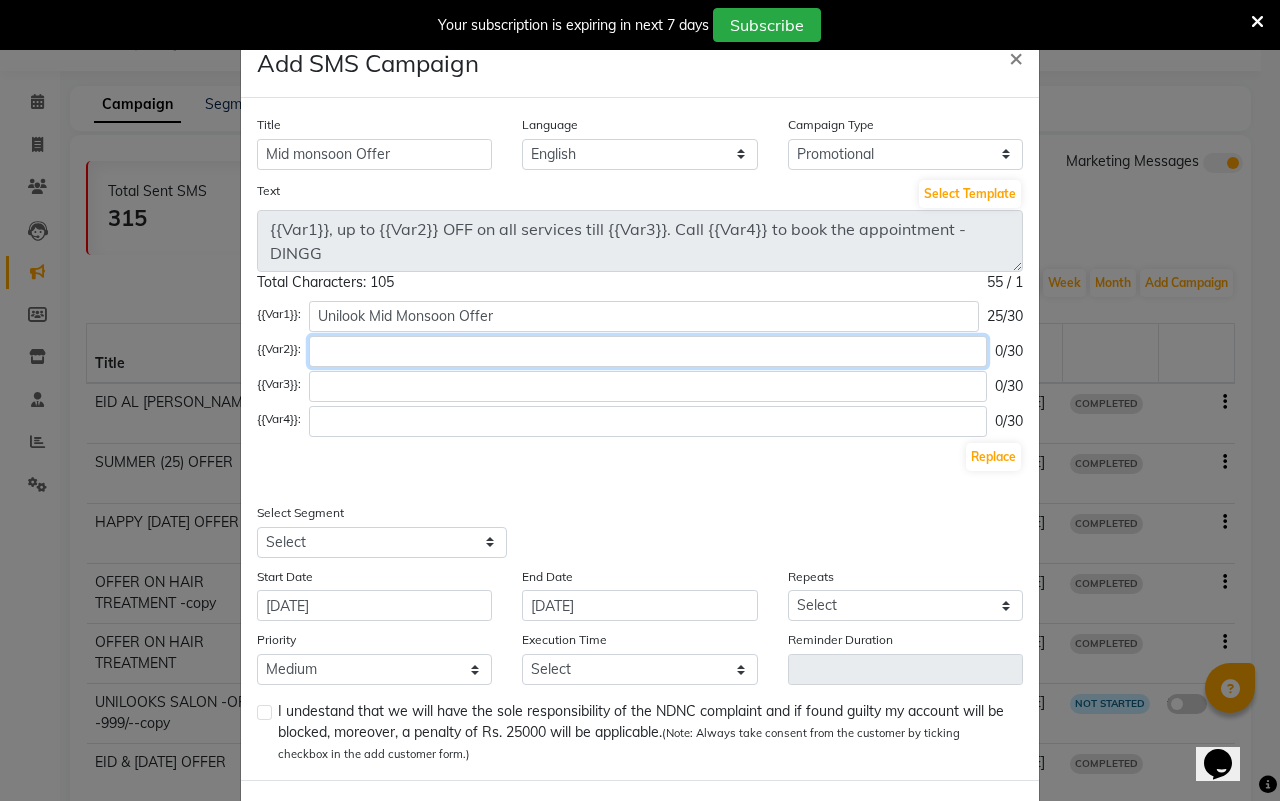 click 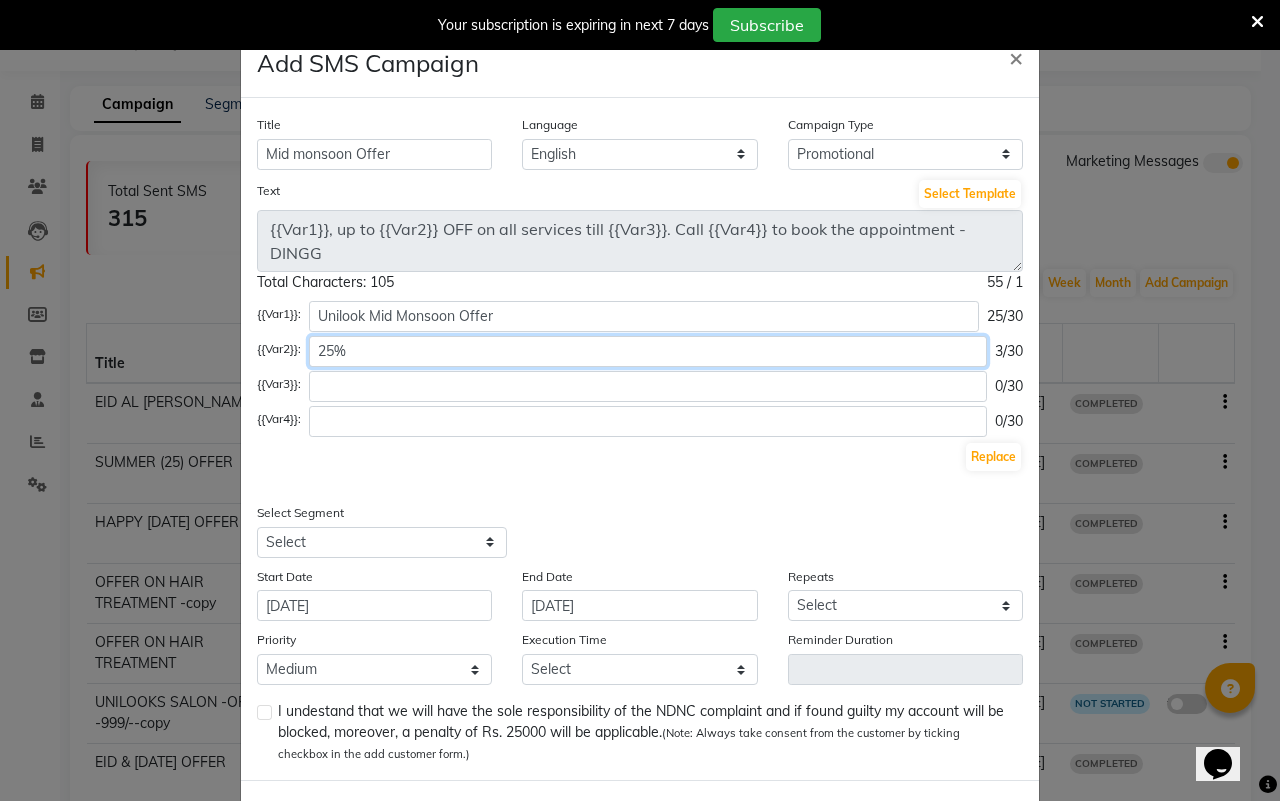 type on "25%" 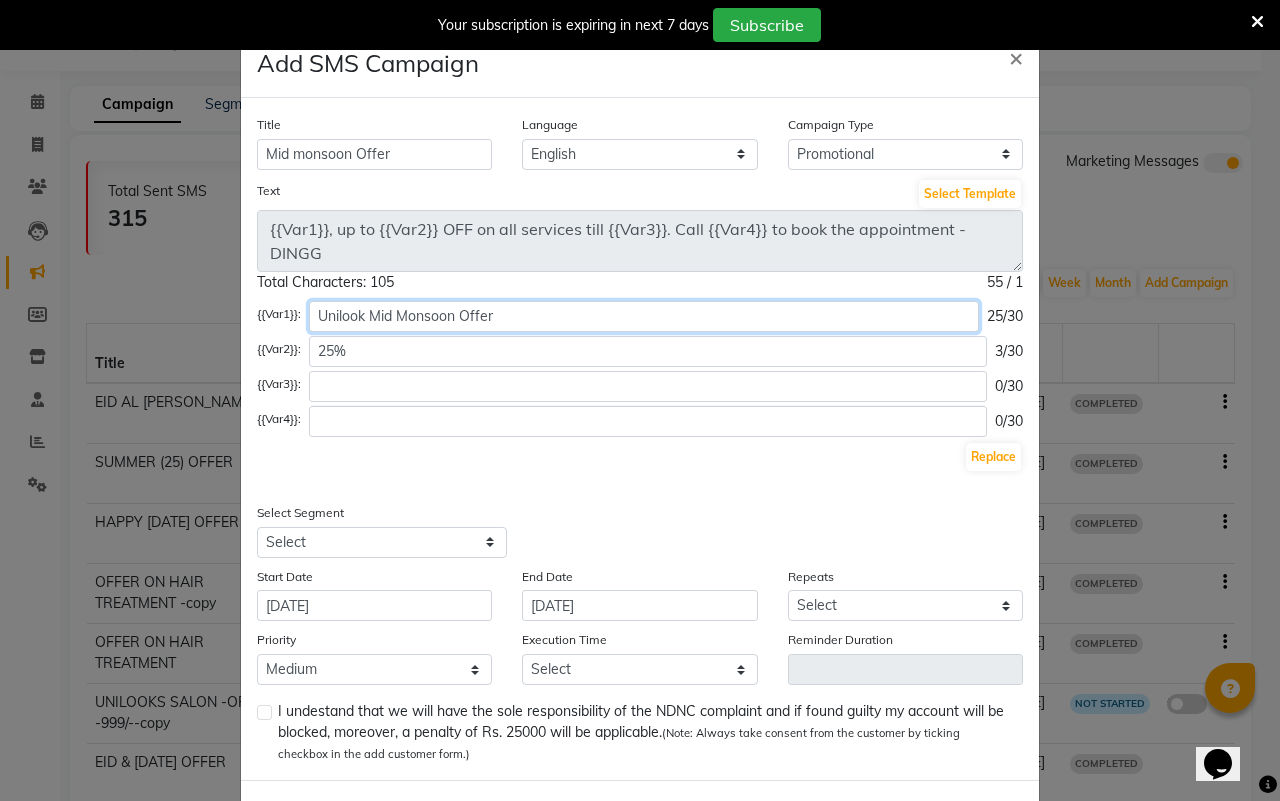 click on "Unilook Mid Monsoon Offer" 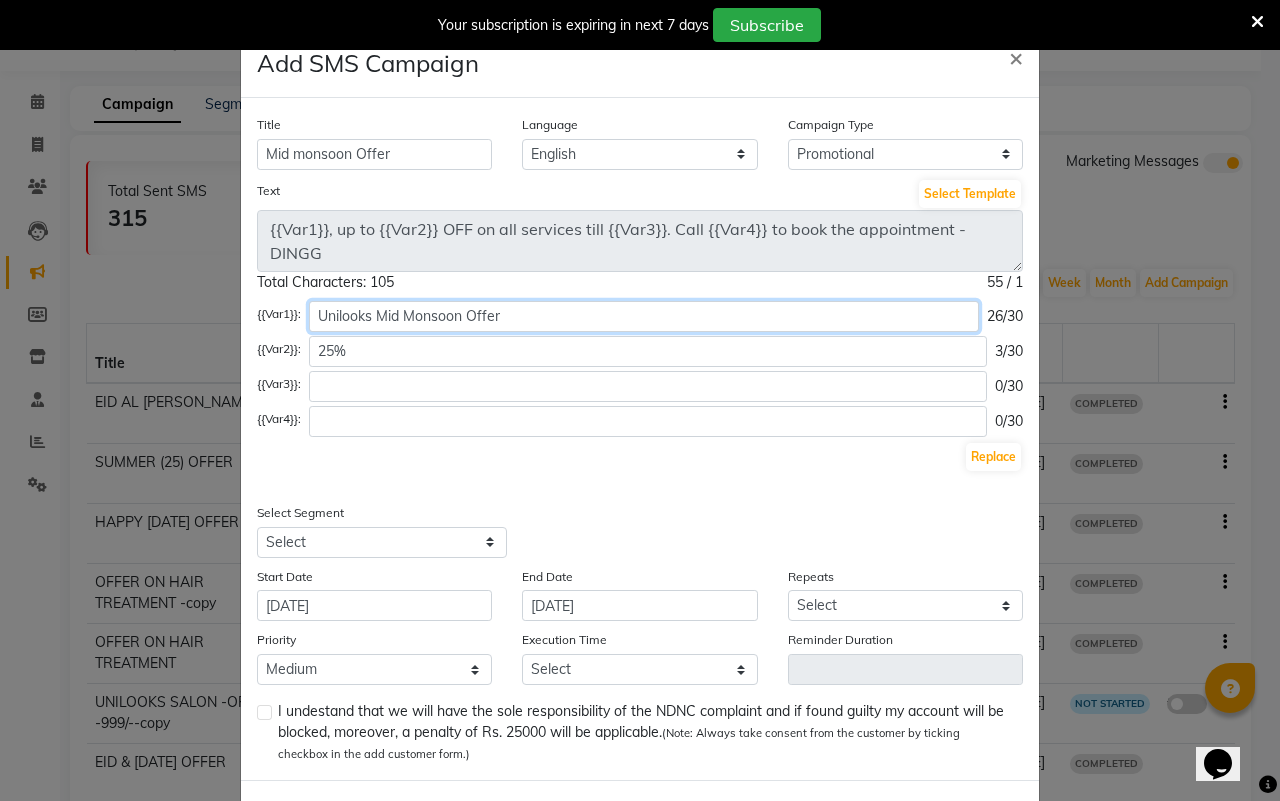 type on "Unilooks Mid Monsoon Offer" 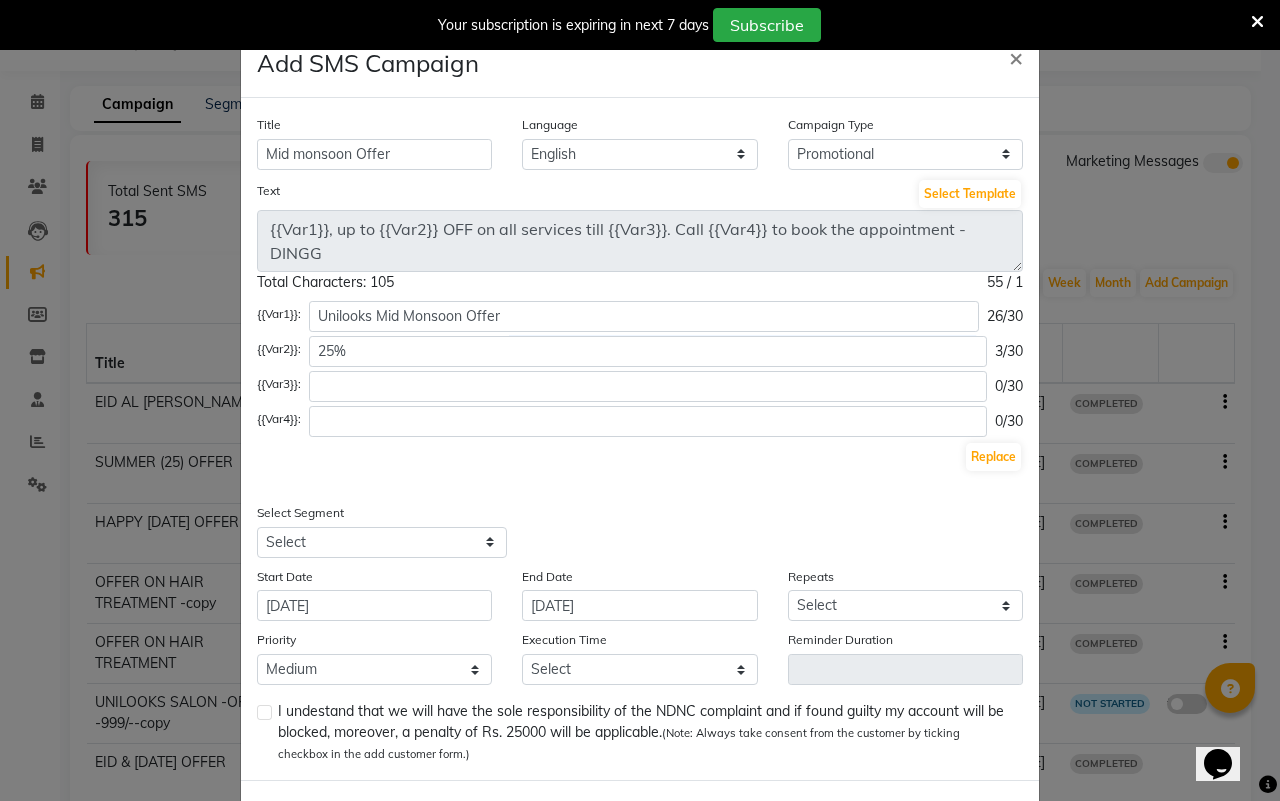click on "Title Mid monsoon Offer Language English Campaign Type Select Birthday Anniversary Promotional Service reminder Text Select Template {{Var1}}, up to {{Var2}} OFF on all services till {{Var3}}. Call {{Var4}} to book the appointment - DINGG Total Characters: 105 55 / 1  {{Var1}}: Unilooks Mid Monsoon Offer 26/30 {{Var2}}: 25% 3/30 {{Var3}}: 0/30 {{Var4}}: 0/30 Replace Select Segment Select All Customers All [DEMOGRAPHIC_DATA] Customer All [DEMOGRAPHIC_DATA] Customer All Members All Customers Visited in last 30 days All Customers Visited in last 60 days but not in last 30 days Inactive/Lost Customers High Ticket Customers Low Ticket Customers Frequent Customers Regular Customers New Customers All Customers with Valid Birthdays All Customers with Valid Anniversary All Customer Visited in [DATE] Service Reminder - Spa/Facial/Color Service Reminder - Treatements Start Date [DATE] End Date [DATE] Repeats Select Once Daily Alternate Day Weekly Monthly Yearly Priority Low Medium High Execution Time Select 09:00 AM 09:15 AM 09:30 AM" 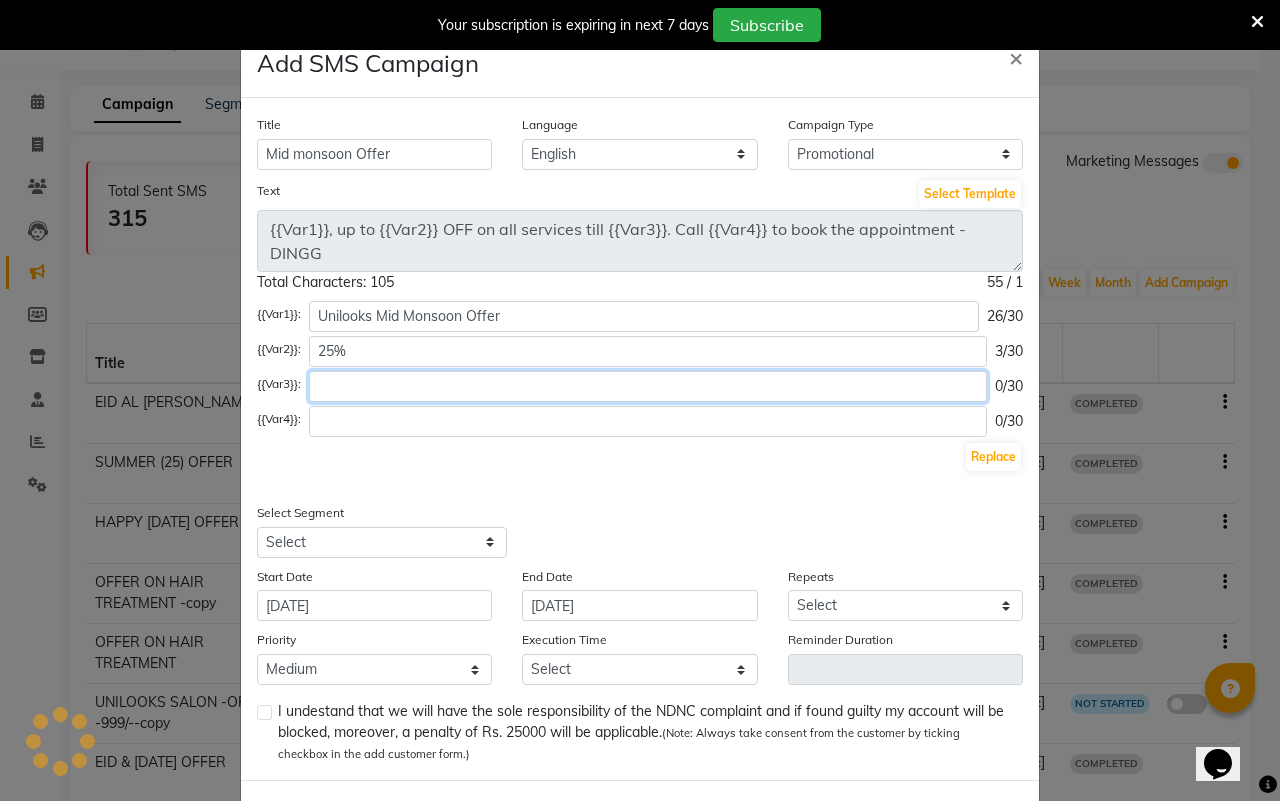click 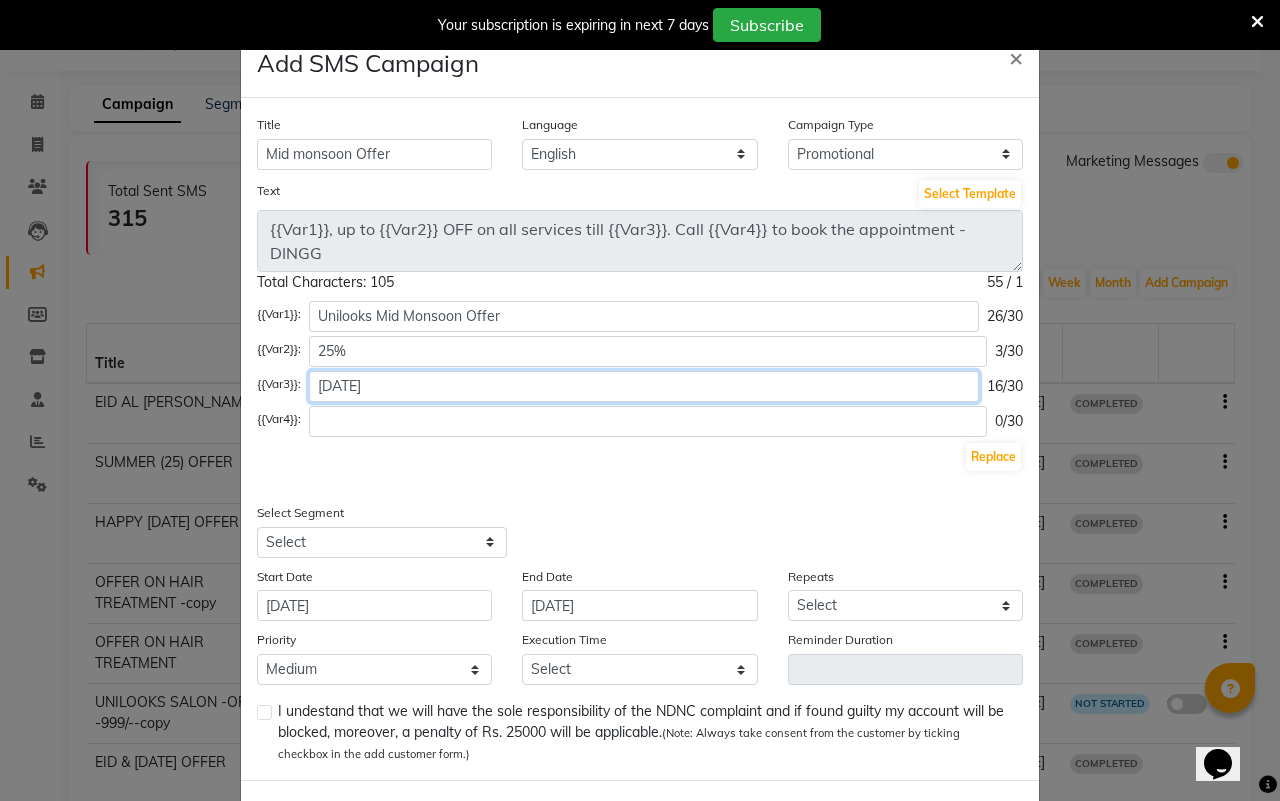 type on "[DATE]" 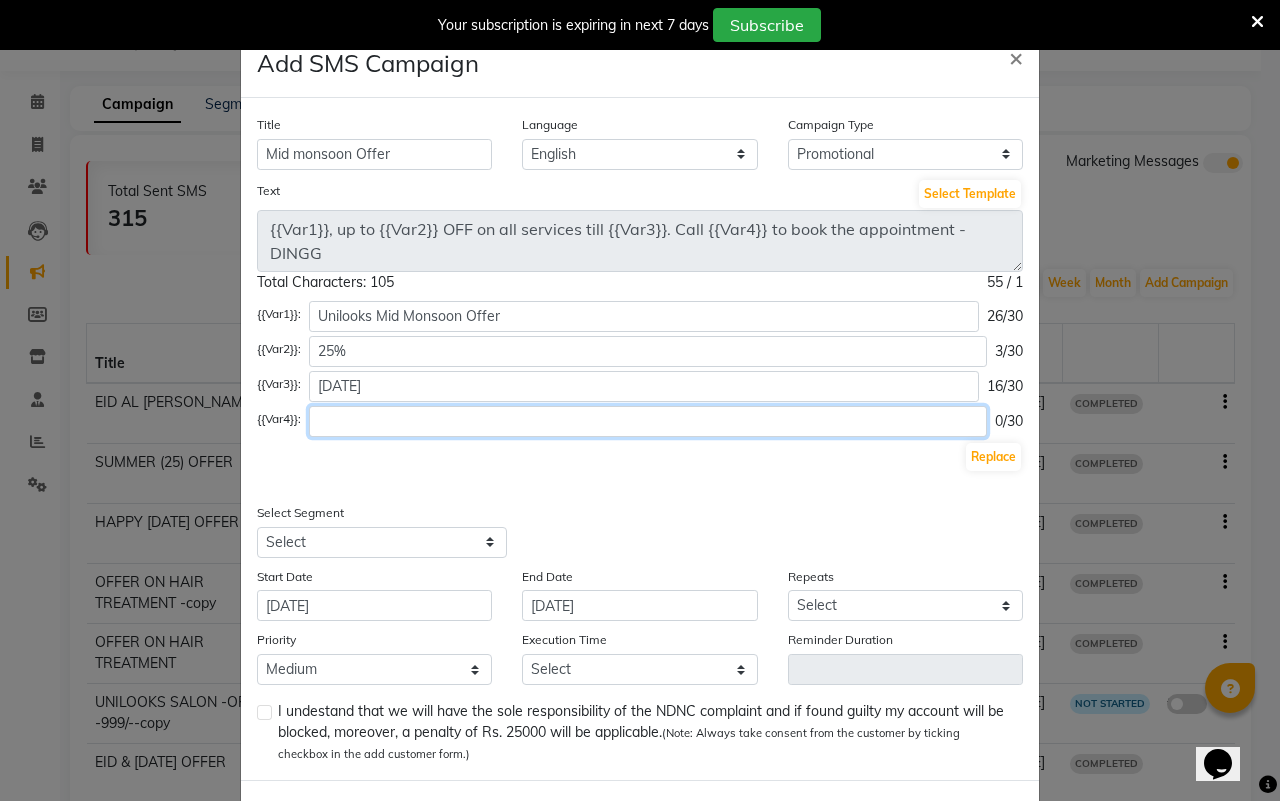 click 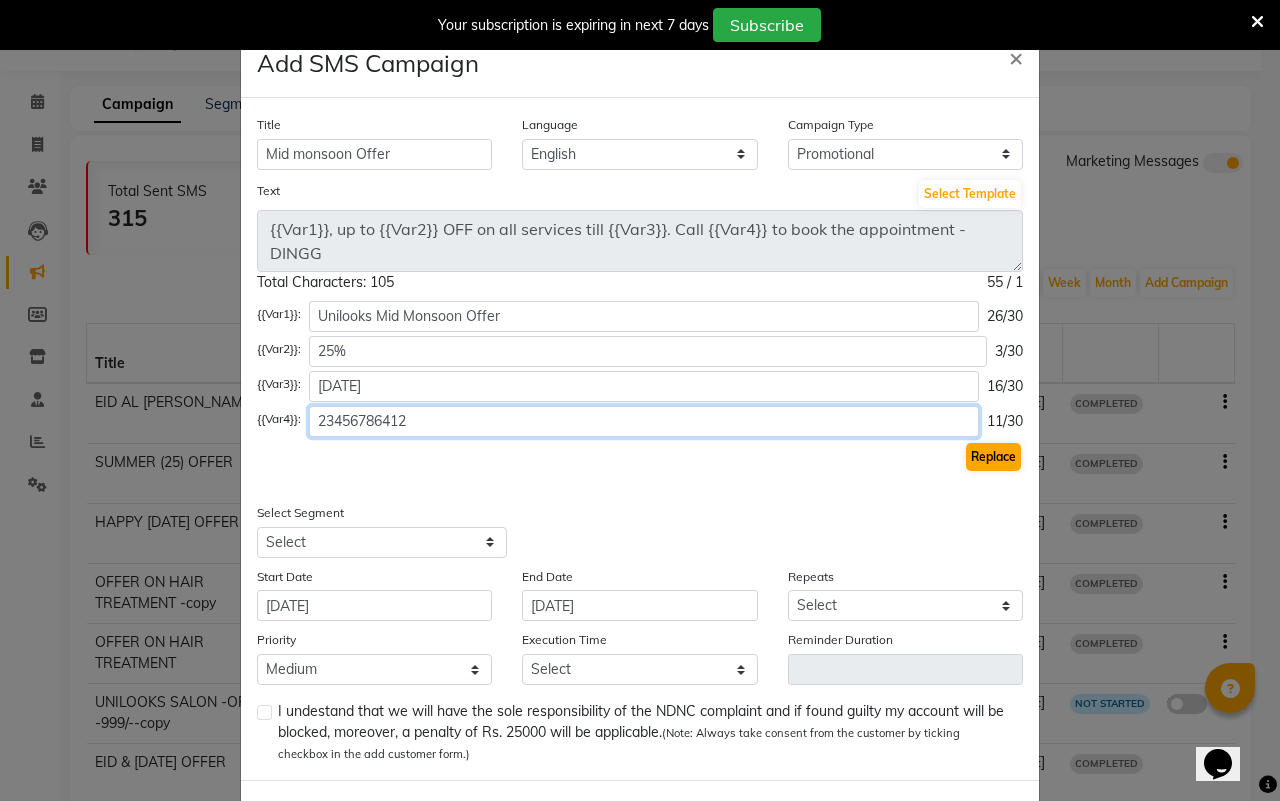 type on "23456786412" 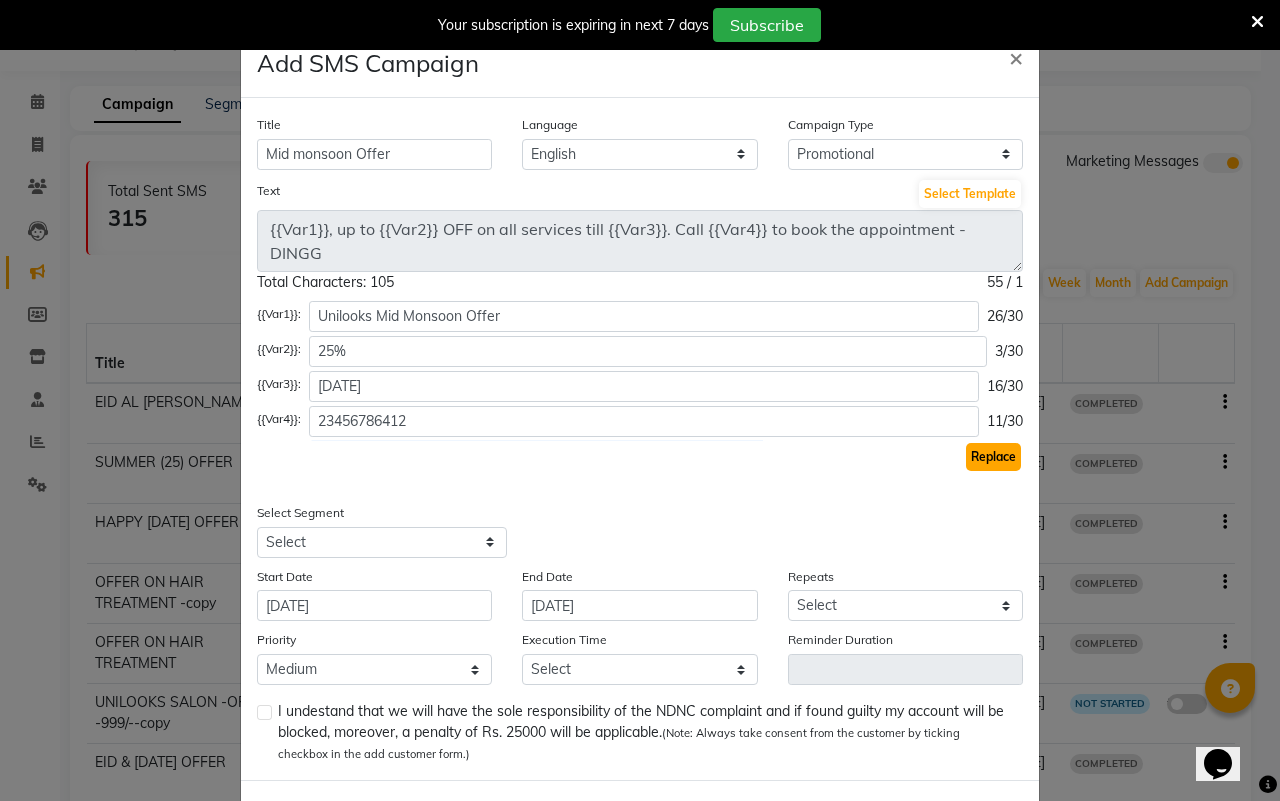 click on "Replace" 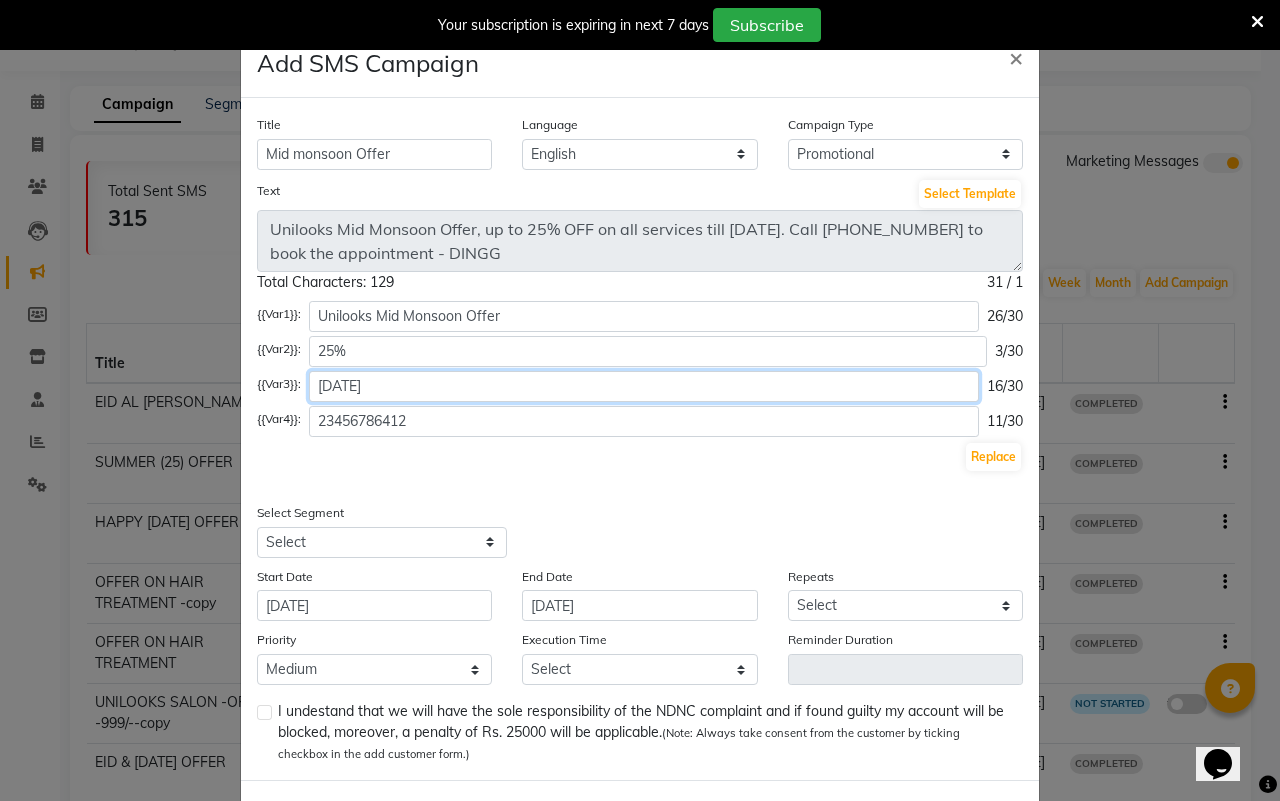 click on "[DATE]" 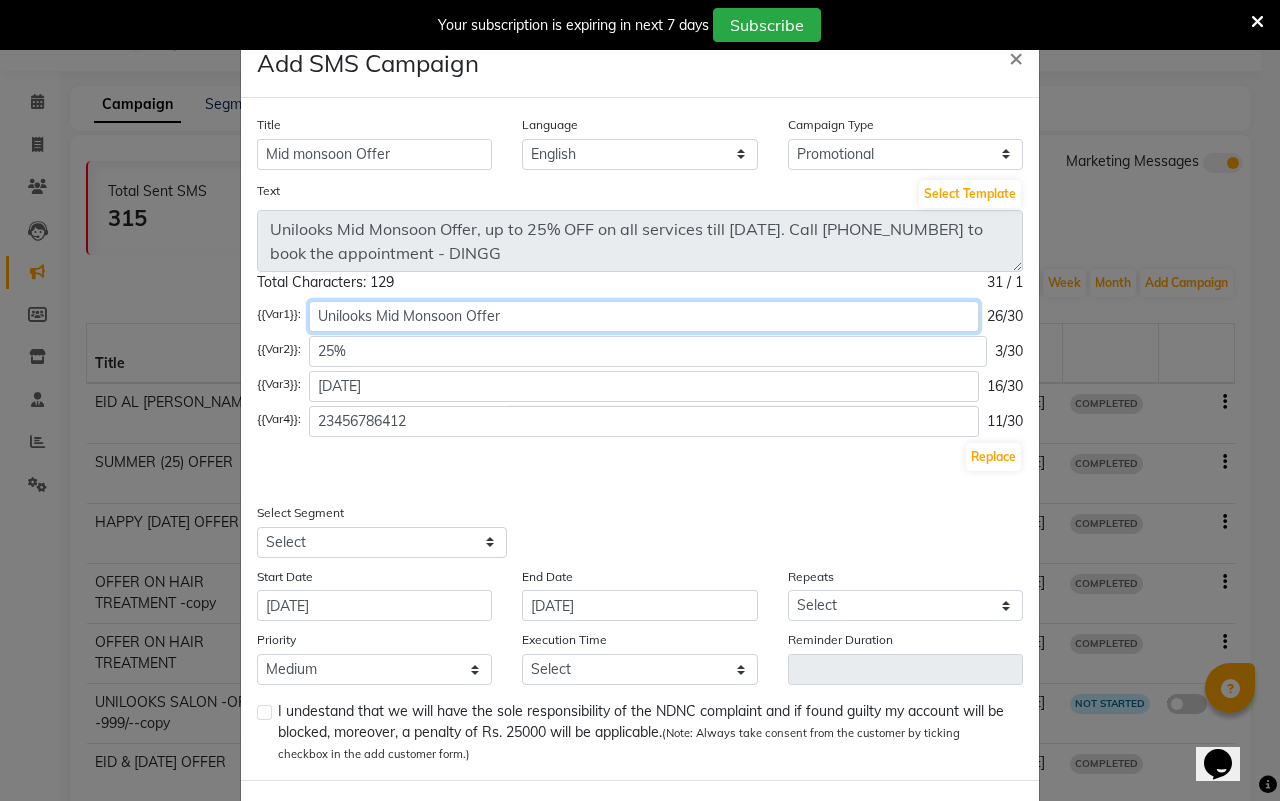 click on "Unilooks Mid Monsoon Offer" 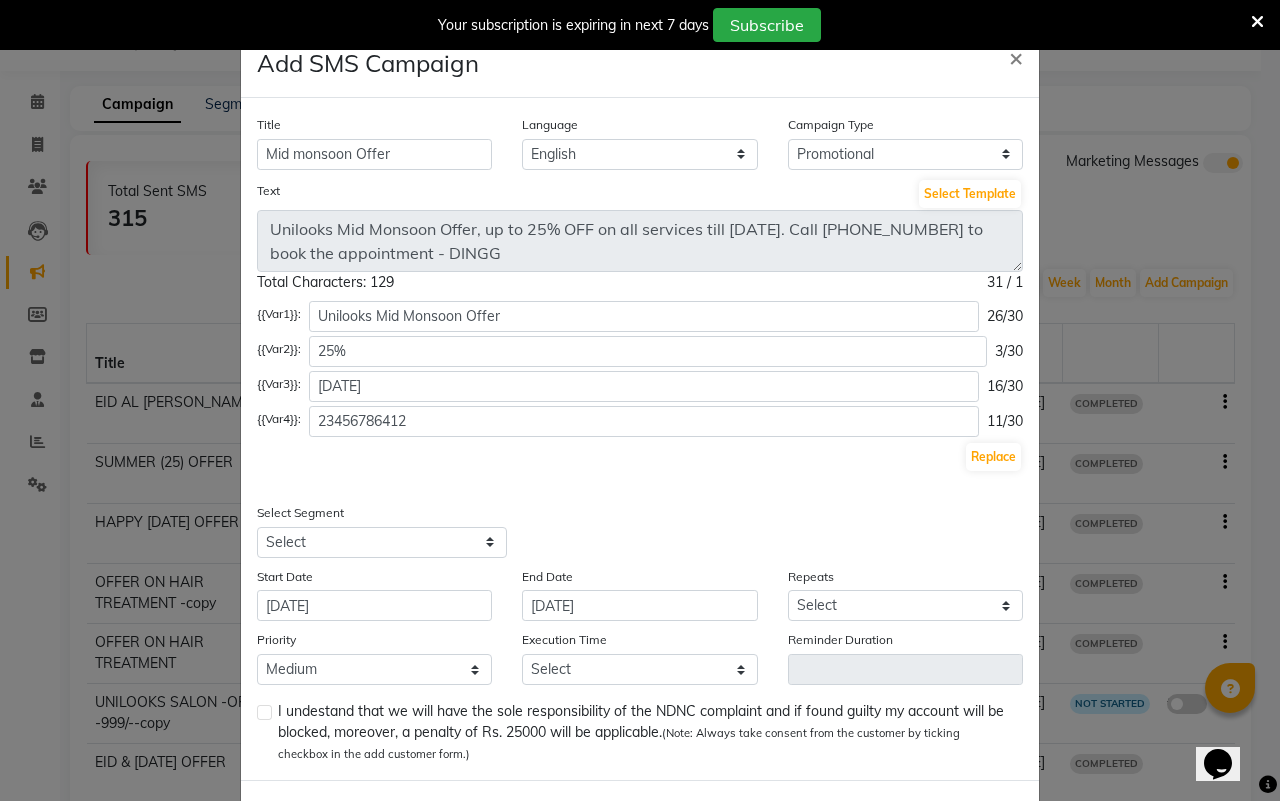 click on "31 / 1" 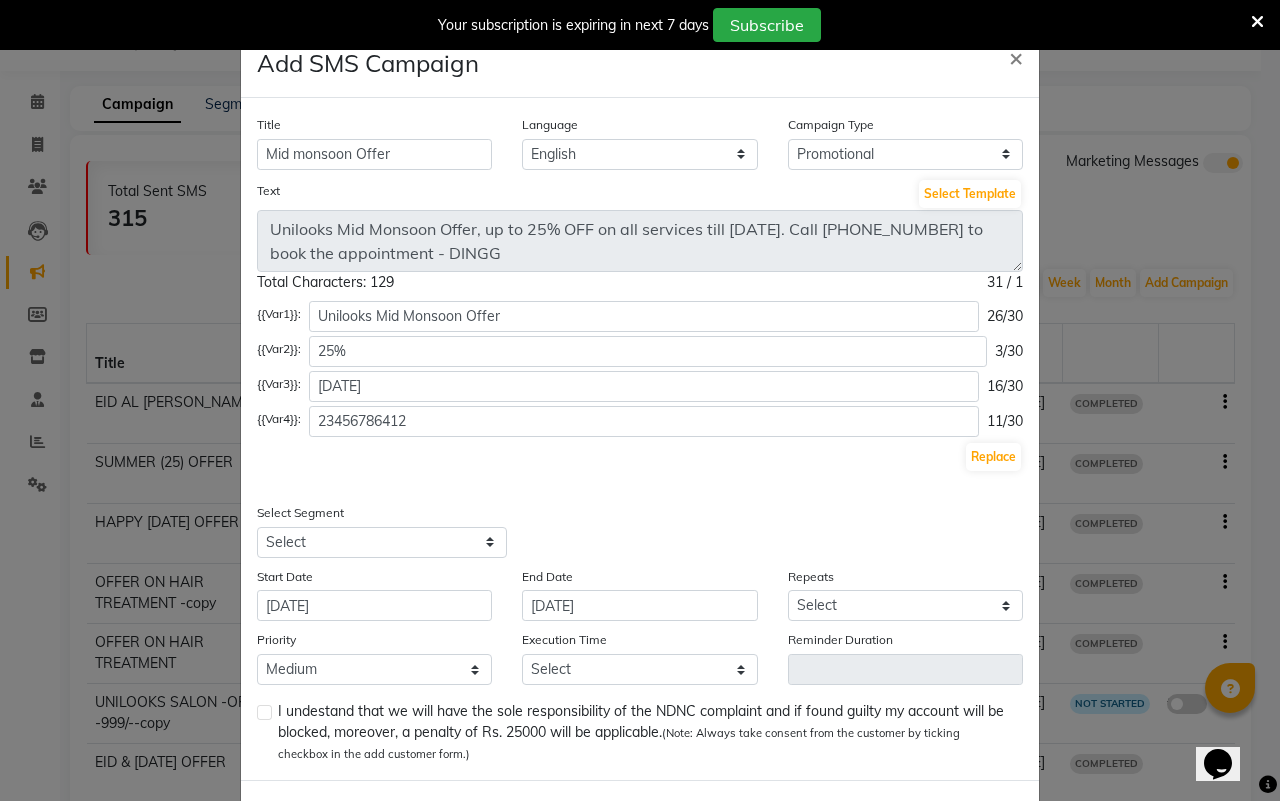 click on "31 / 1" 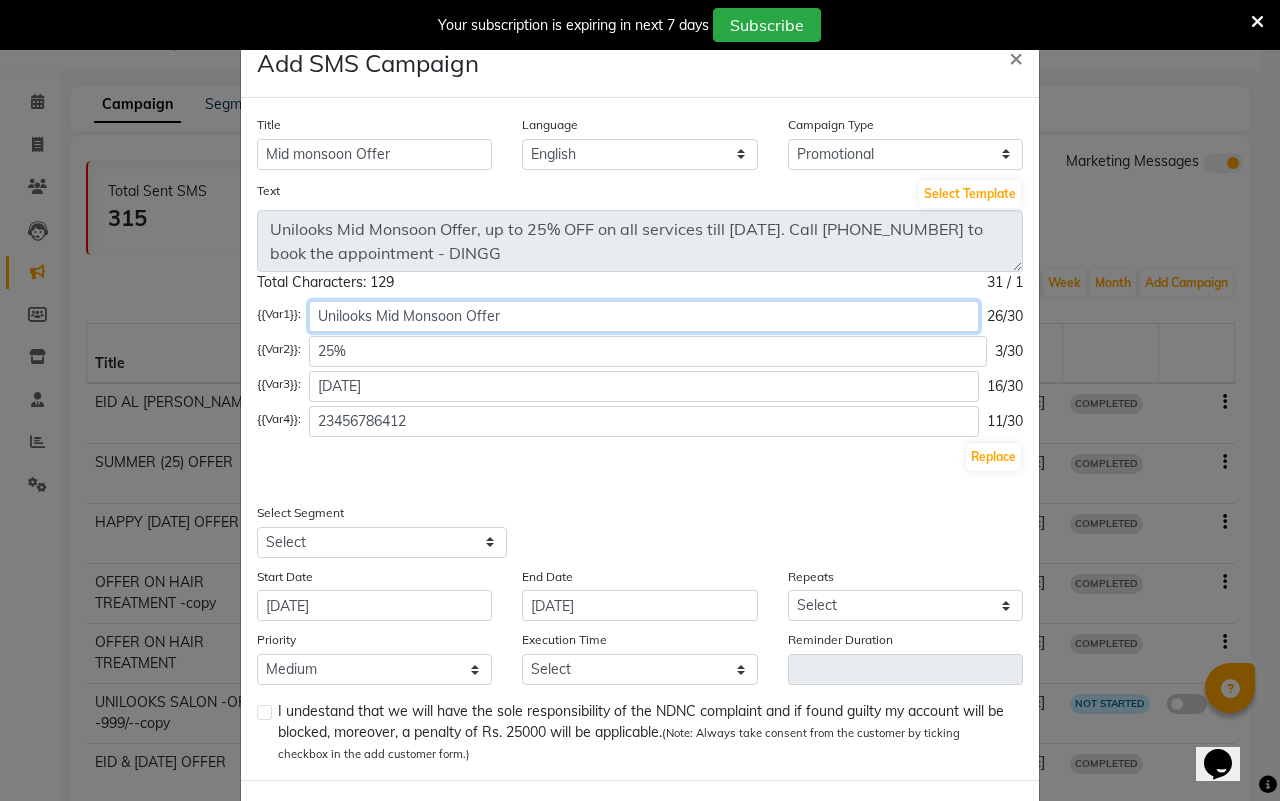 click on "Unilooks Mid Monsoon Offer" 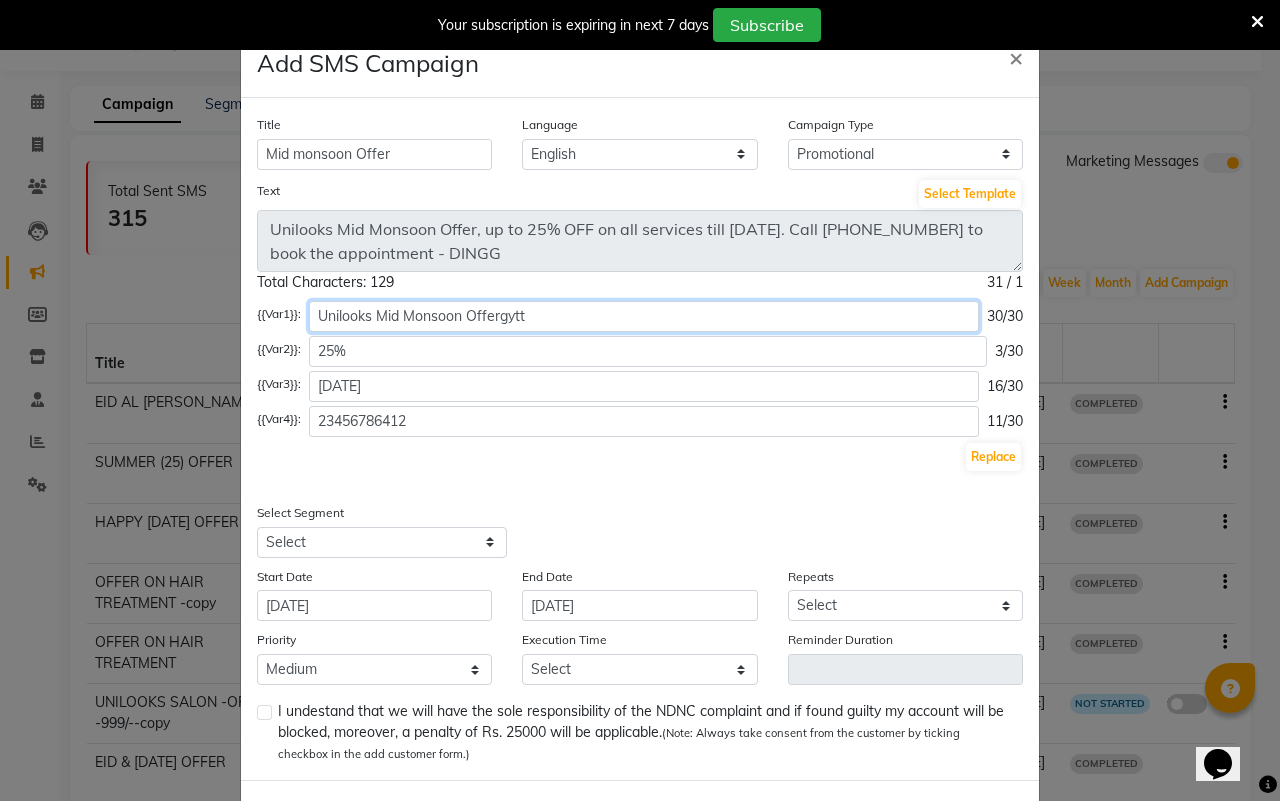 type on "Unilooks Mid Monsoon Offergytt" 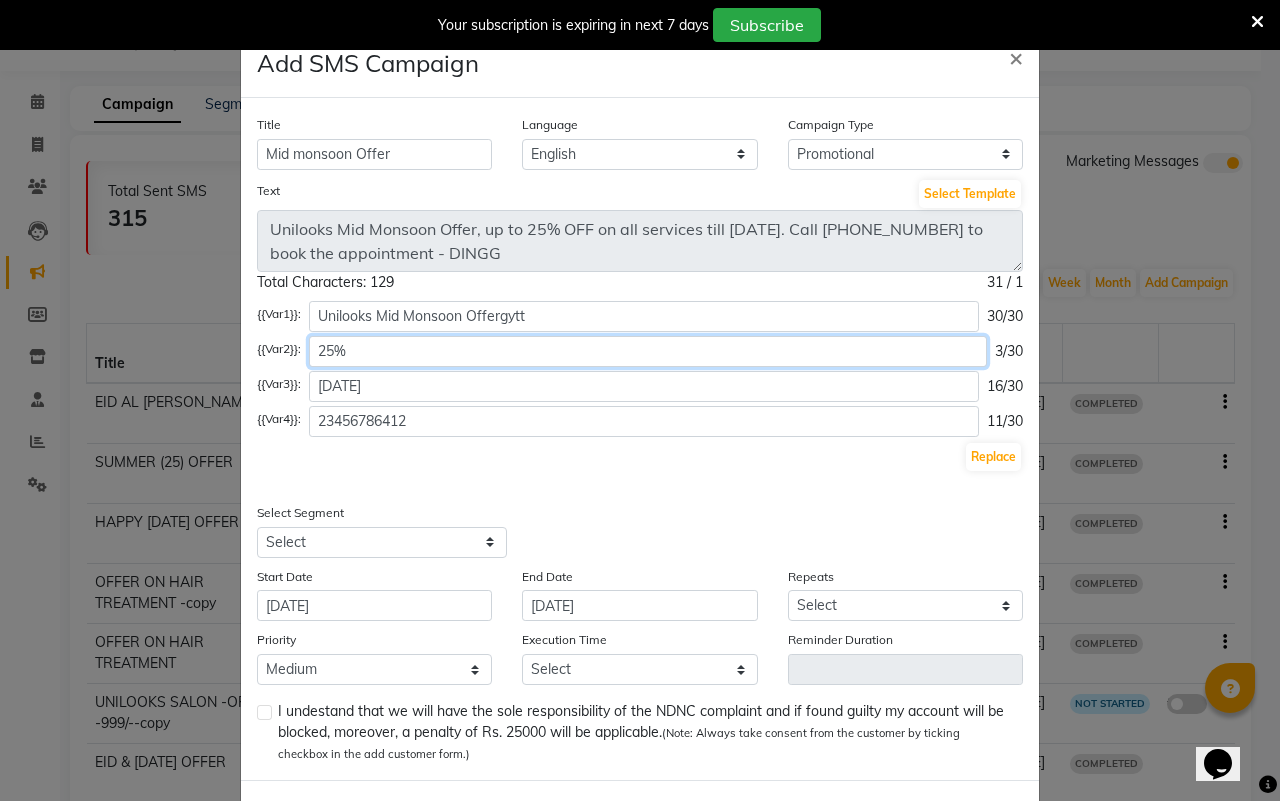 click on "25%" 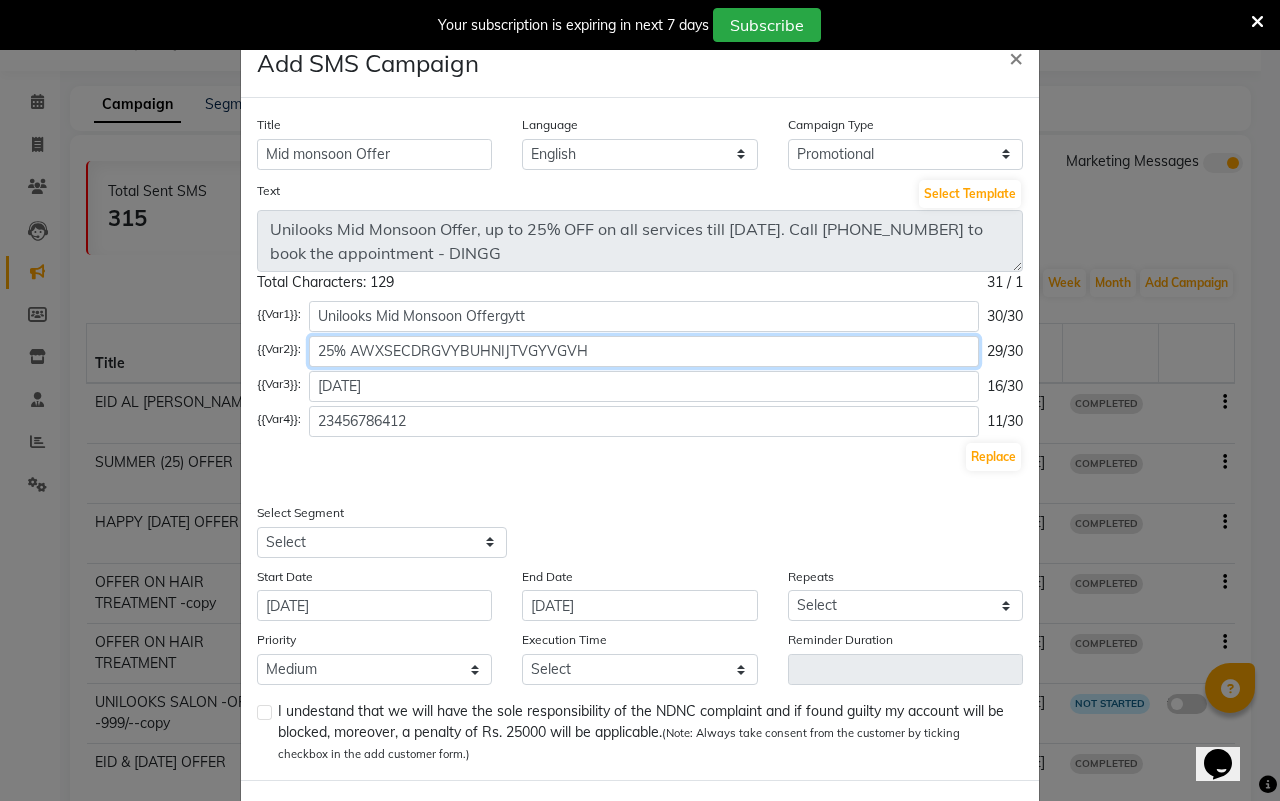 type on "25% AWXSECDRGVYBUHNIJTVGYVGVH" 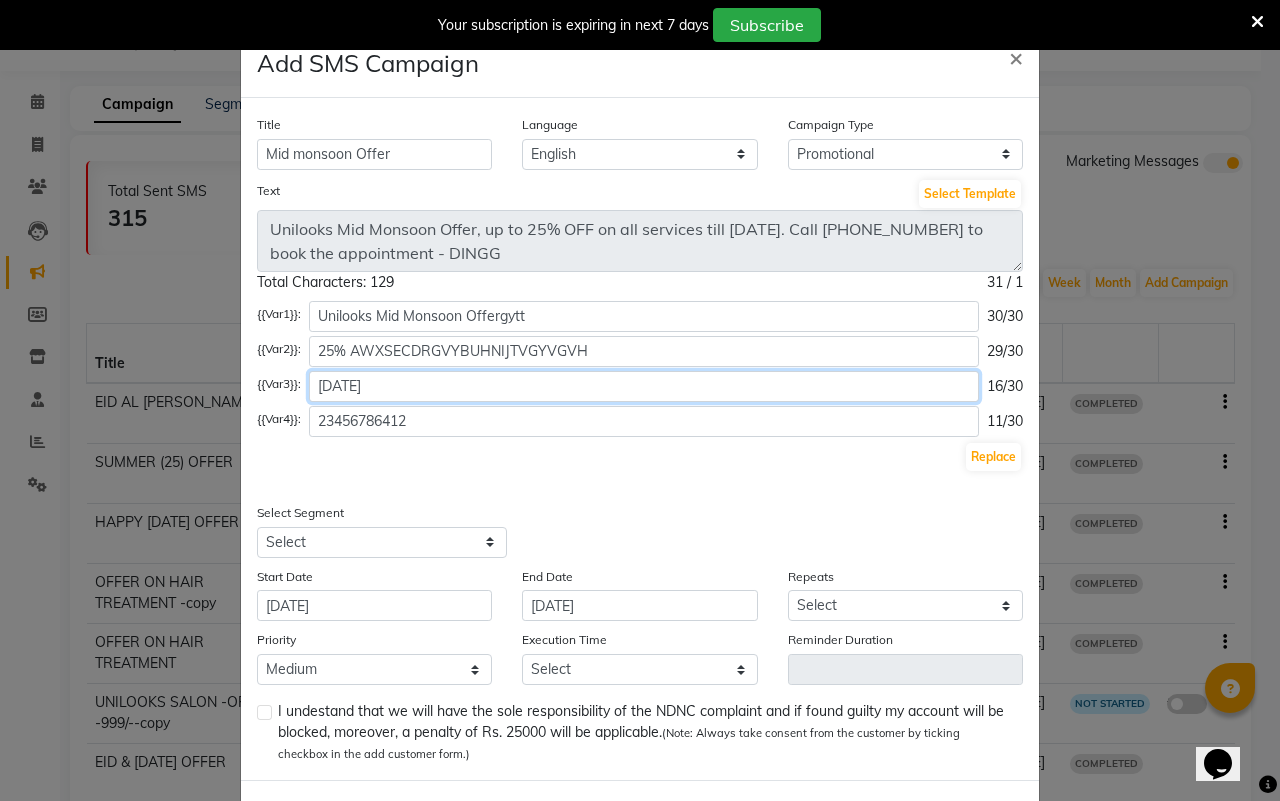click on "[DATE]" 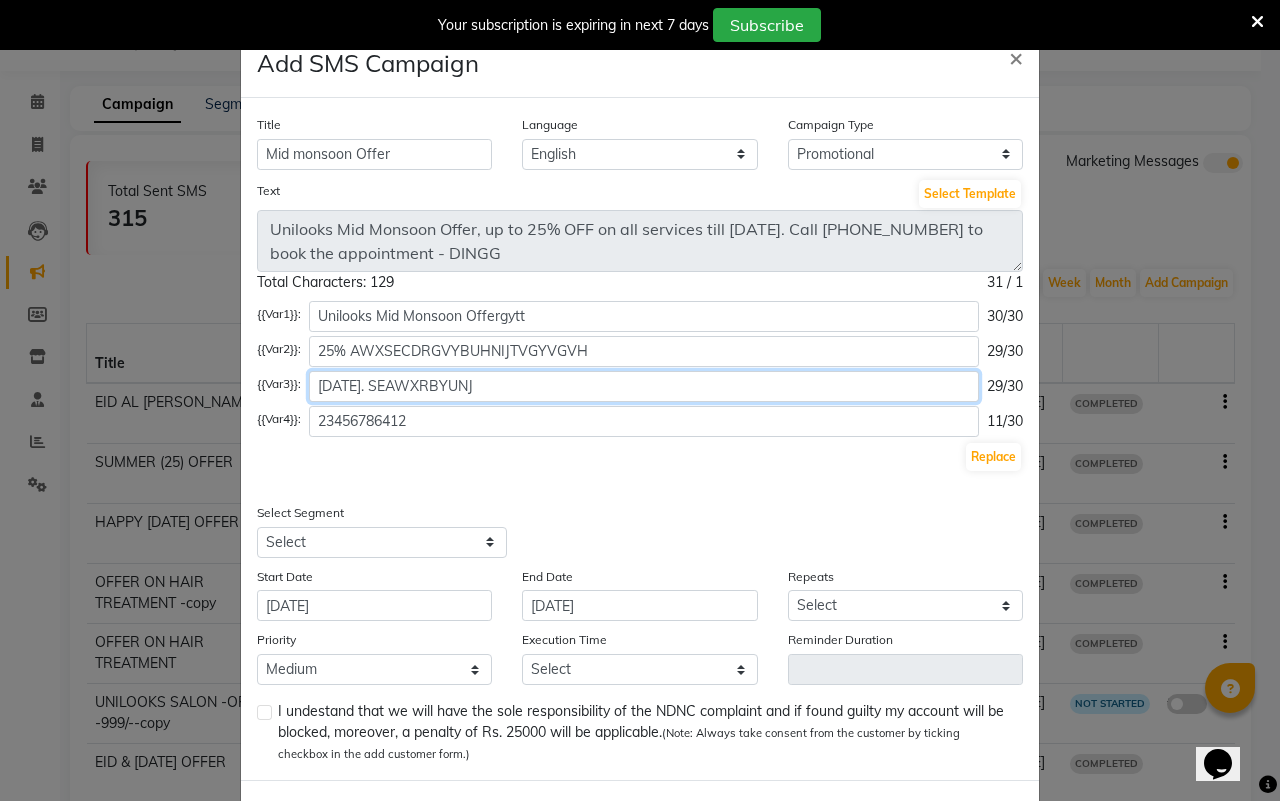 type on "[DATE]. SEAWXRBYUNJ" 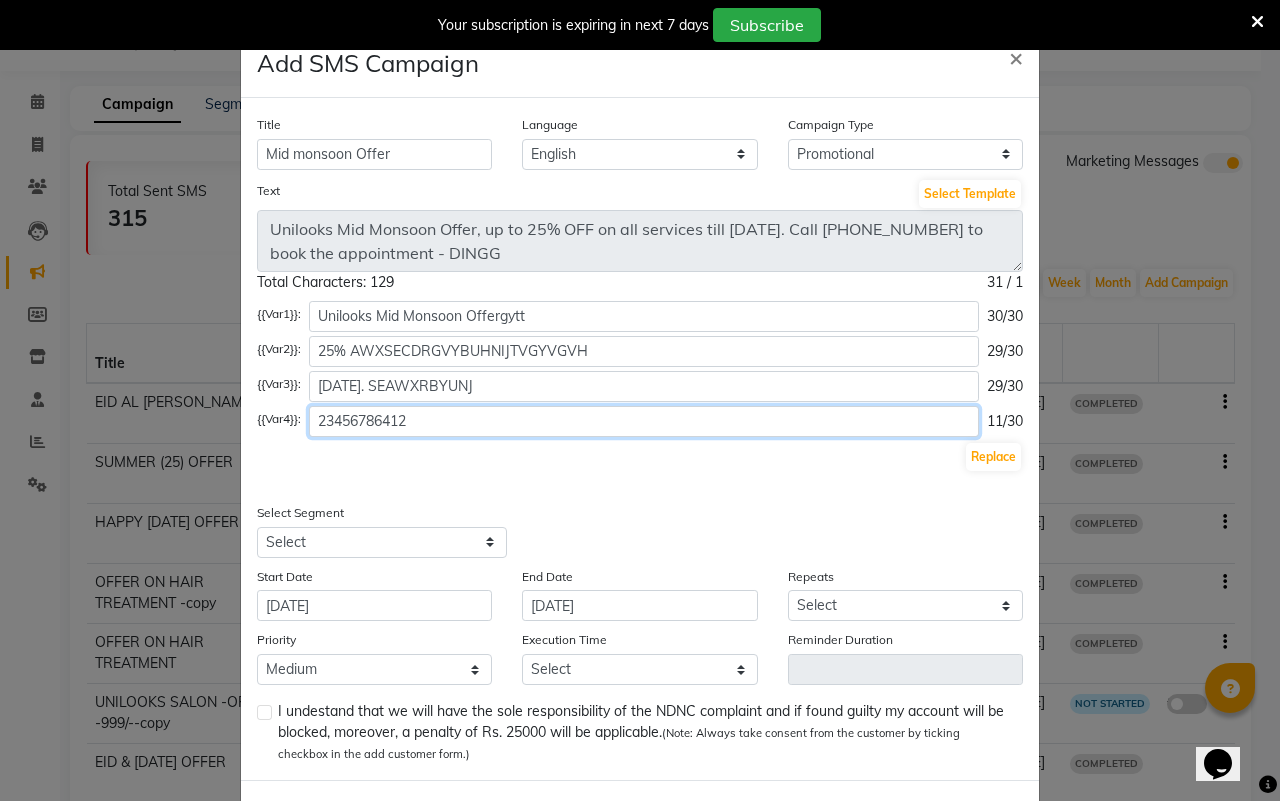 click on "23456786412" 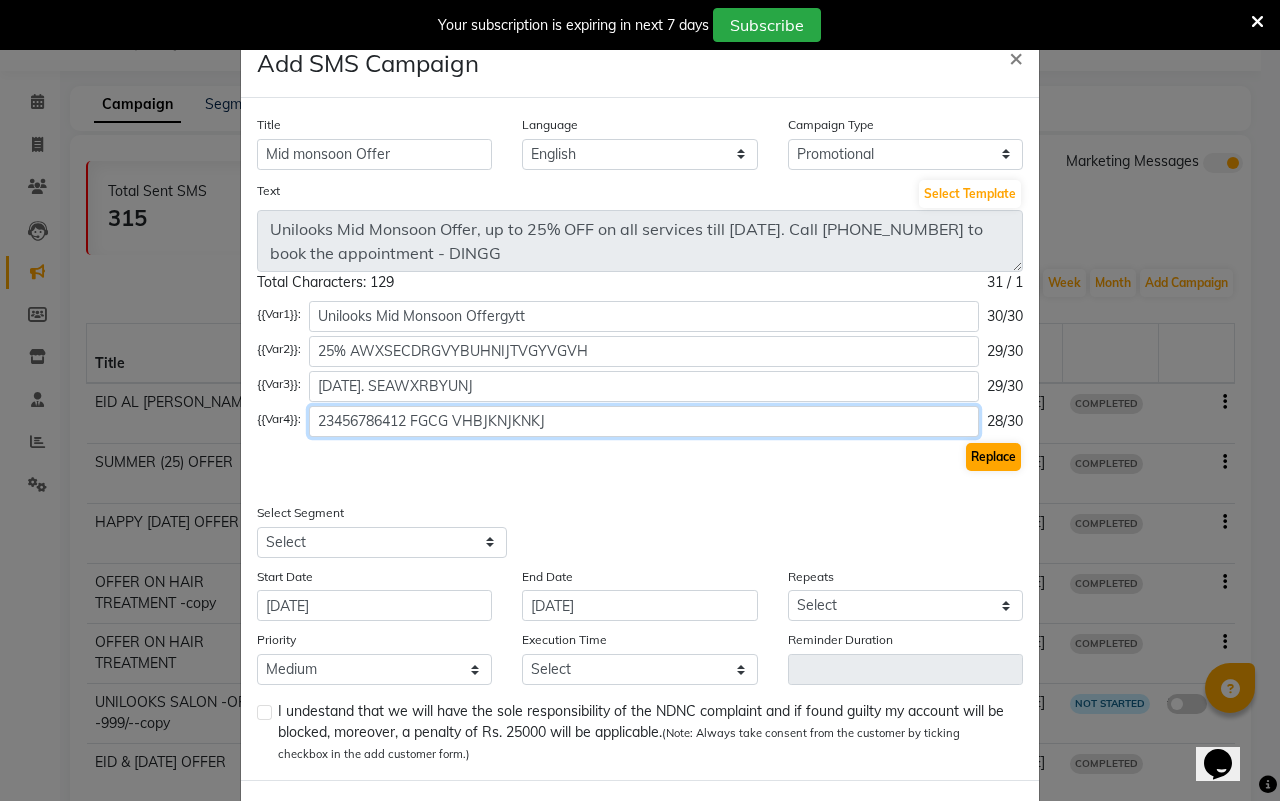 type on "23456786412 FGCG VHBJKNJKNKJ" 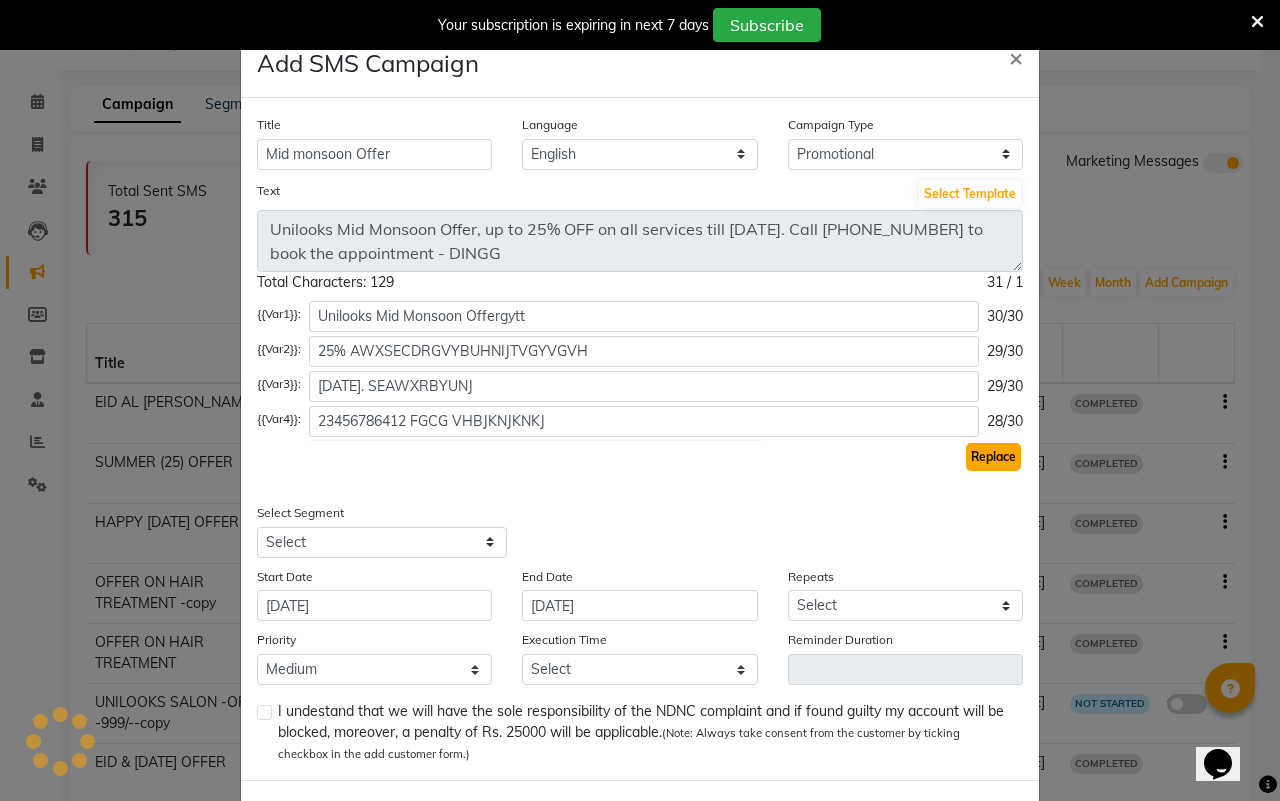 click on "Replace" 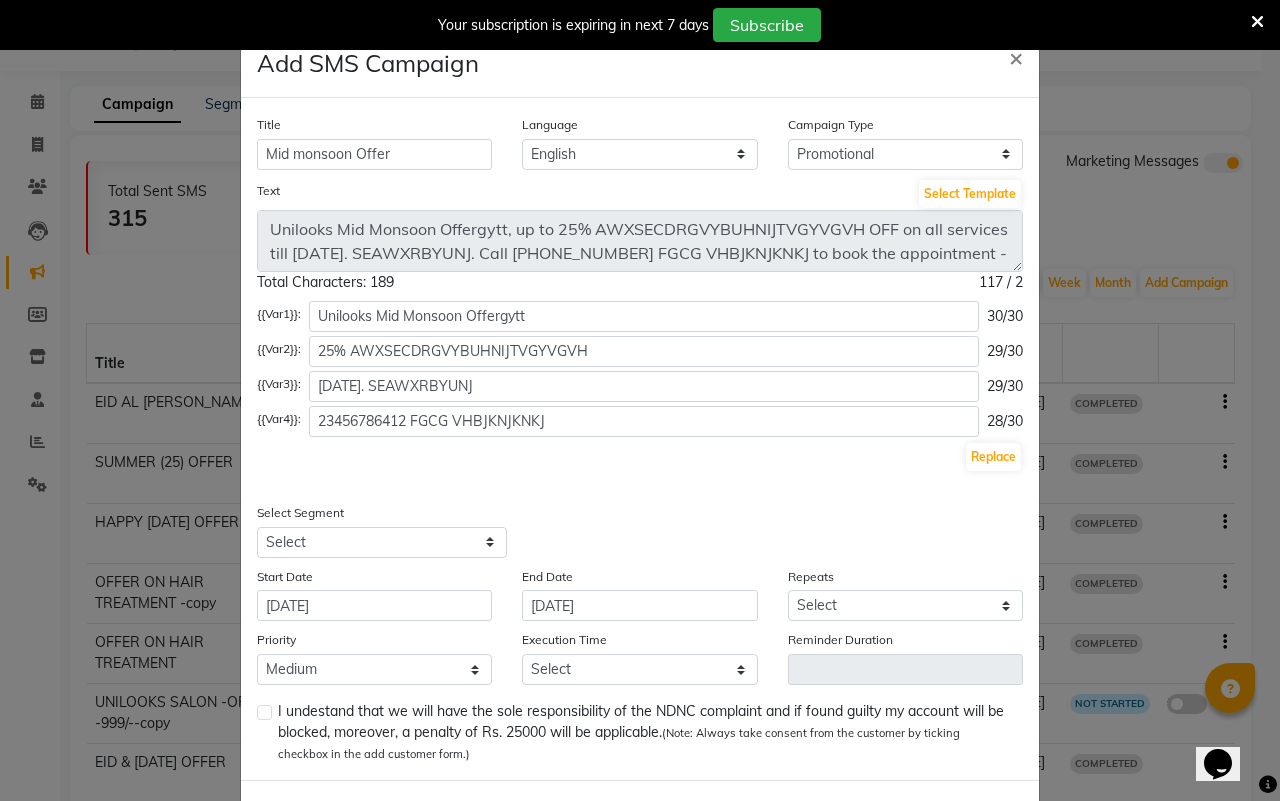 click on "117 / 2" 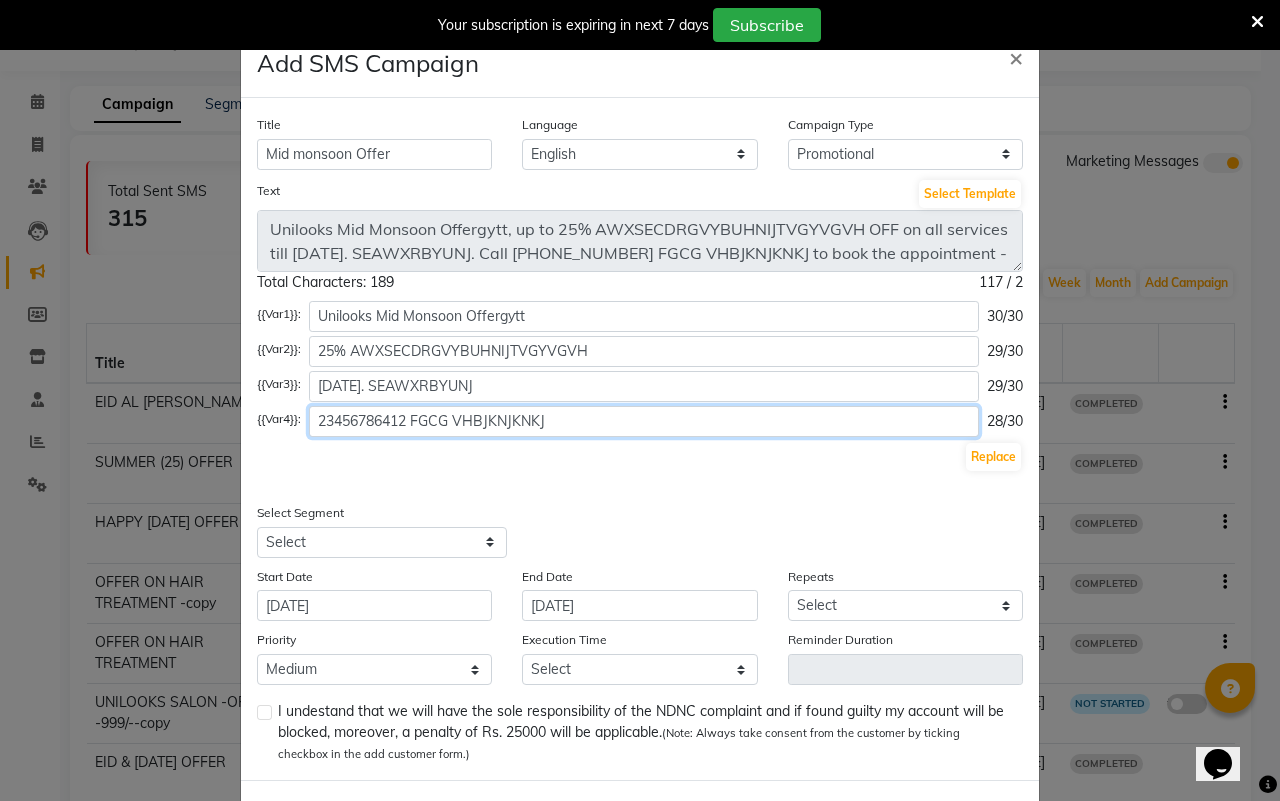 click on "23456786412 FGCG VHBJKNJKNKJ" 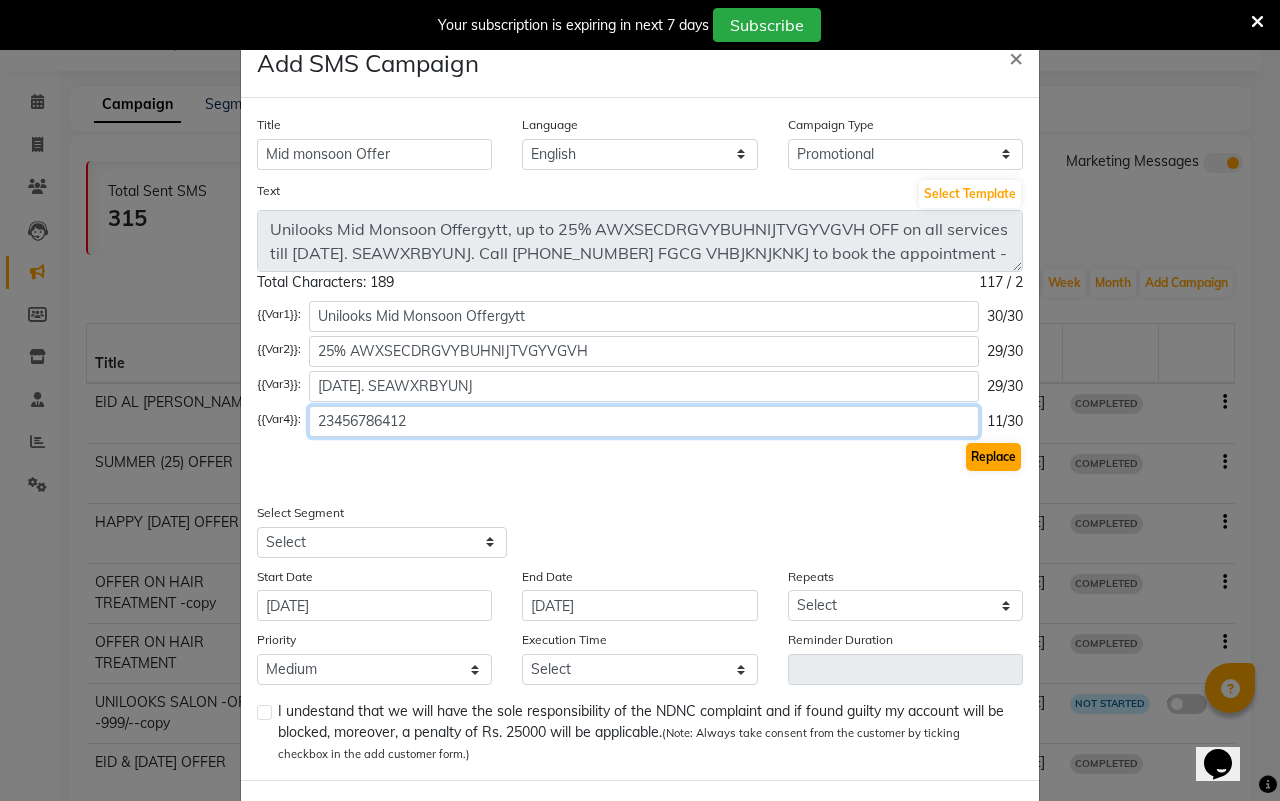 type on "23456786412" 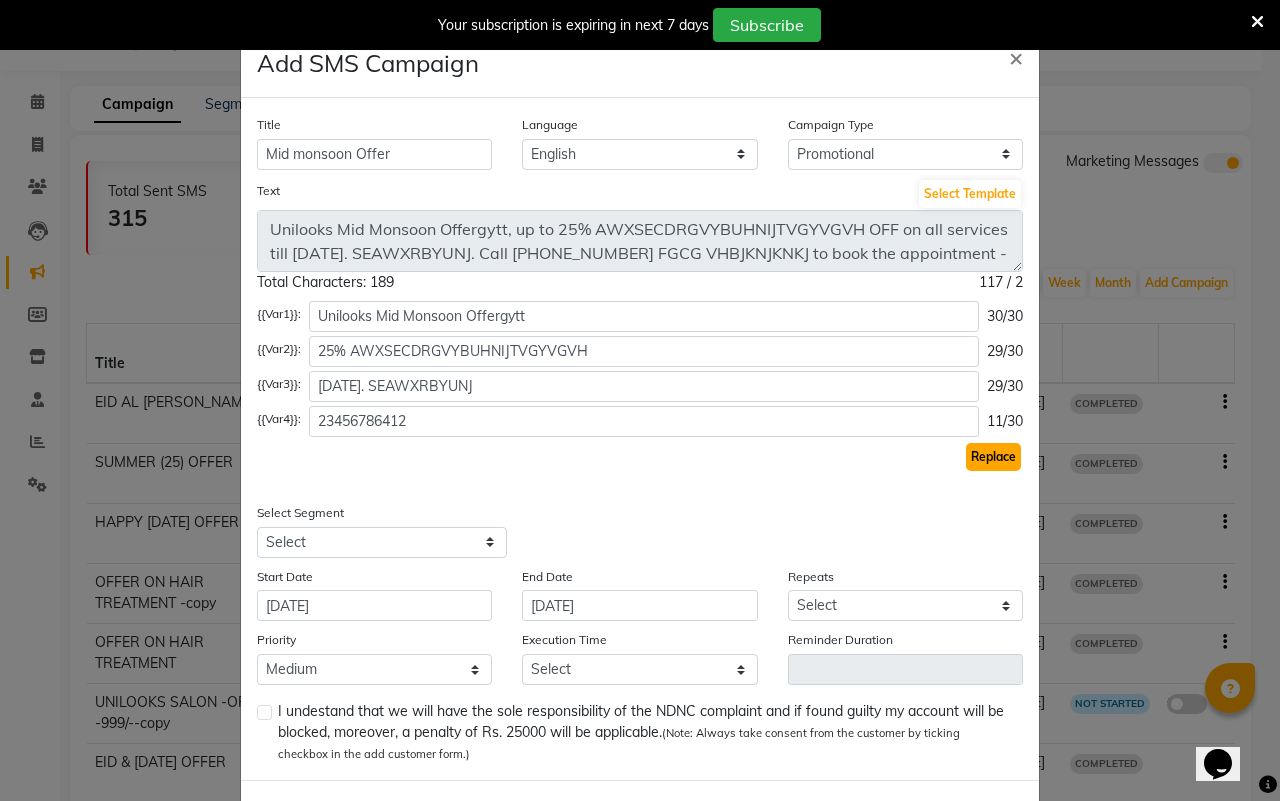 click on "Replace" 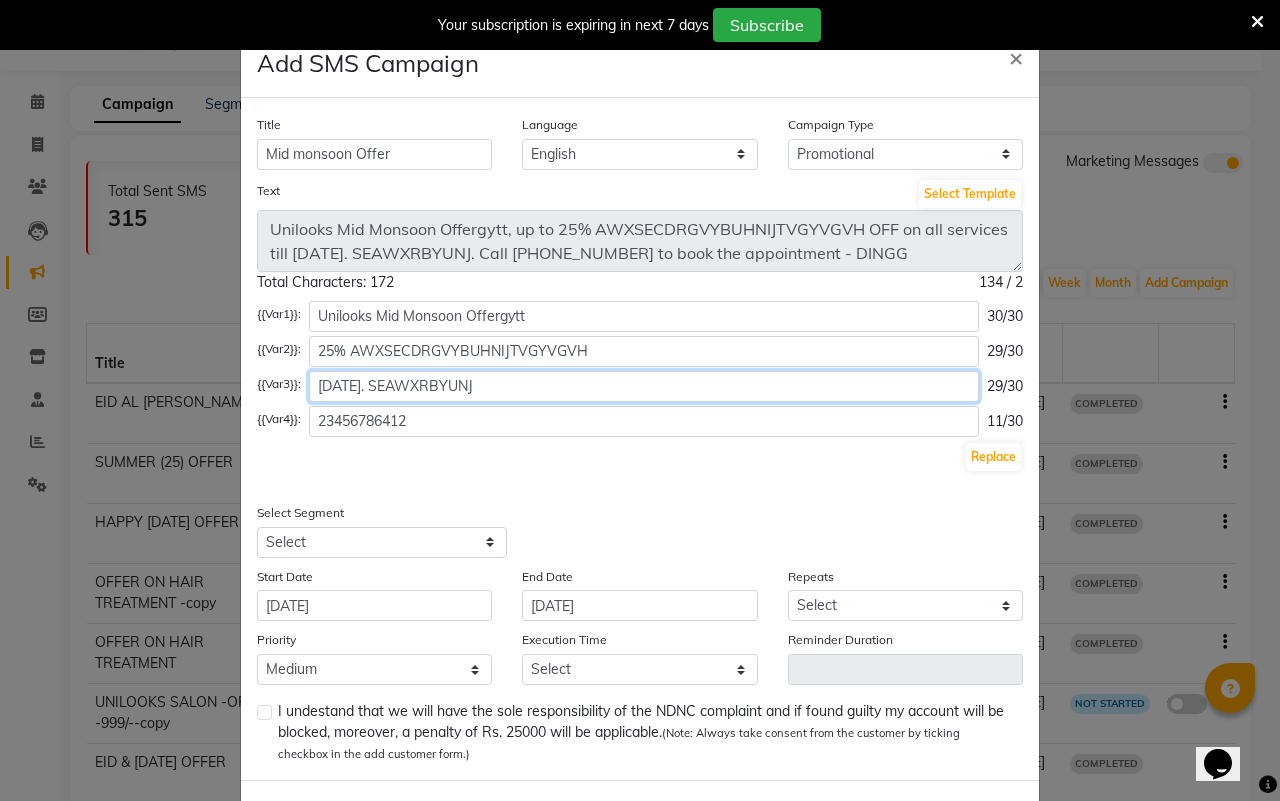 drag, startPoint x: 597, startPoint y: 377, endPoint x: 546, endPoint y: 390, distance: 52.63079 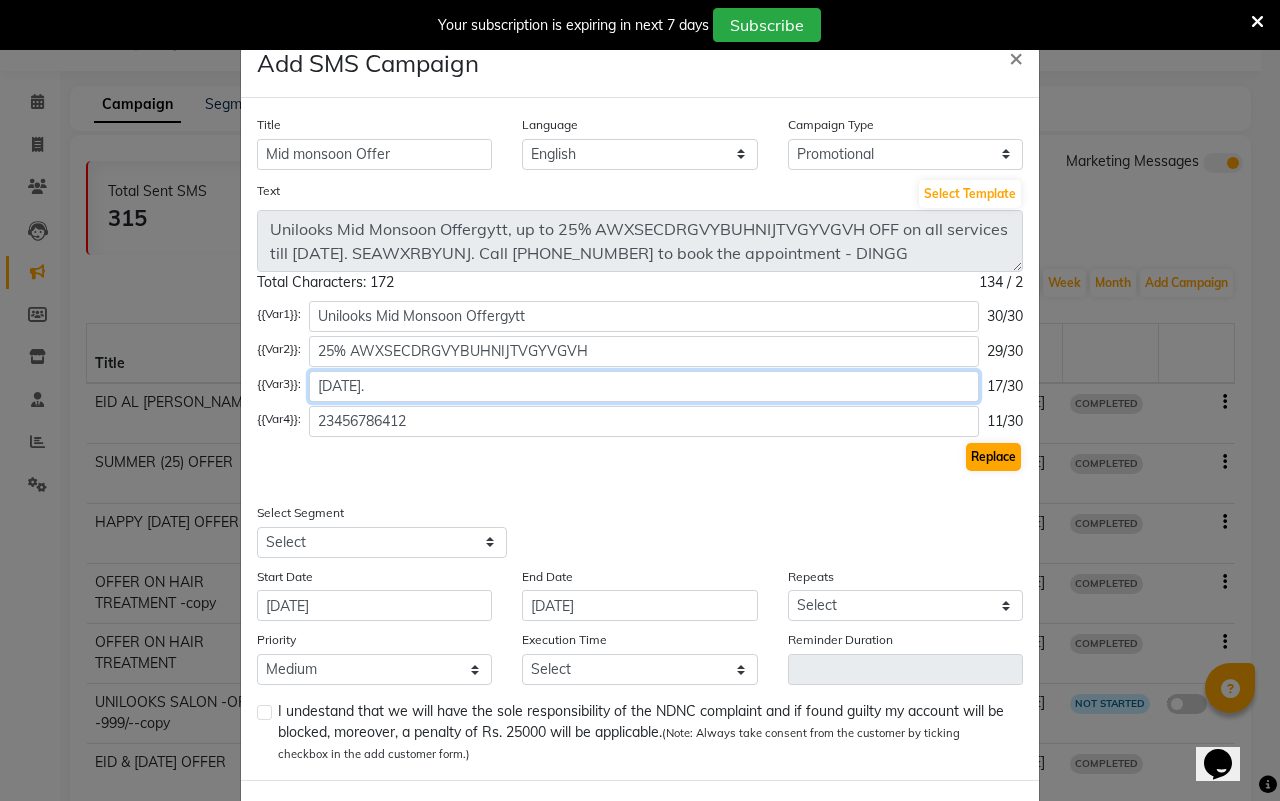type on "[DATE]." 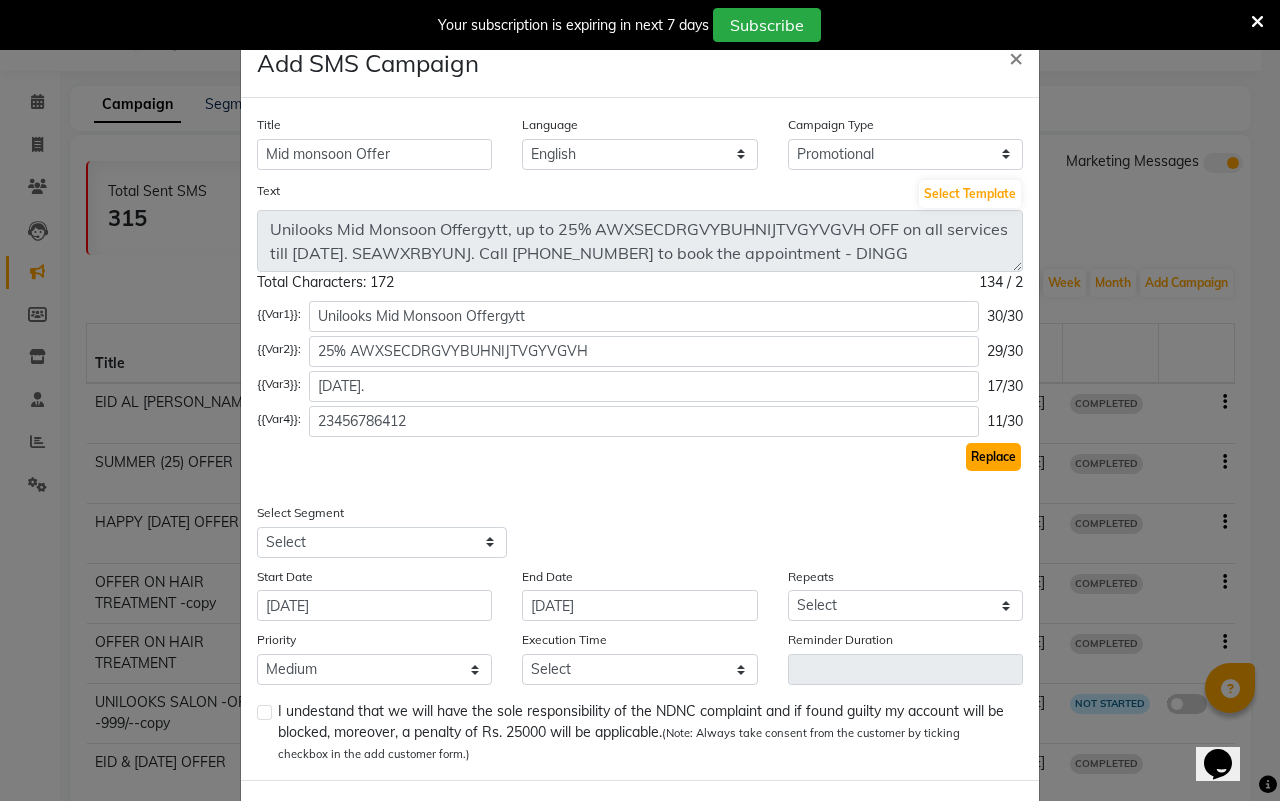 click on "Replace" 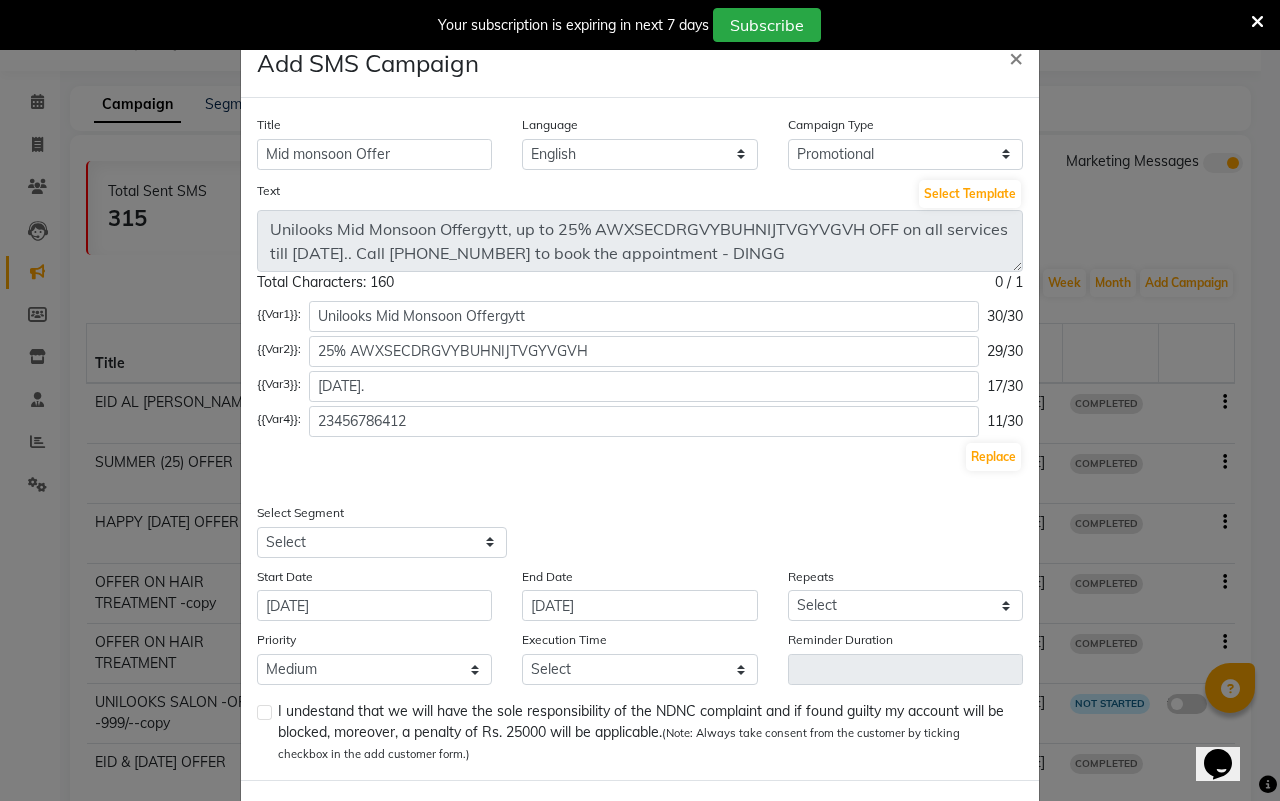 click on "0 / 1" 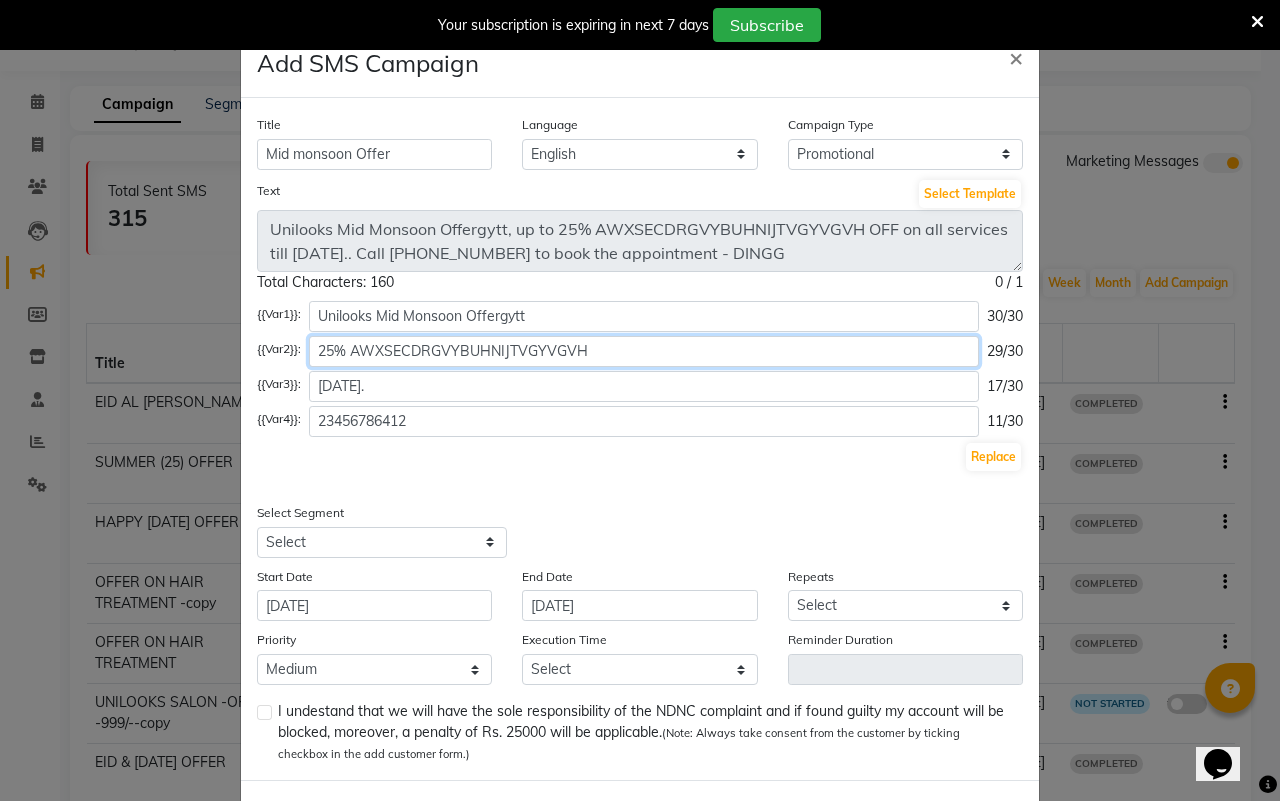 click on "25% AWXSECDRGVYBUHNIJTVGYVGVH" 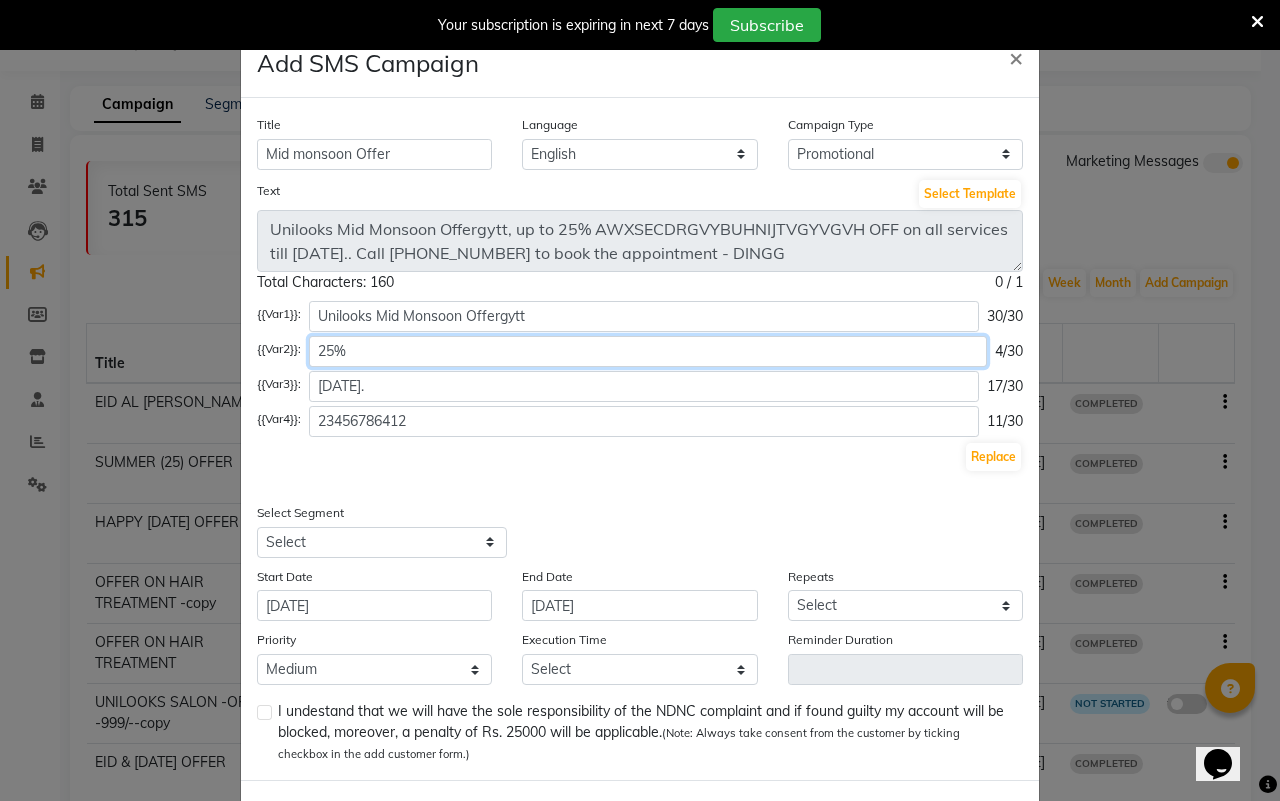 type on "25%" 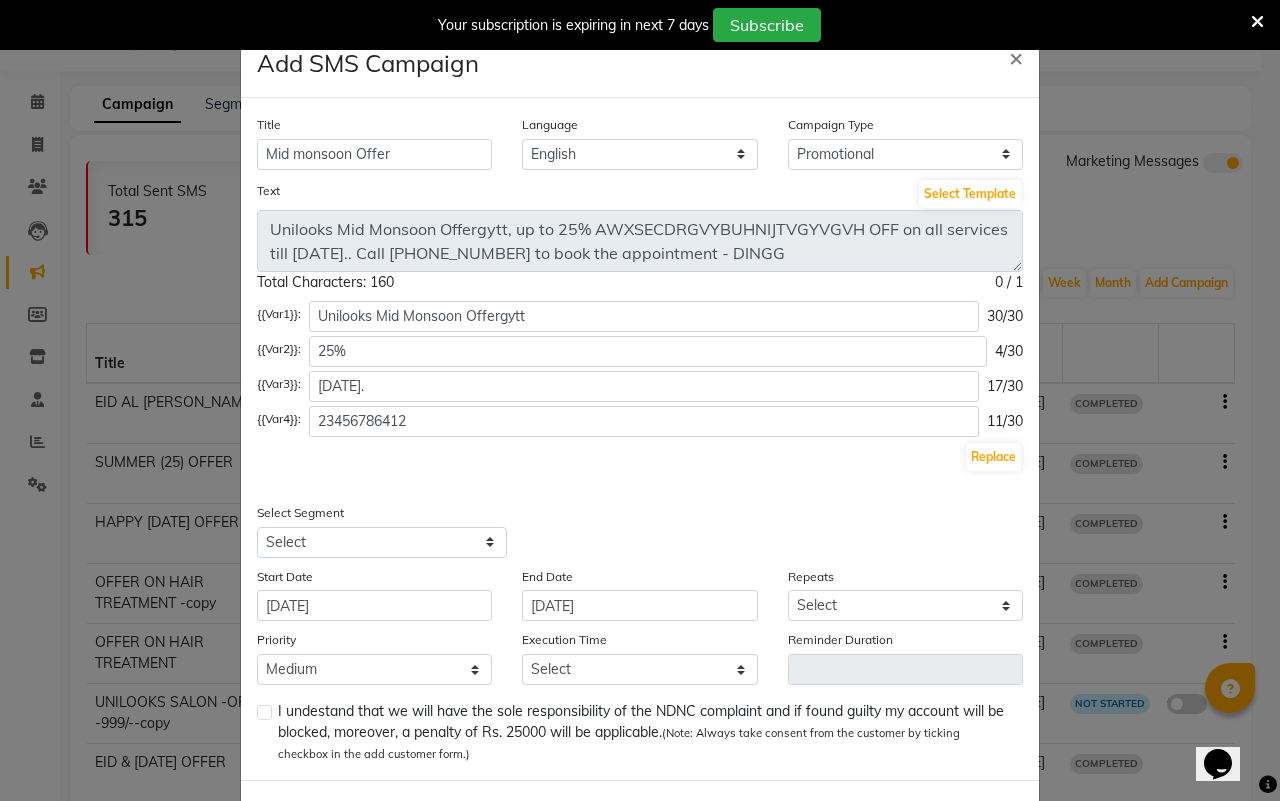 click on "0 / 1" 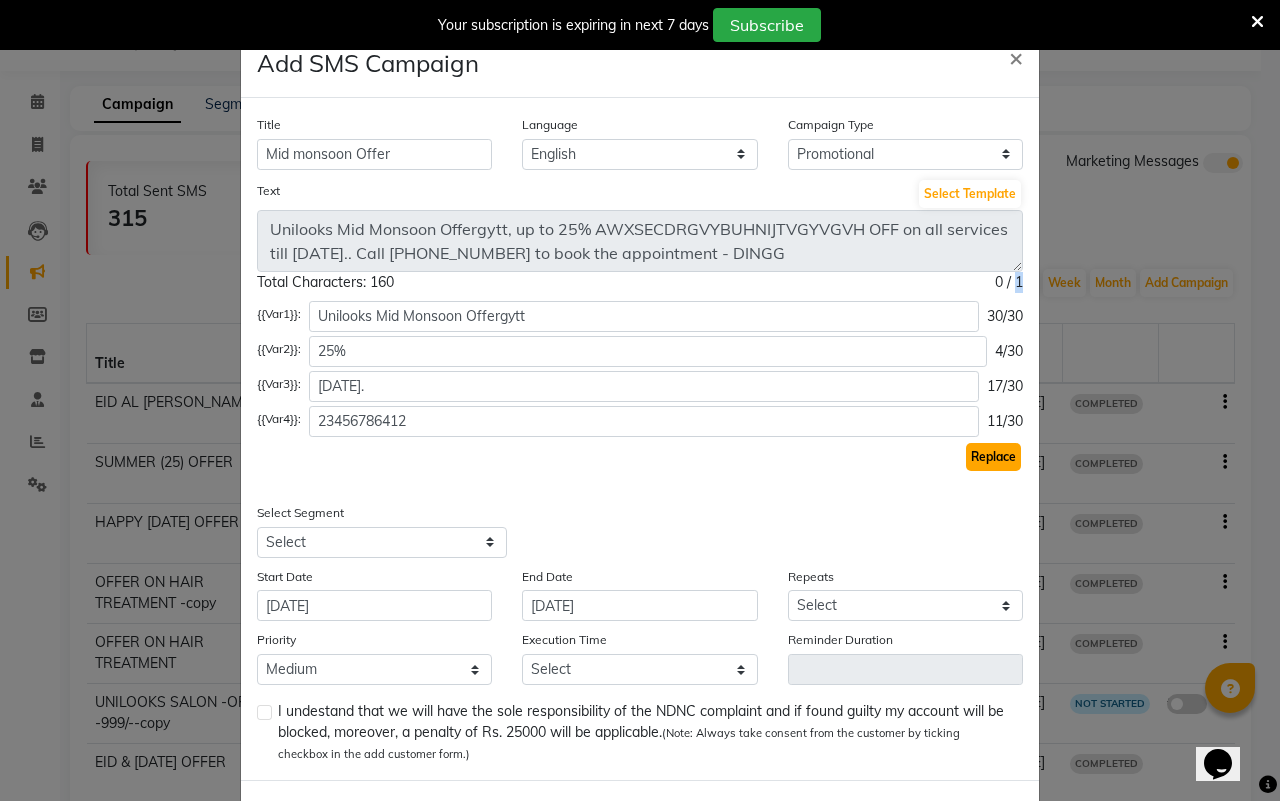 click on "Replace" 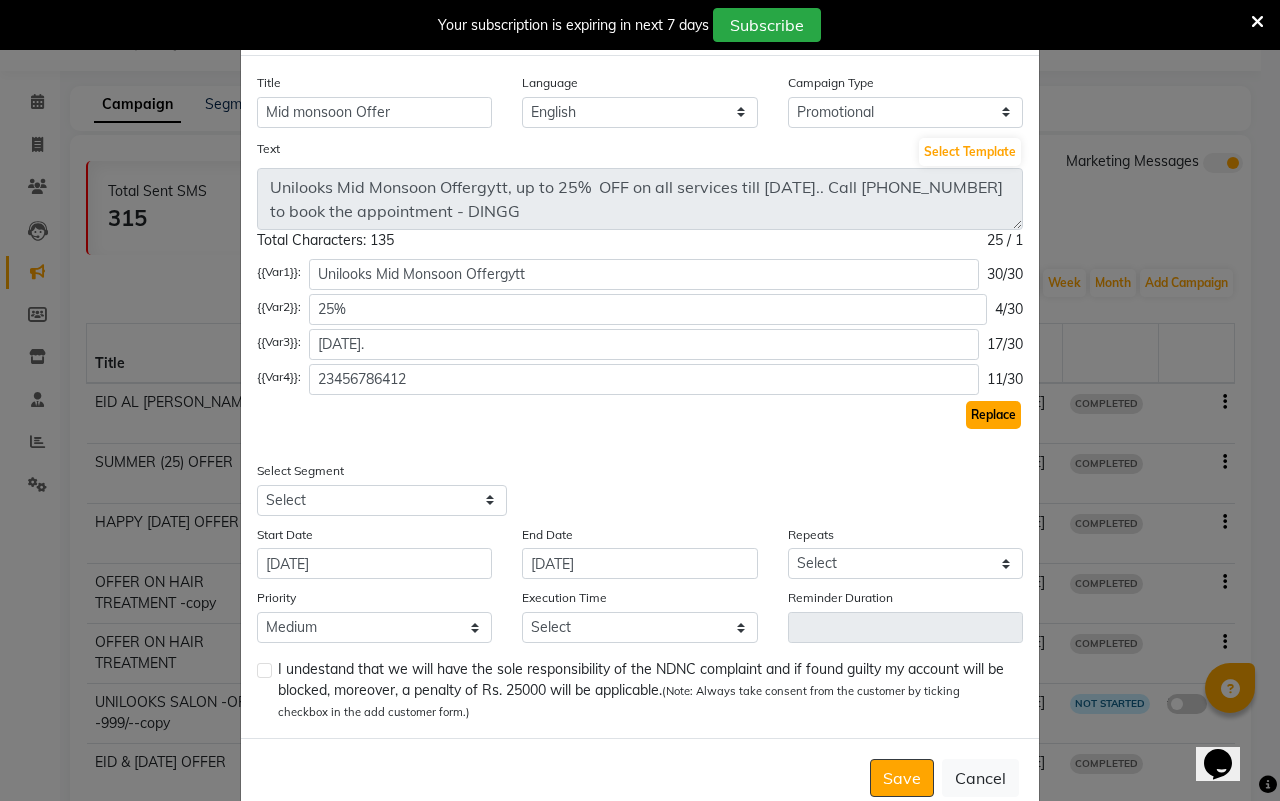 scroll, scrollTop: 85, scrollLeft: 0, axis: vertical 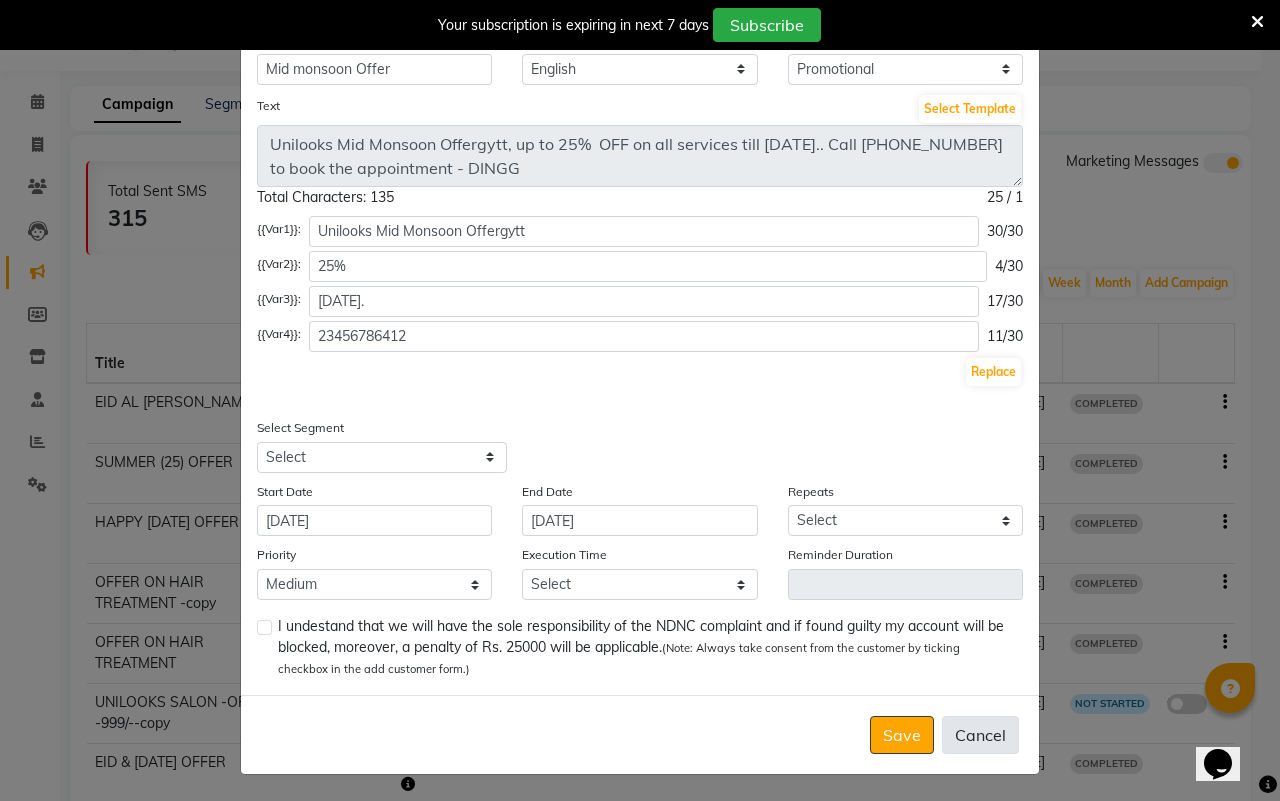 click on "Cancel" 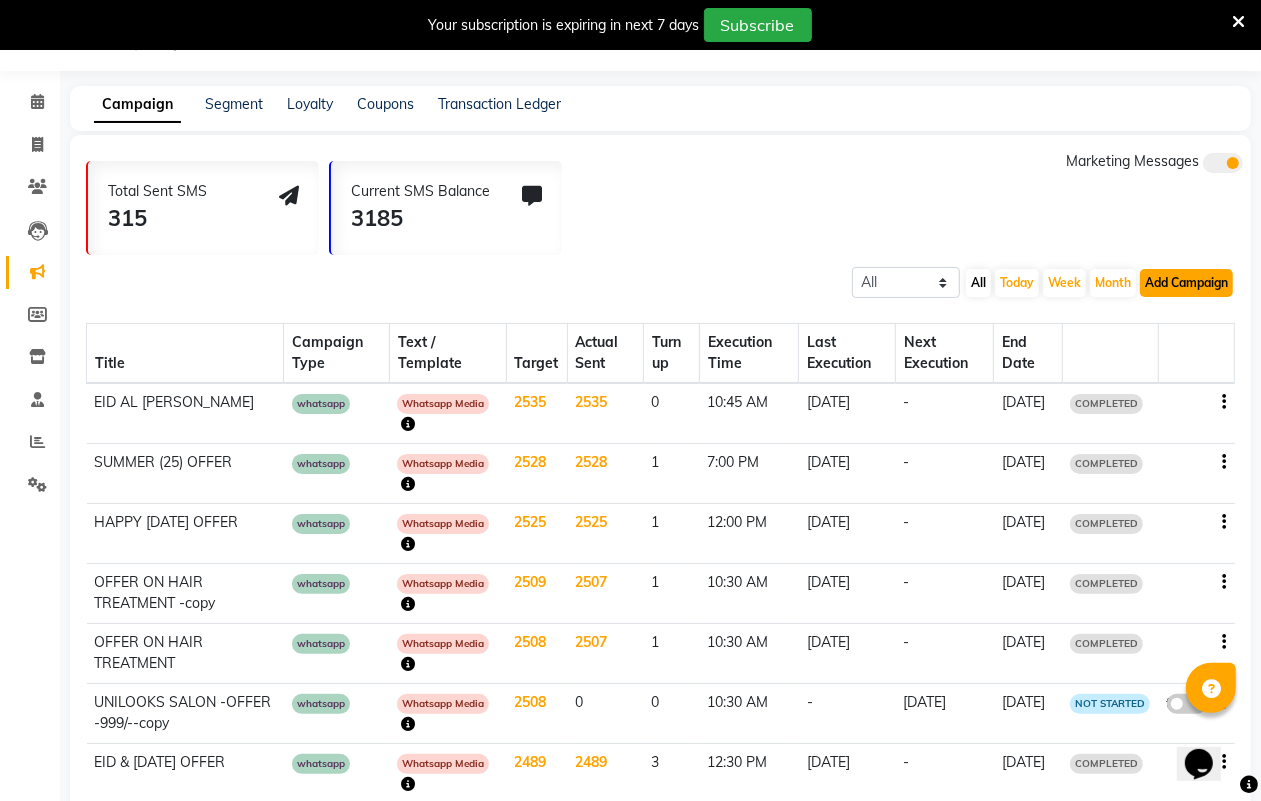 click on "Add Campaign" at bounding box center [1186, 283] 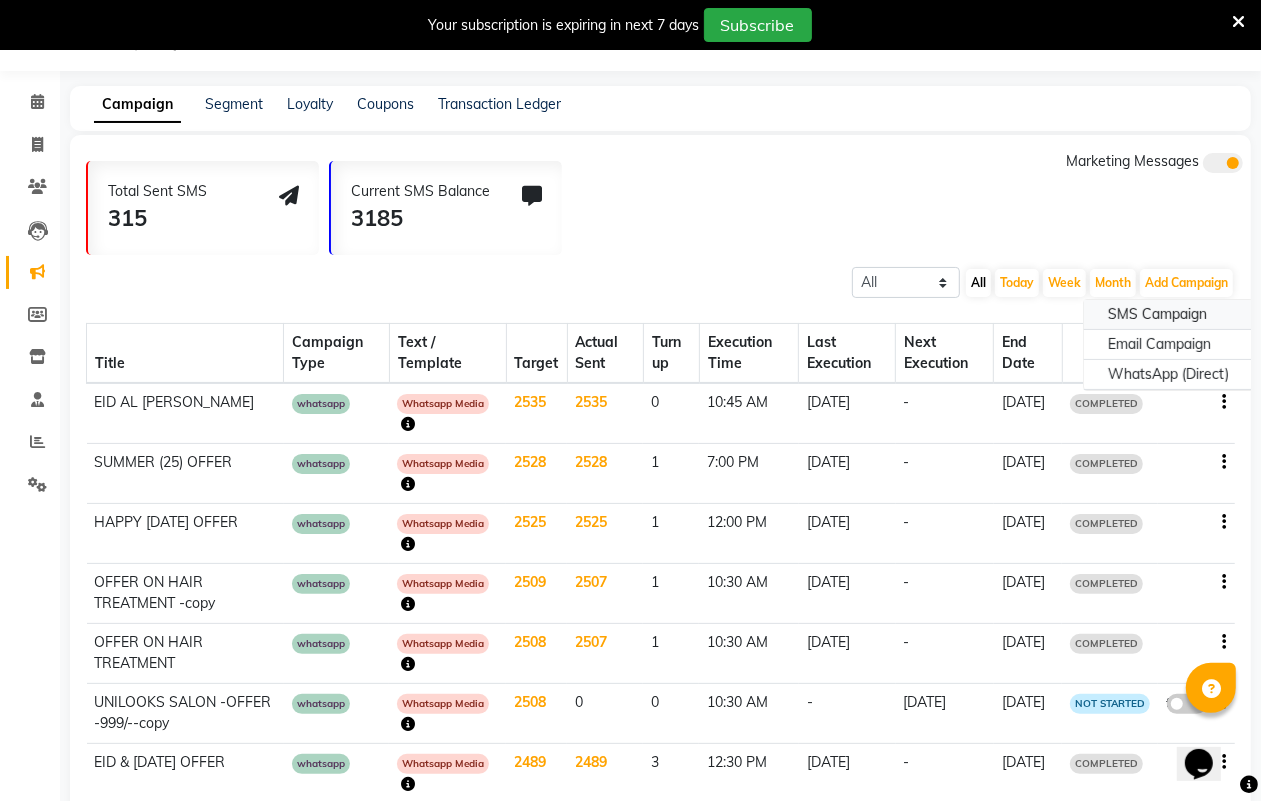click on "SMS Campaign" 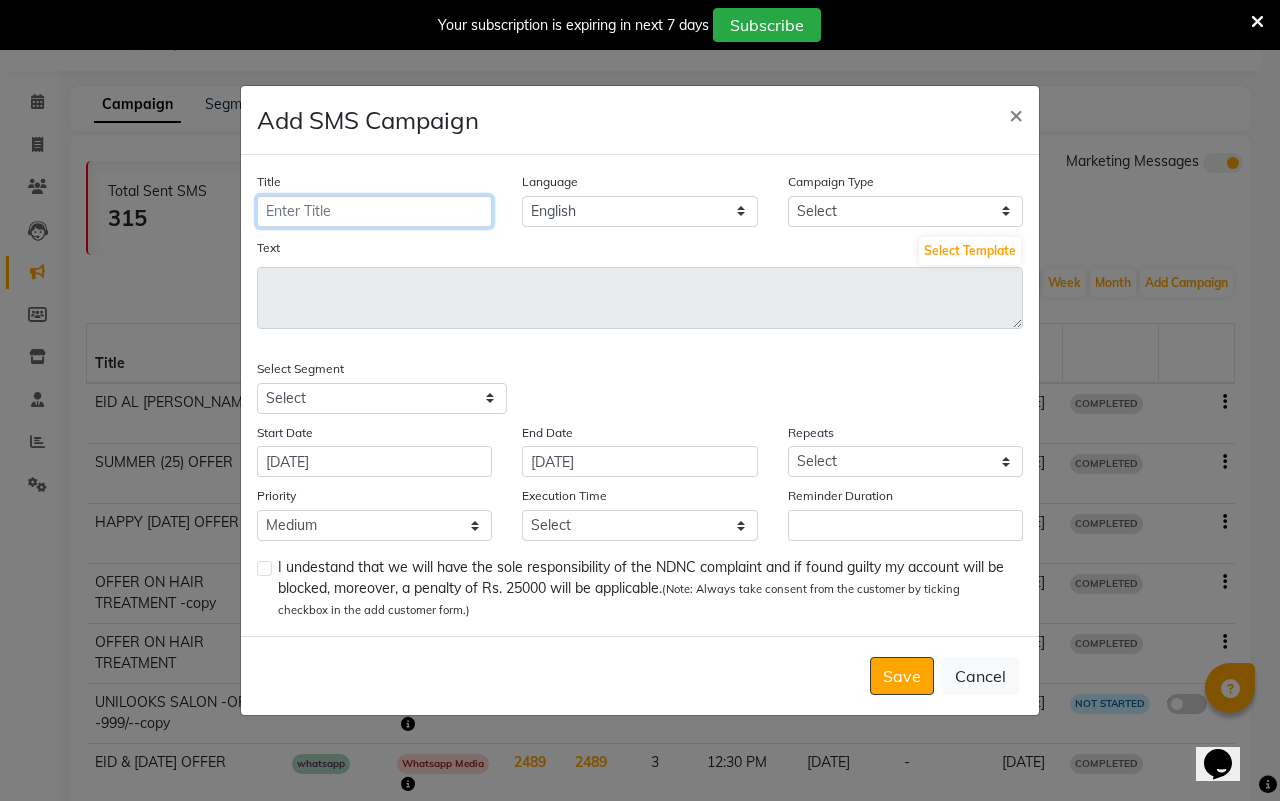 click on "Title" at bounding box center (374, 211) 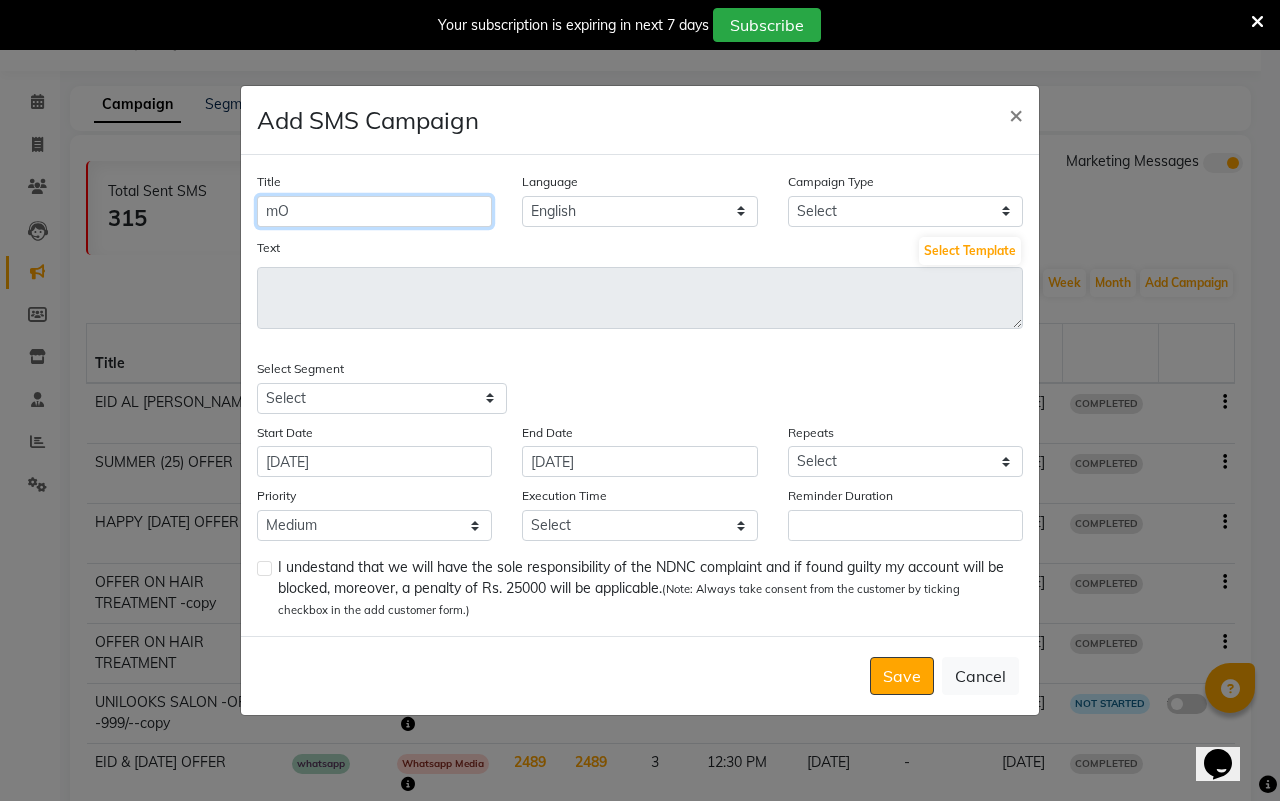 type on "m" 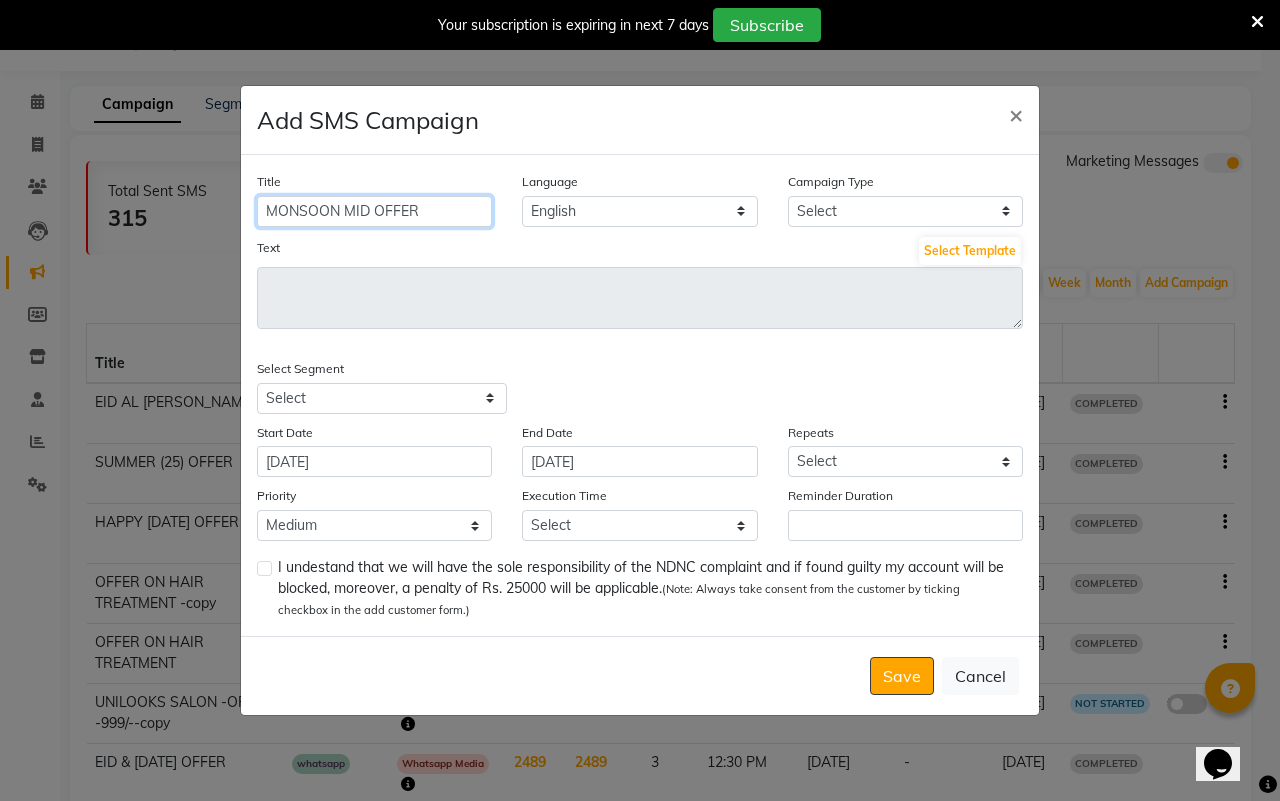 type on "MONSOON MID OFFER" 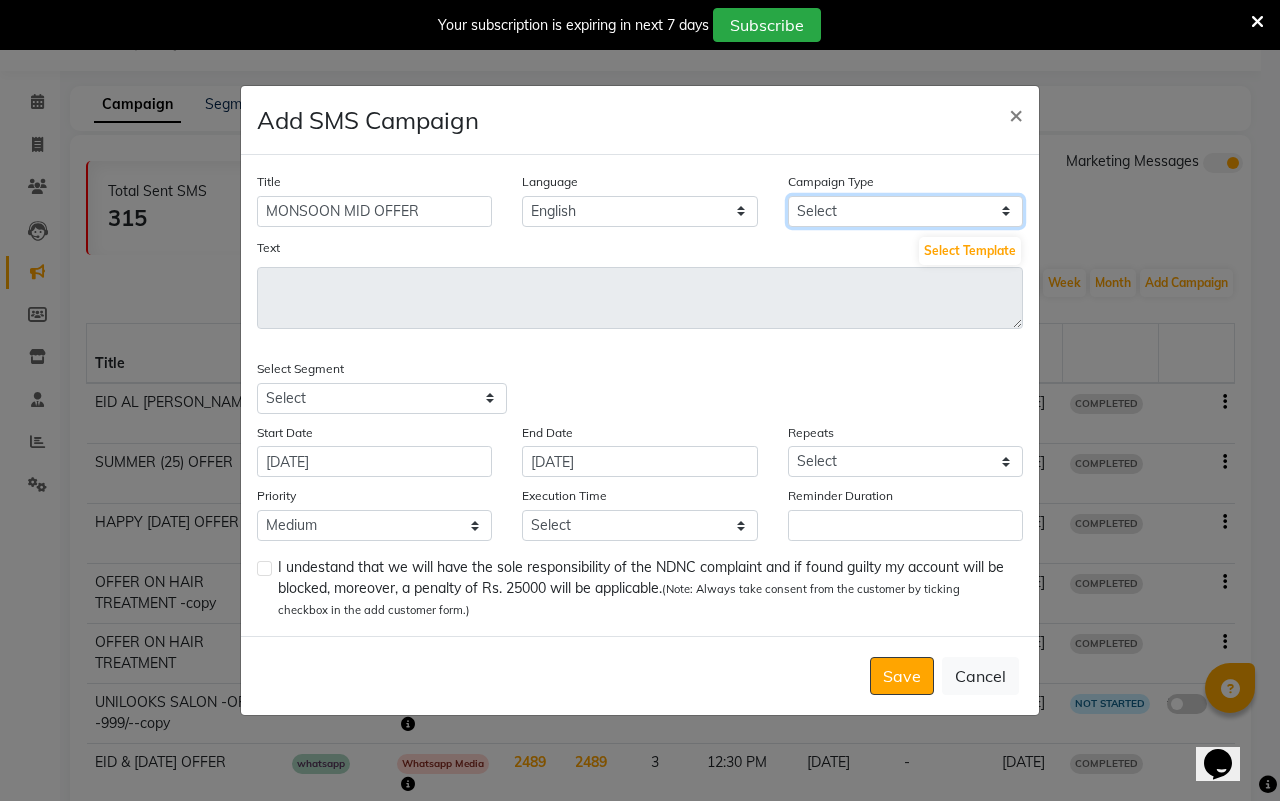 click on "Select Birthday Anniversary Promotional Service reminder" at bounding box center [905, 211] 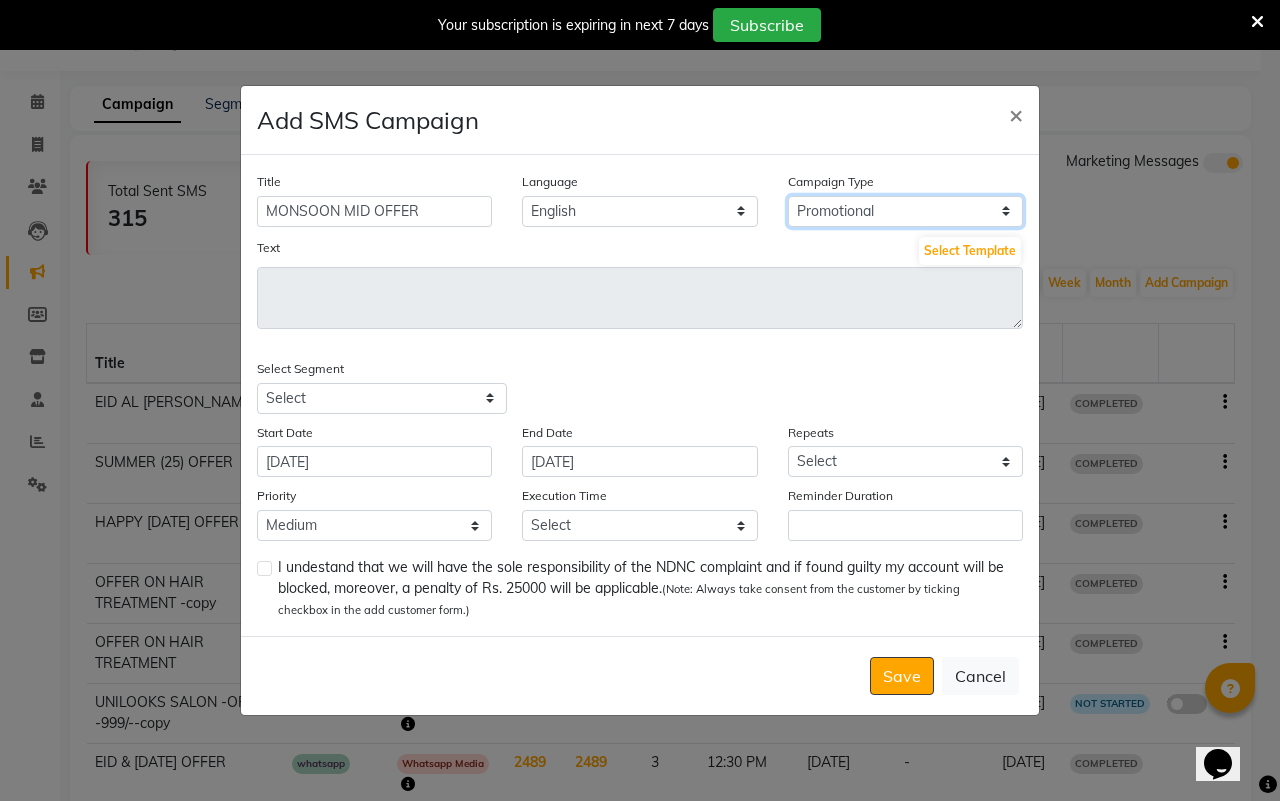 click on "Select Birthday Anniversary Promotional Service reminder" at bounding box center (905, 211) 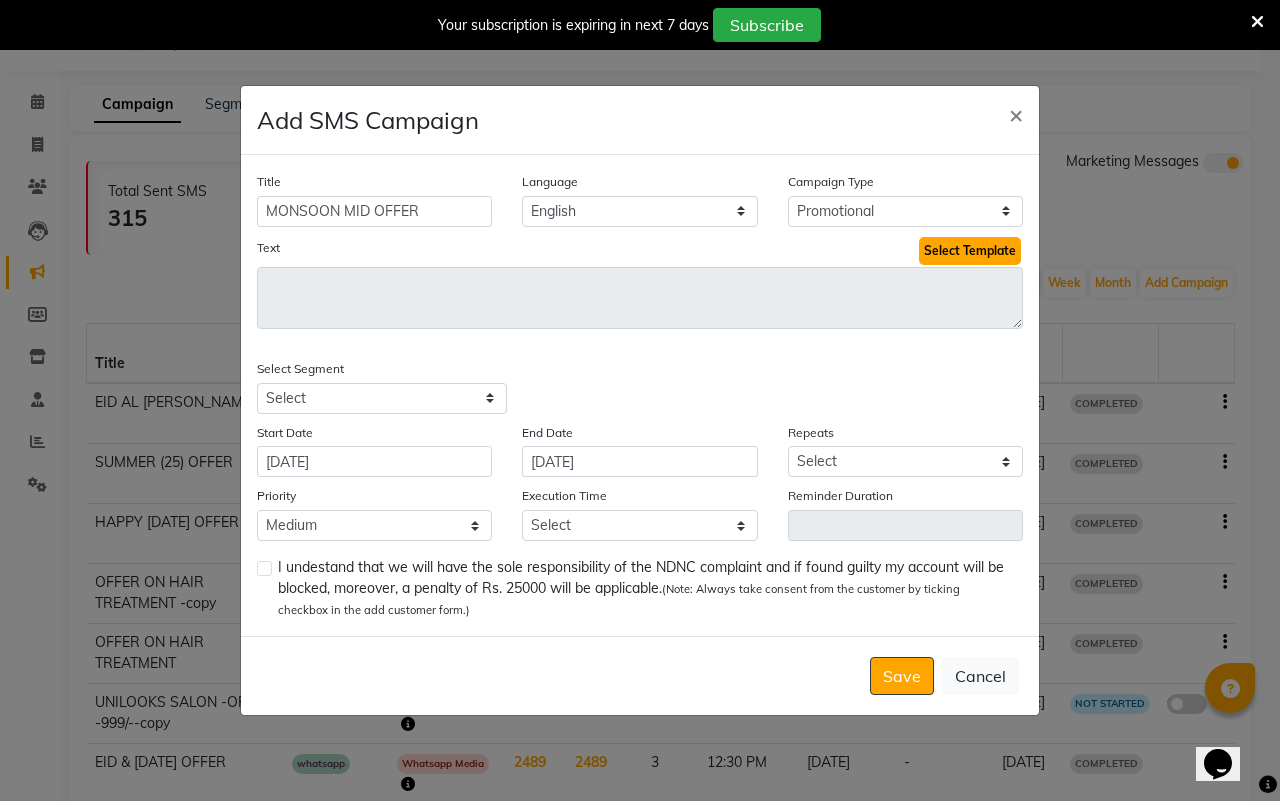 click on "Select Template" 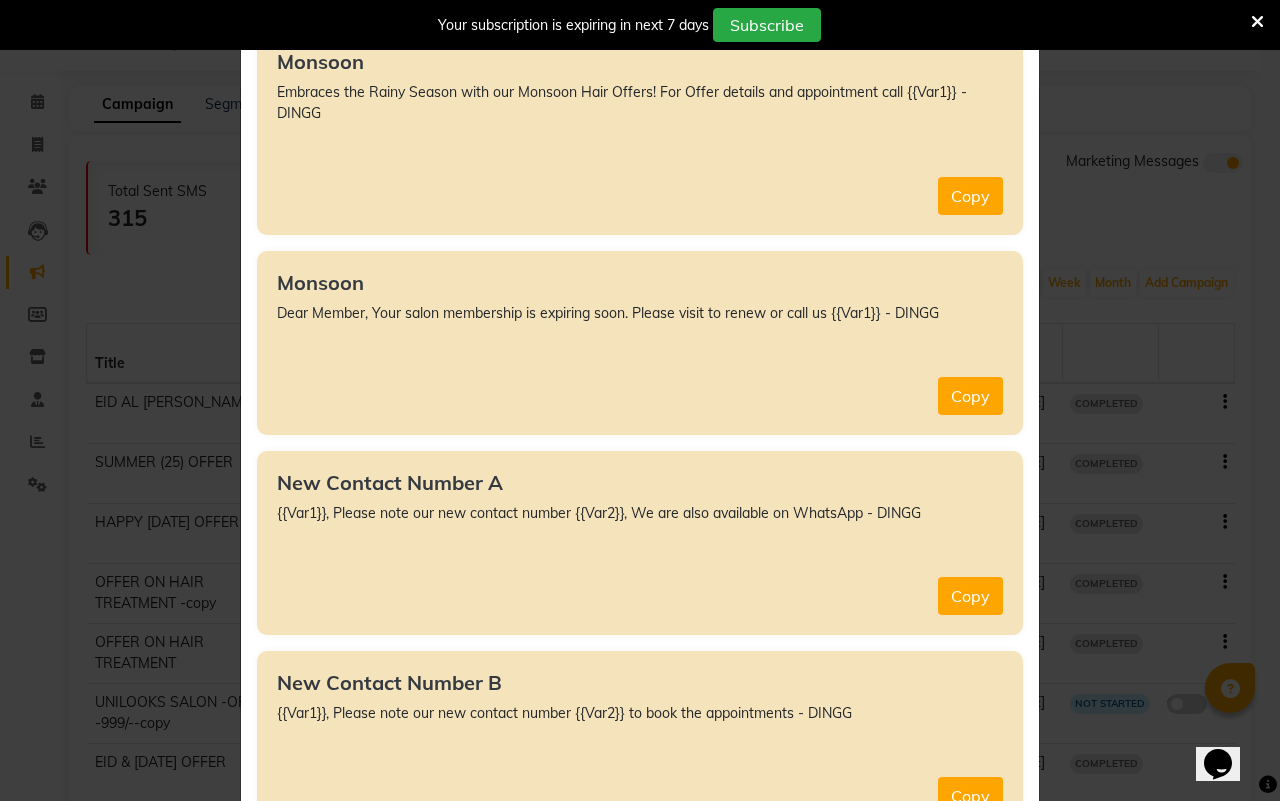 scroll, scrollTop: 9175, scrollLeft: 0, axis: vertical 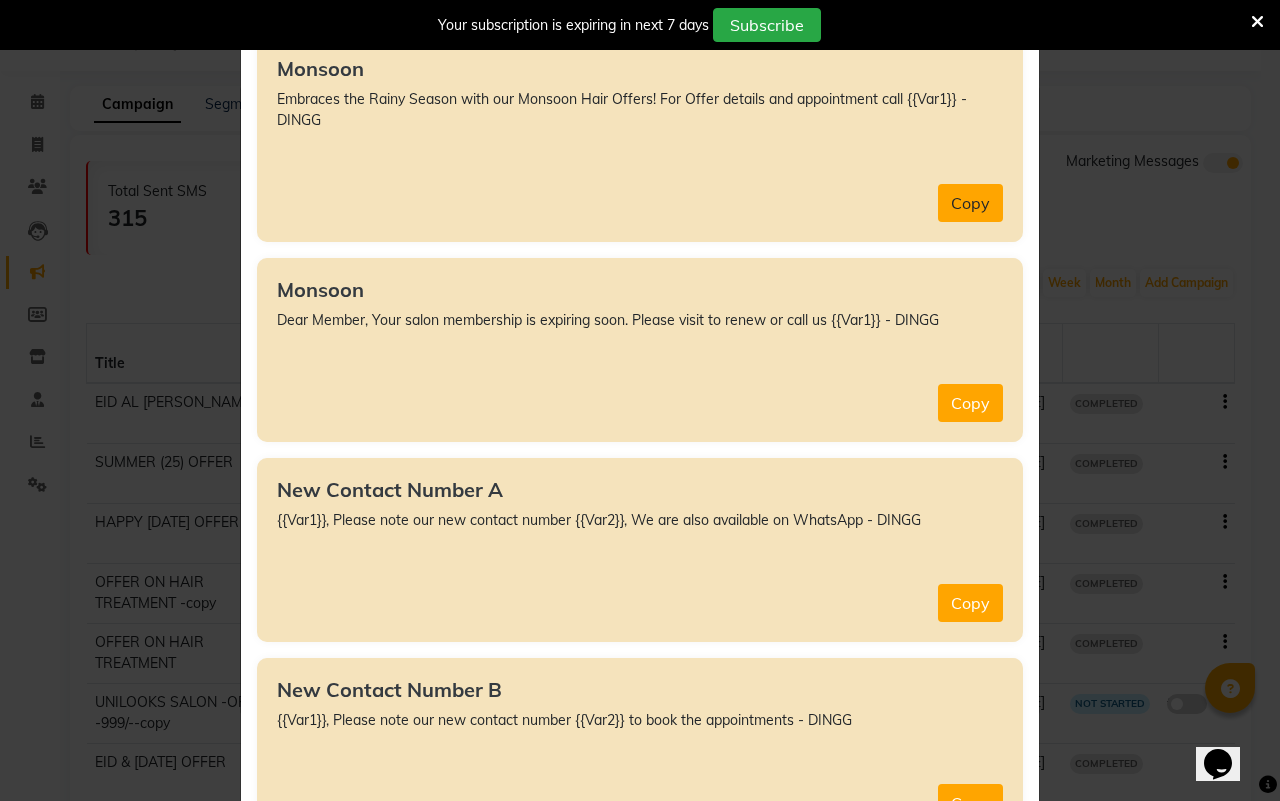 click on "Copy" 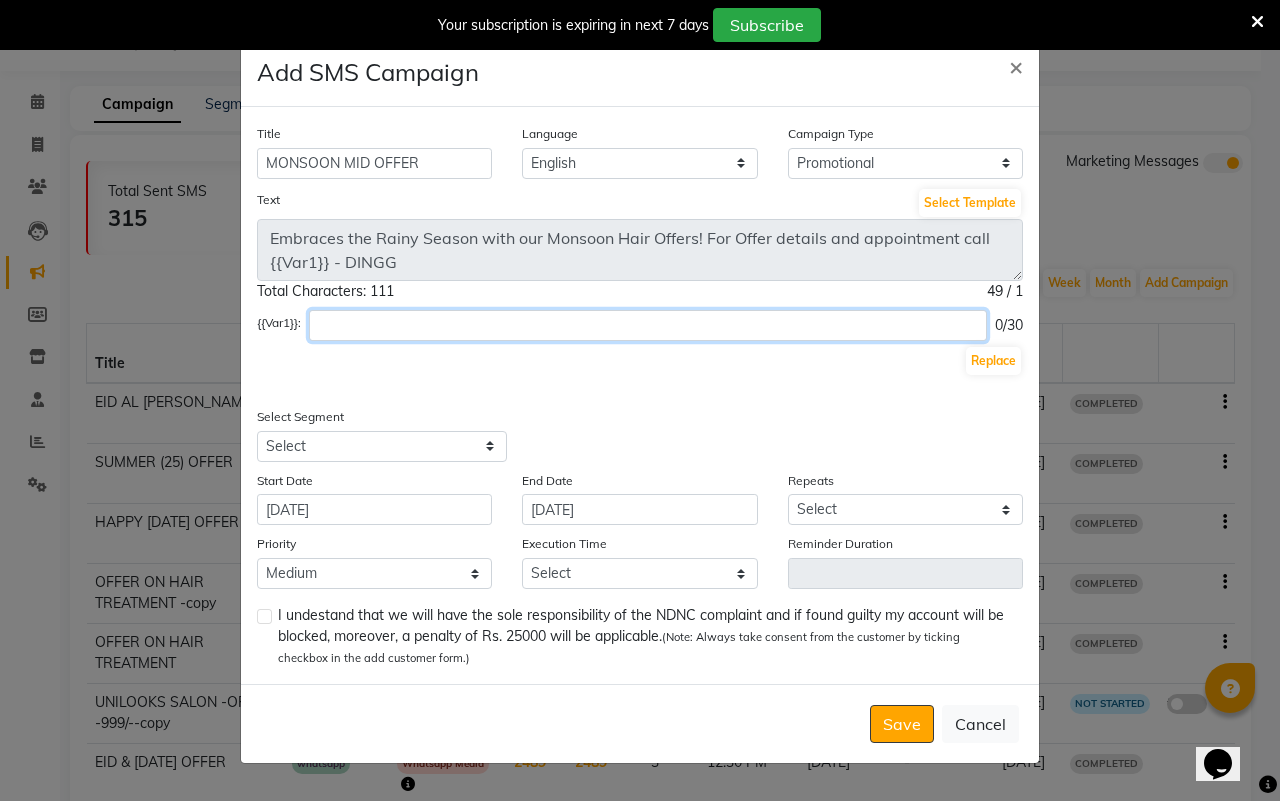 click 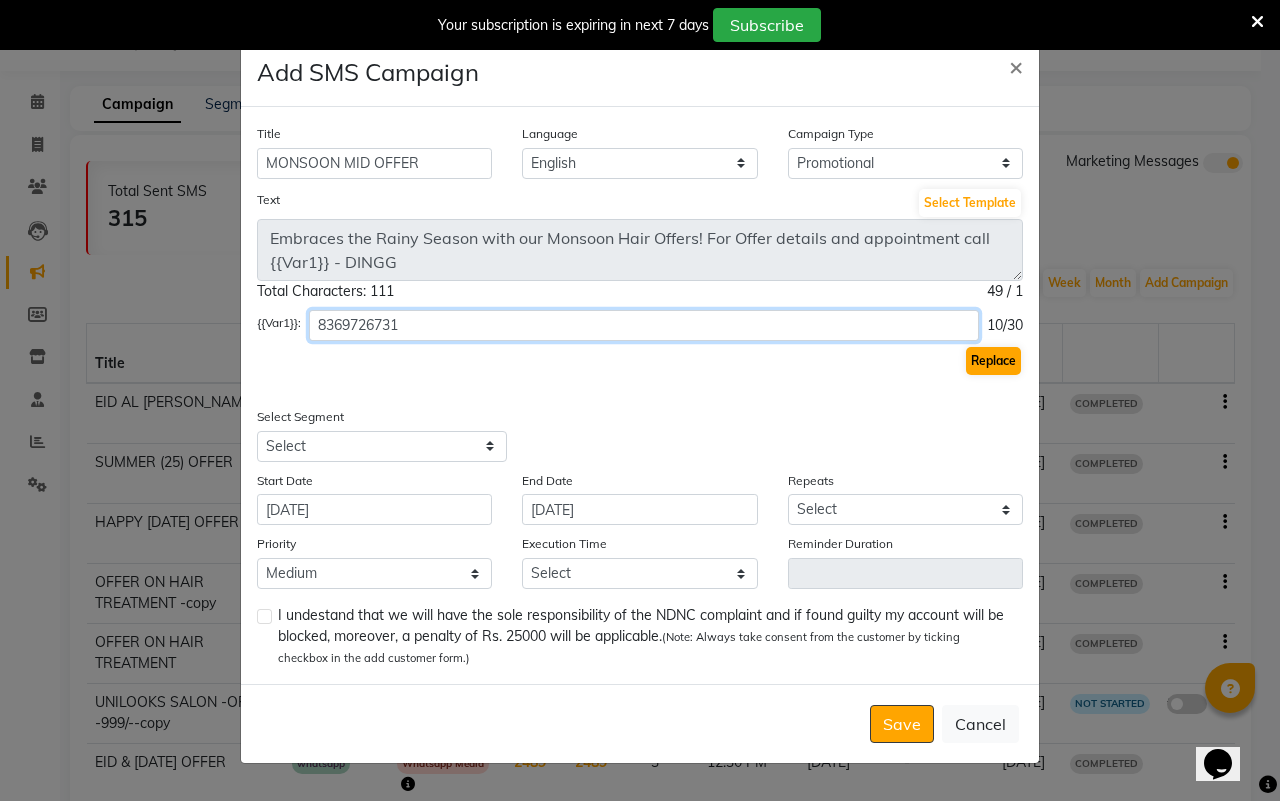 type on "8369726731" 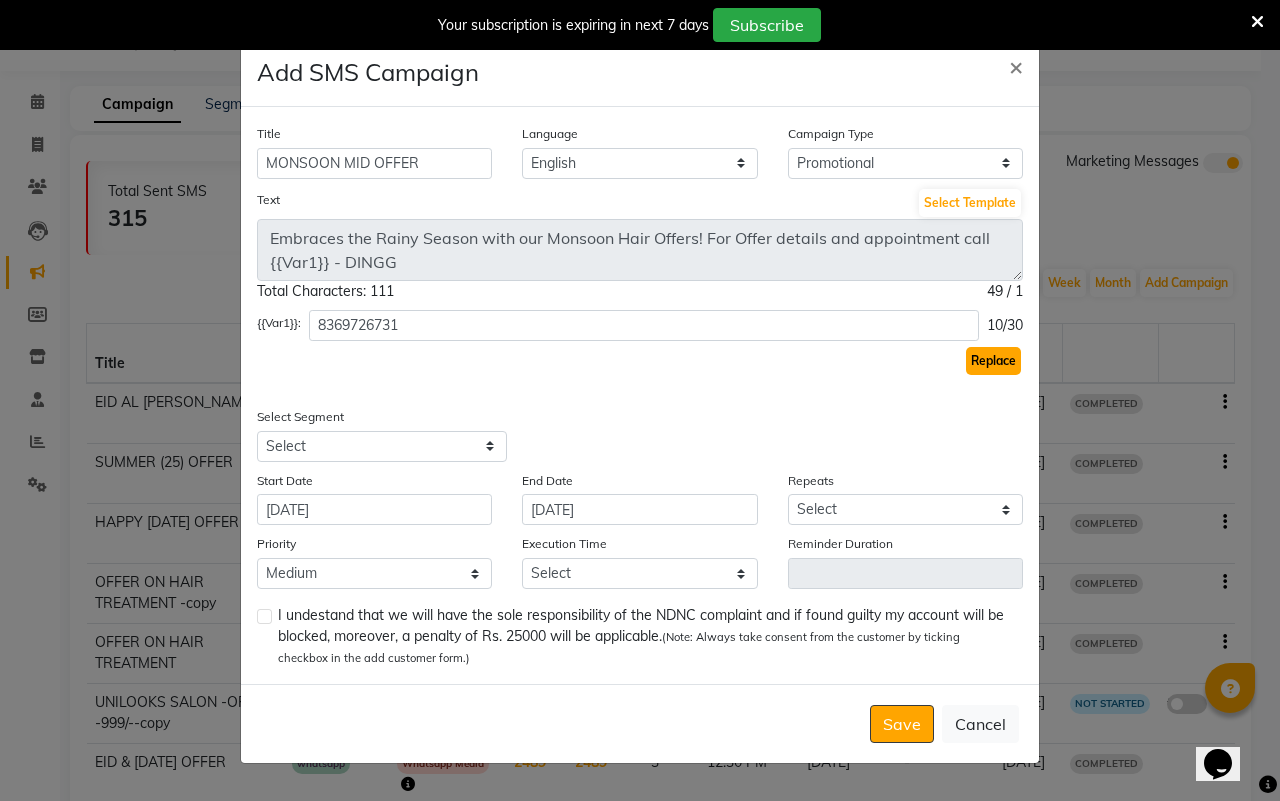 click on "Replace" 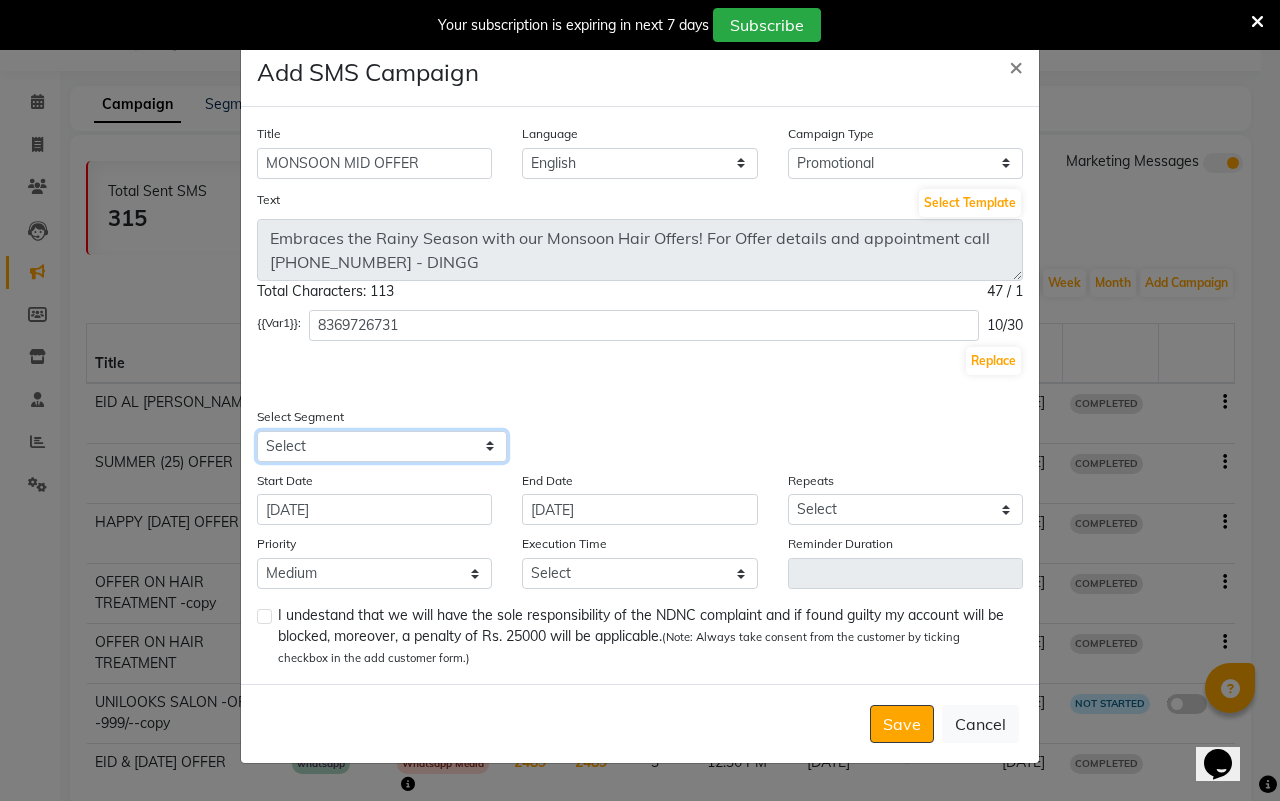 click on "Select All Customers All [DEMOGRAPHIC_DATA] Customer All [DEMOGRAPHIC_DATA] Customer All Members All Customers Visited in last 30 days All Customers Visited in last 60 days but not in last 30 days Inactive/Lost Customers High Ticket Customers Low Ticket Customers Frequent Customers Regular Customers New Customers All Customers with Valid Birthdays All Customers with Valid Anniversary All Customer Visited in [DATE] Service Reminder - Spa/Facial/Color Service Reminder - Treatements" at bounding box center (382, 446) 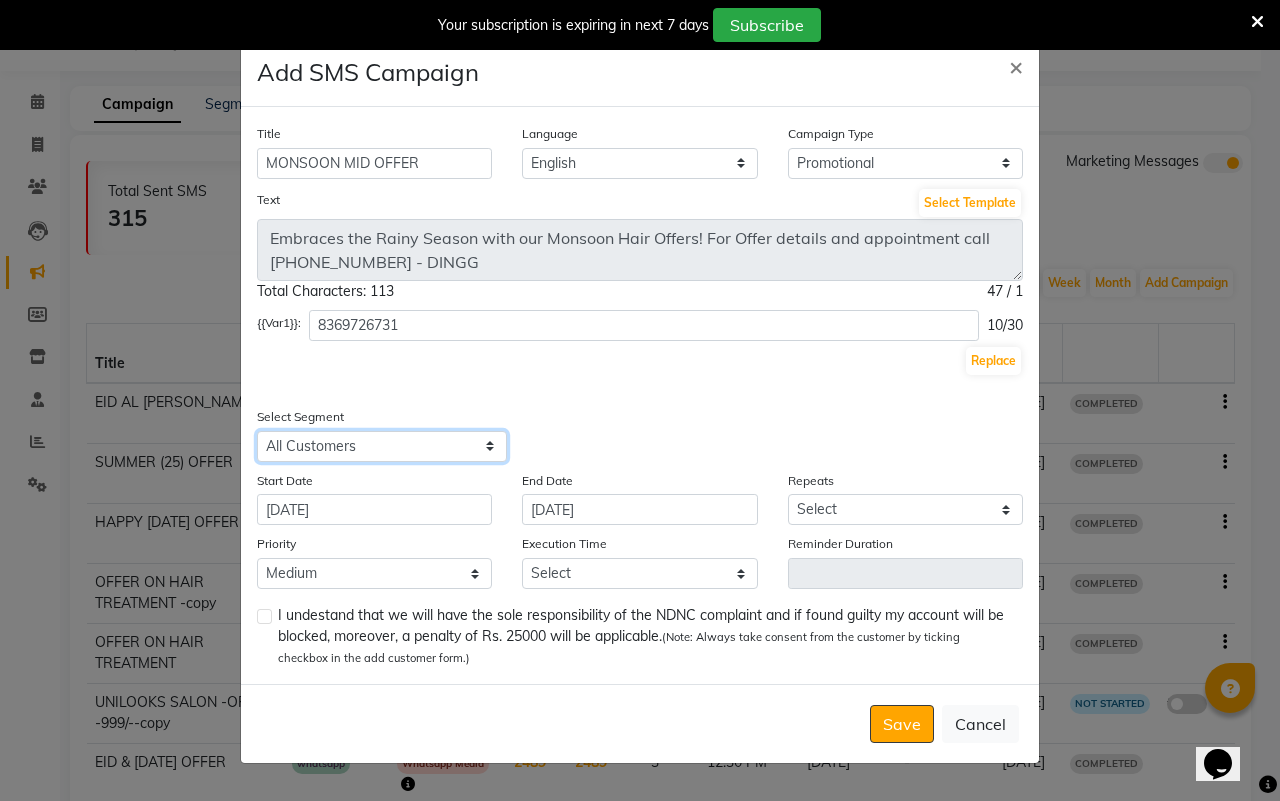 click on "Select All Customers All [DEMOGRAPHIC_DATA] Customer All [DEMOGRAPHIC_DATA] Customer All Members All Customers Visited in last 30 days All Customers Visited in last 60 days but not in last 30 days Inactive/Lost Customers High Ticket Customers Low Ticket Customers Frequent Customers Regular Customers New Customers All Customers with Valid Birthdays All Customers with Valid Anniversary All Customer Visited in [DATE] Service Reminder - Spa/Facial/Color Service Reminder - Treatements" at bounding box center [382, 446] 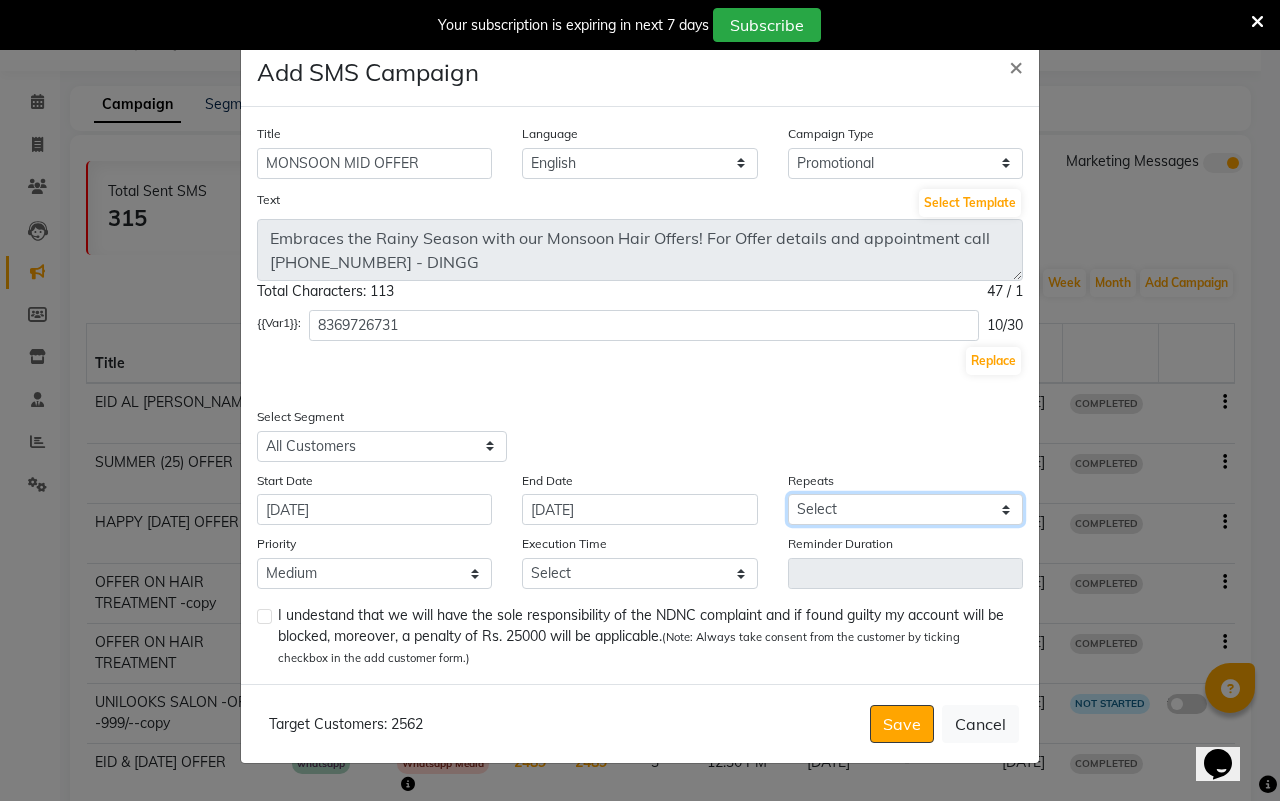 click on "Select Once Daily Alternate Day Weekly Monthly Yearly" at bounding box center (905, 509) 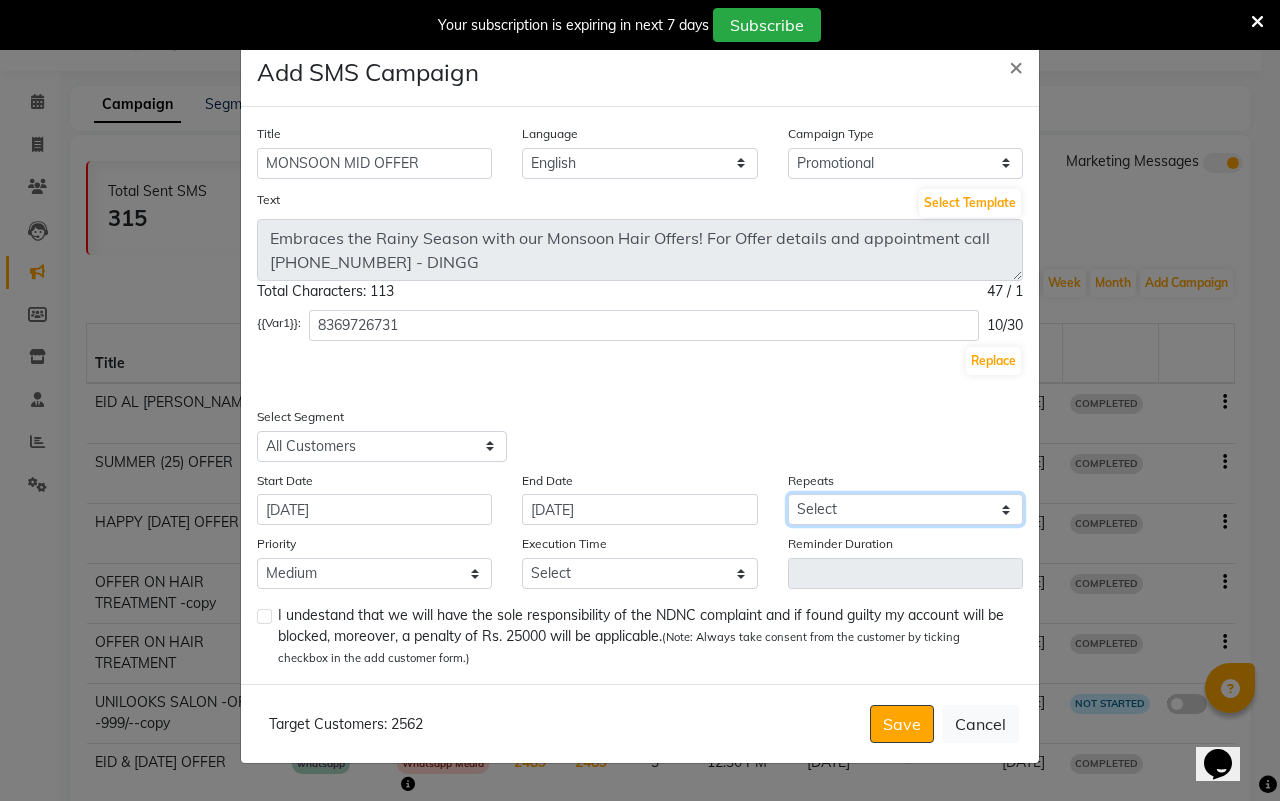select on "1" 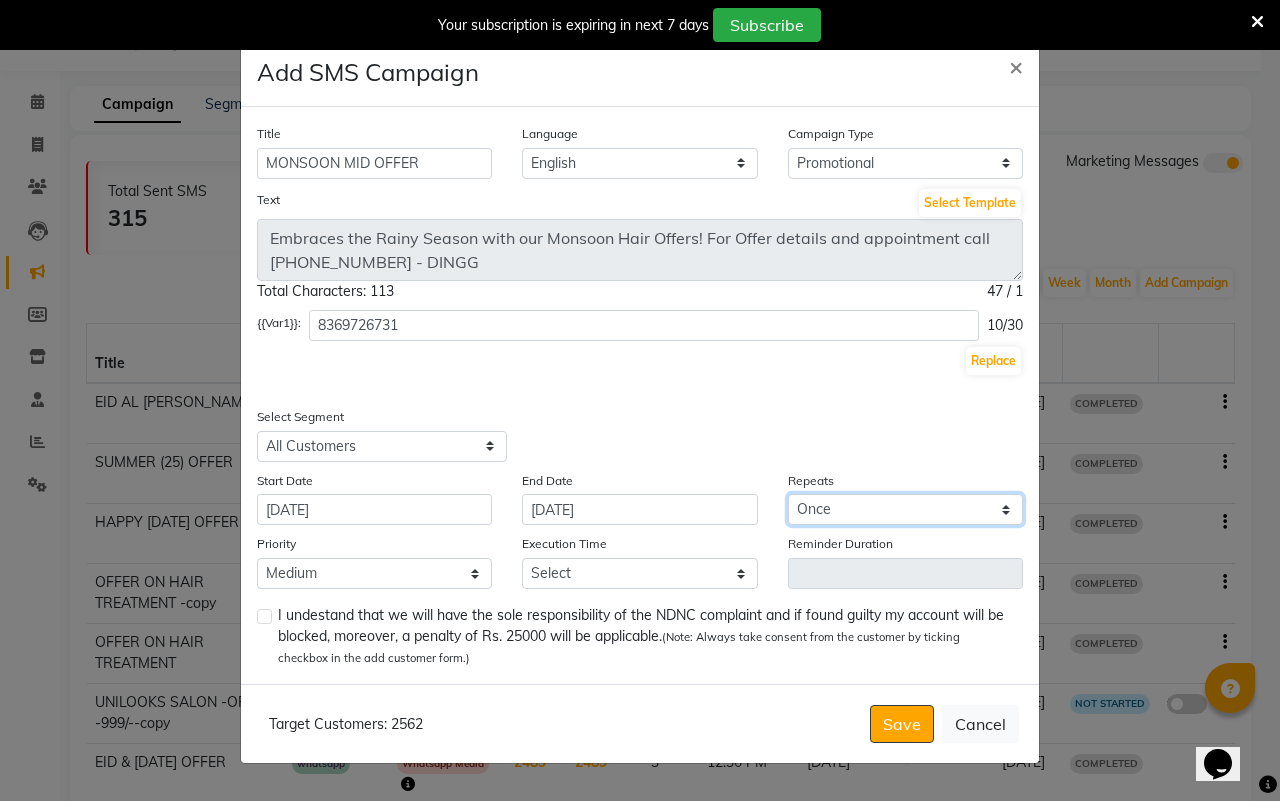 click on "Select Once Daily Alternate Day Weekly Monthly Yearly" at bounding box center (905, 509) 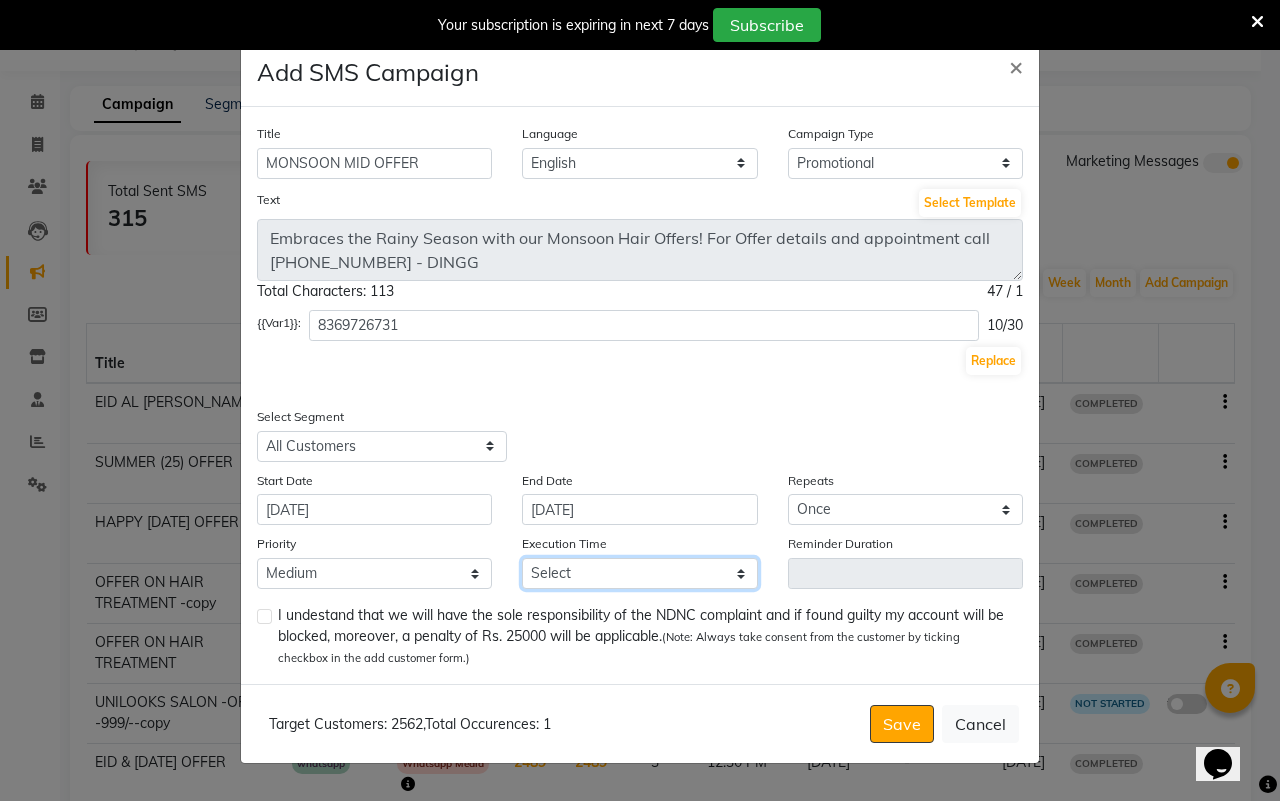 click on "Select 09:00 AM 09:15 AM 09:30 AM 09:45 AM 10:00 AM 10:15 AM 10:30 AM 10:45 AM 11:00 AM 11:15 AM 11:30 AM 11:45 AM 12:00 PM 12:15 PM 12:30 PM 12:45 PM 01:00 PM 01:15 PM 01:30 PM 01:45 PM 02:00 PM 02:15 PM 02:30 PM 02:45 PM 03:00 PM 03:15 PM 03:30 PM 03:45 PM 04:00 PM 04:15 PM 04:30 PM 04:45 PM 05:00 PM 05:15 PM 05:30 PM 05:45 PM 06:00 PM 06:15 PM 06:30 PM 06:45 PM 07:00 PM 07:15 PM 07:30 PM 07:45 PM 08:00 PM 08:15 PM 08:30 PM 08:45 PM" at bounding box center (639, 573) 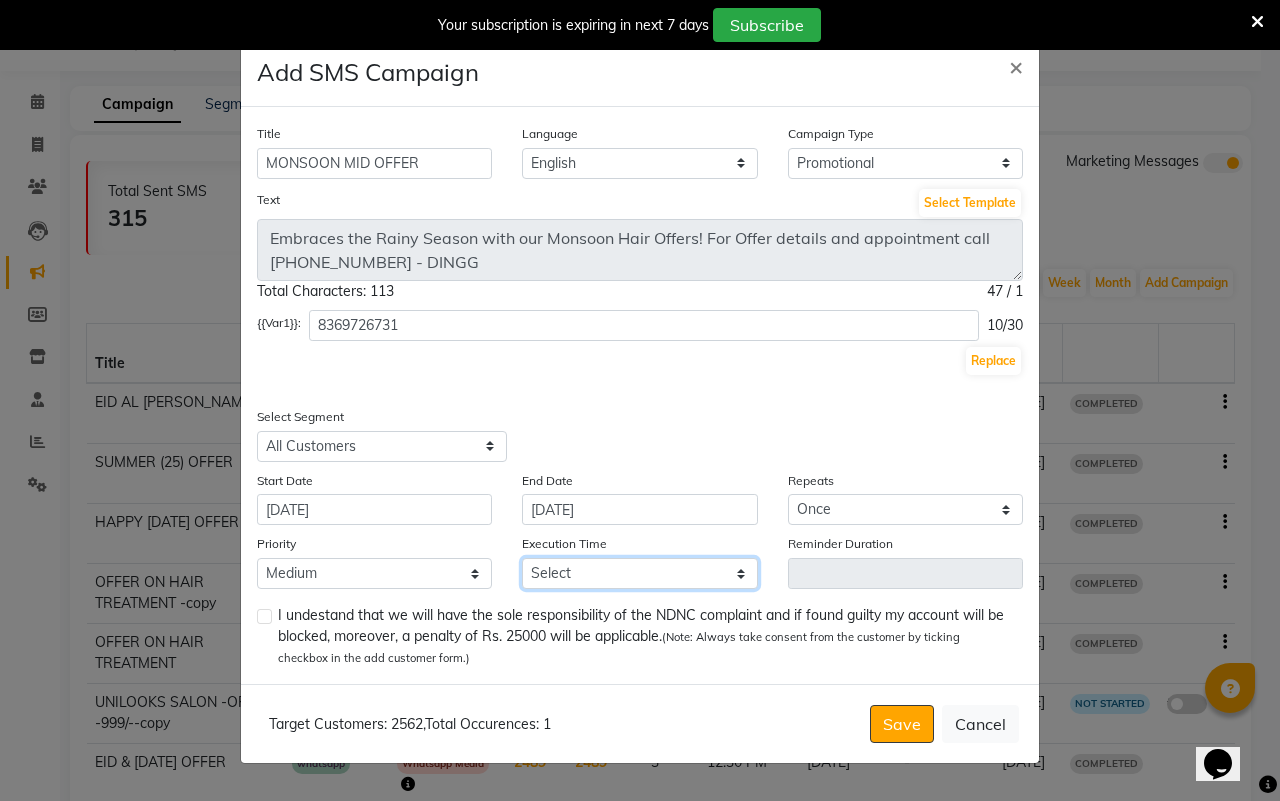 select on "1005" 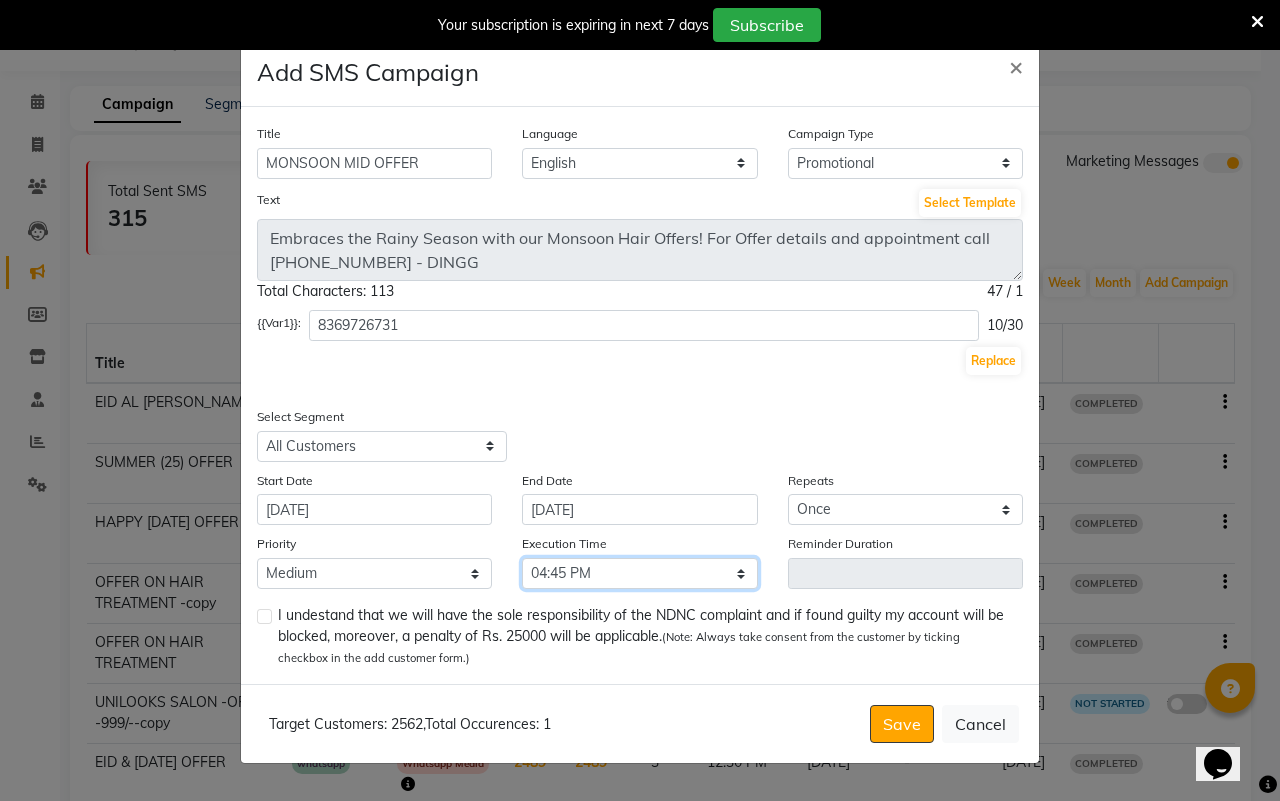click on "Select 09:00 AM 09:15 AM 09:30 AM 09:45 AM 10:00 AM 10:15 AM 10:30 AM 10:45 AM 11:00 AM 11:15 AM 11:30 AM 11:45 AM 12:00 PM 12:15 PM 12:30 PM 12:45 PM 01:00 PM 01:15 PM 01:30 PM 01:45 PM 02:00 PM 02:15 PM 02:30 PM 02:45 PM 03:00 PM 03:15 PM 03:30 PM 03:45 PM 04:00 PM 04:15 PM 04:30 PM 04:45 PM 05:00 PM 05:15 PM 05:30 PM 05:45 PM 06:00 PM 06:15 PM 06:30 PM 06:45 PM 07:00 PM 07:15 PM 07:30 PM 07:45 PM 08:00 PM 08:15 PM 08:30 PM 08:45 PM" at bounding box center [639, 573] 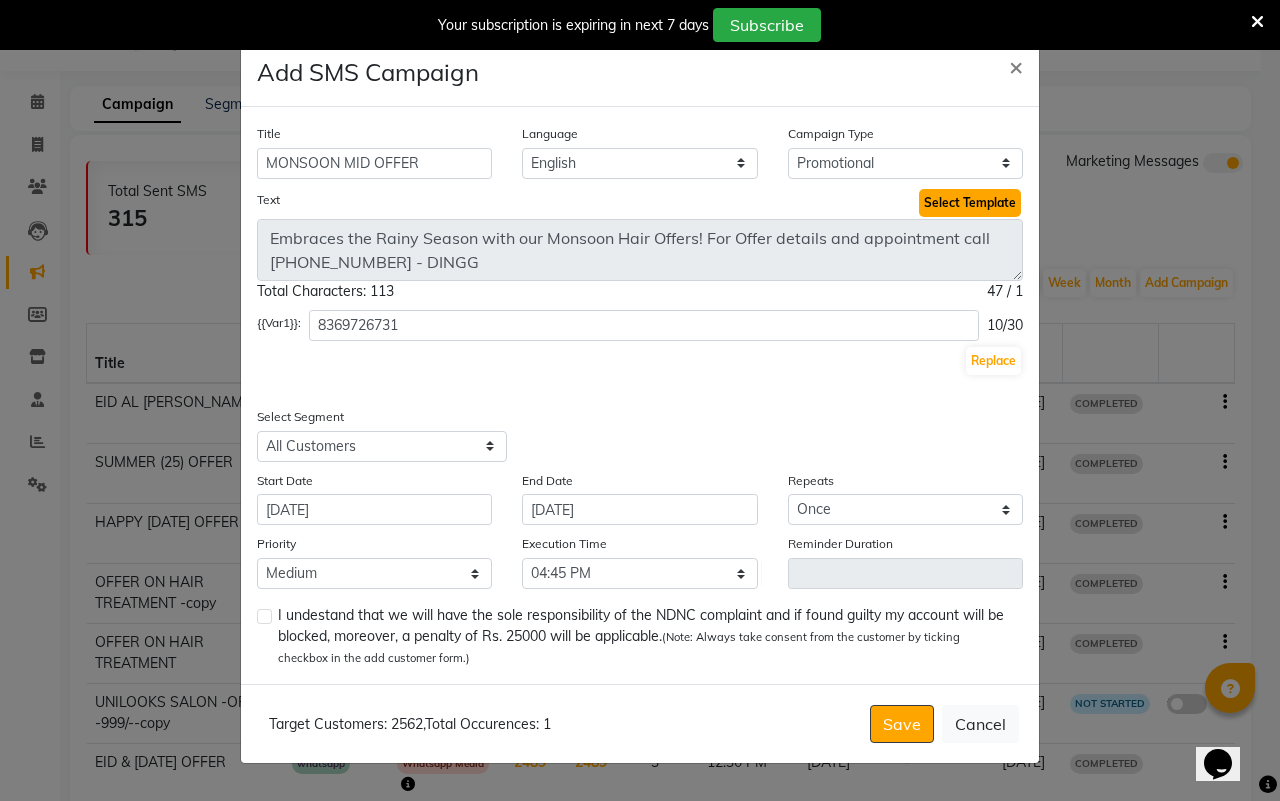 click on "Select Template" 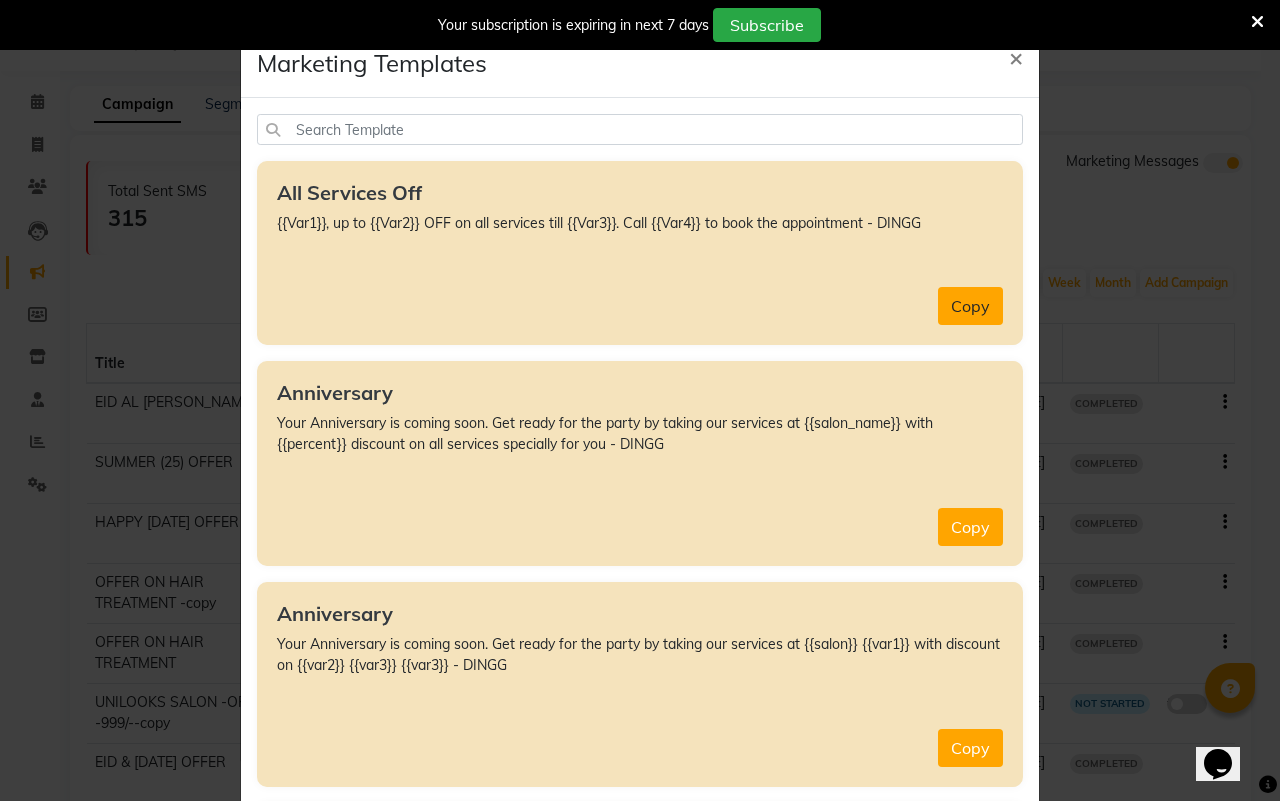click on "Copy" 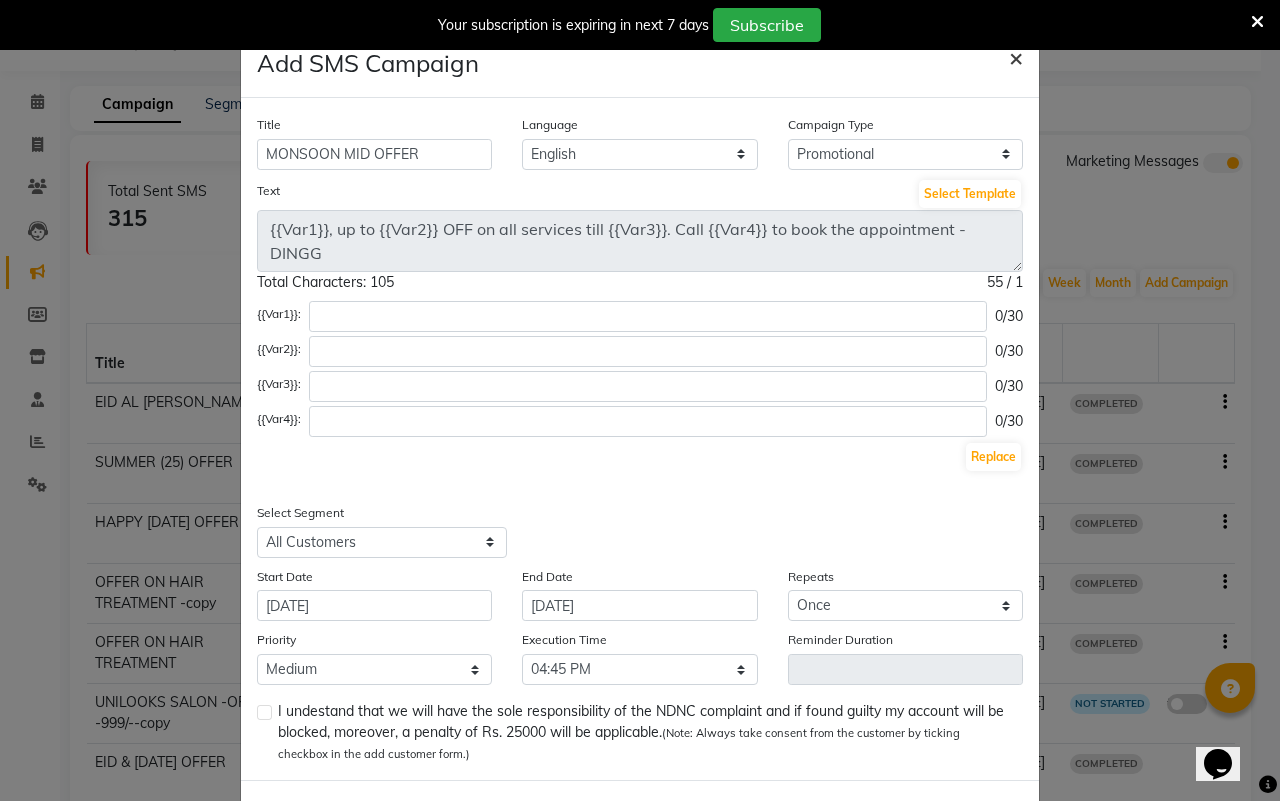 click on "×" 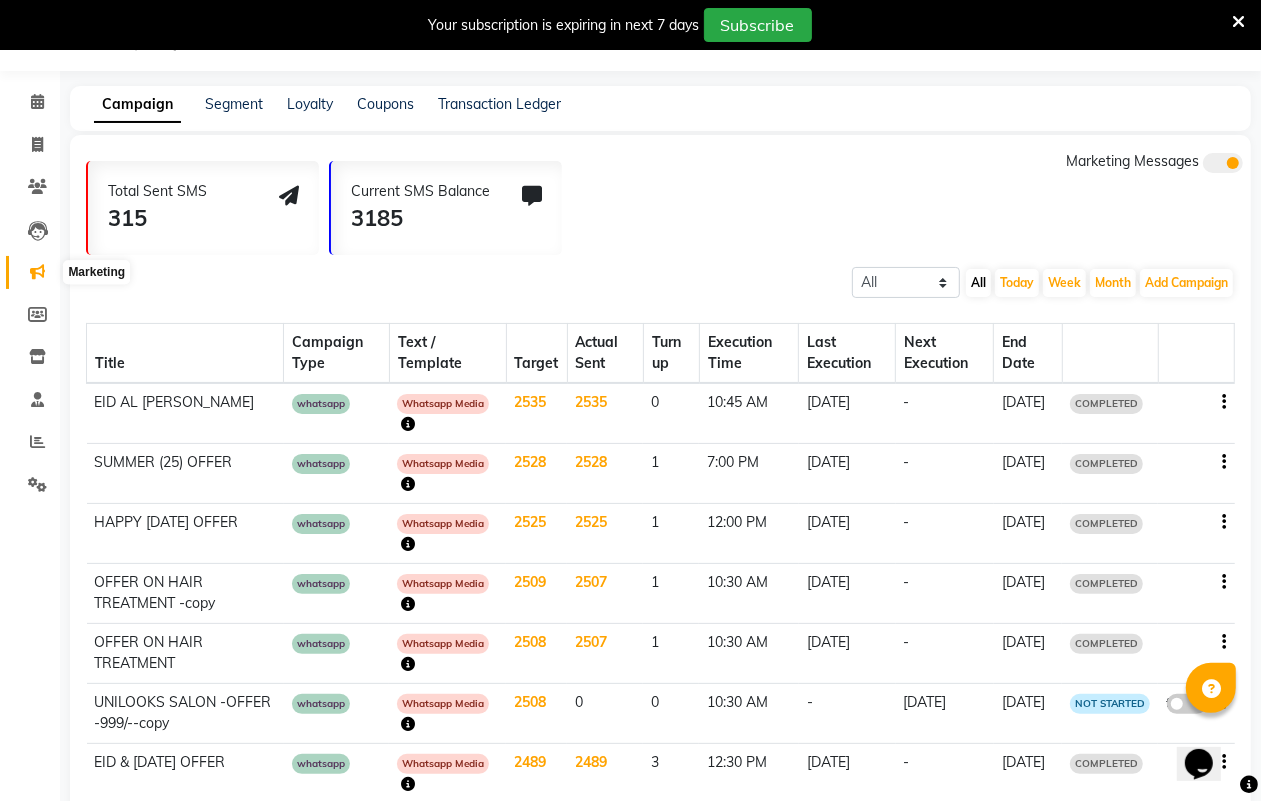 click 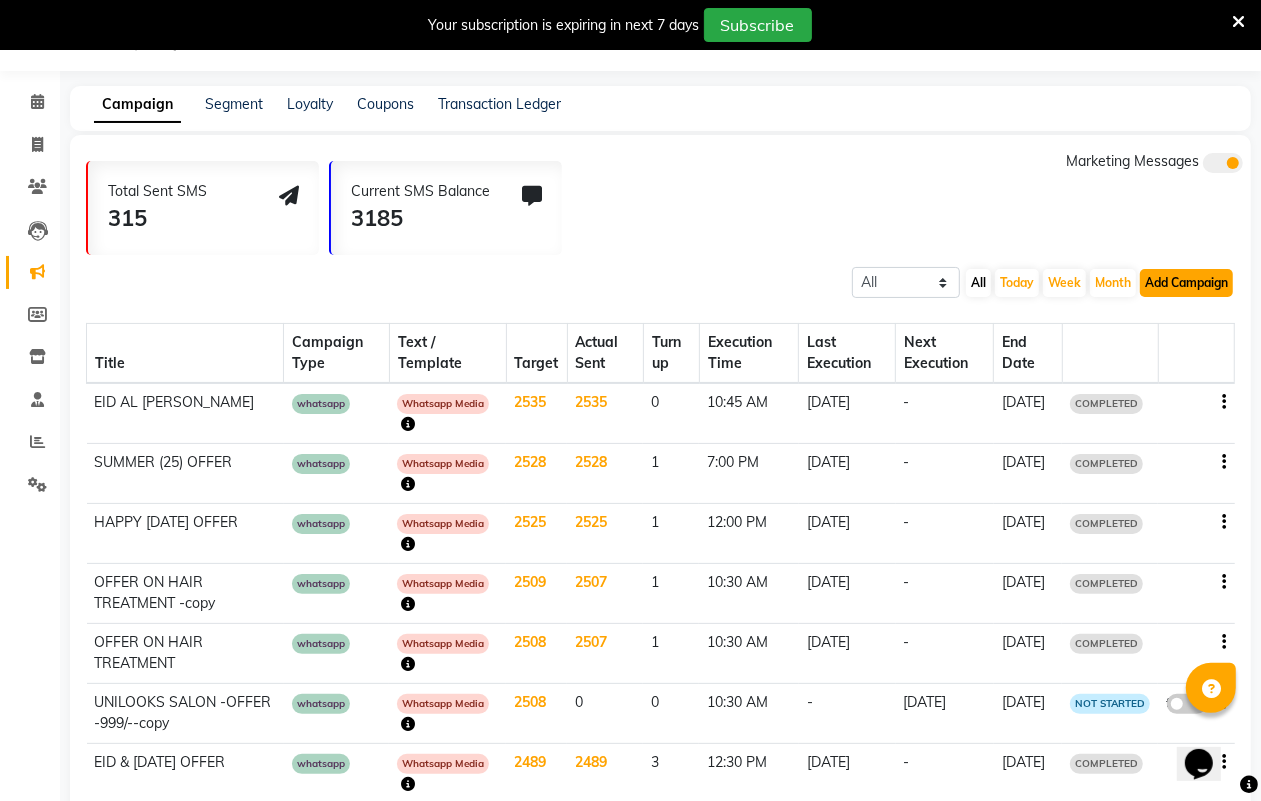 click on "Add Campaign" at bounding box center (1186, 283) 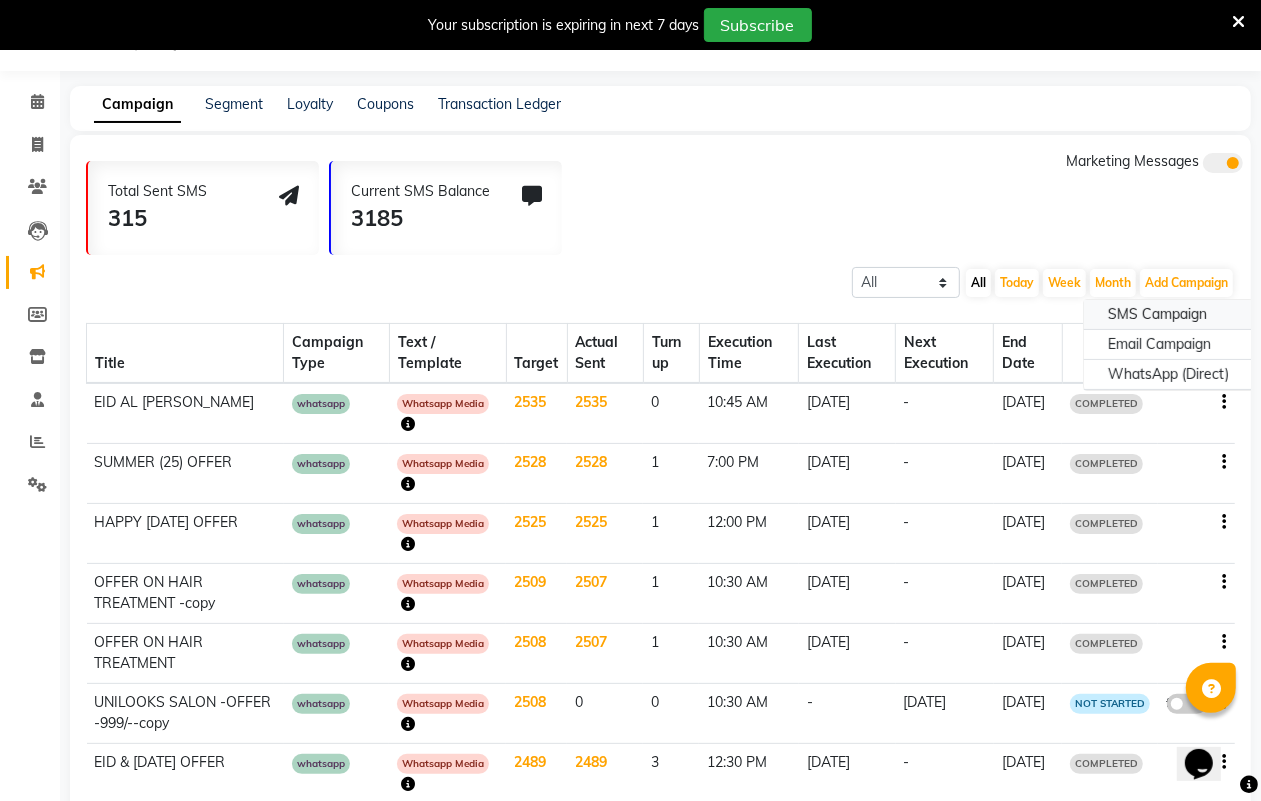 click on "SMS Campaign" 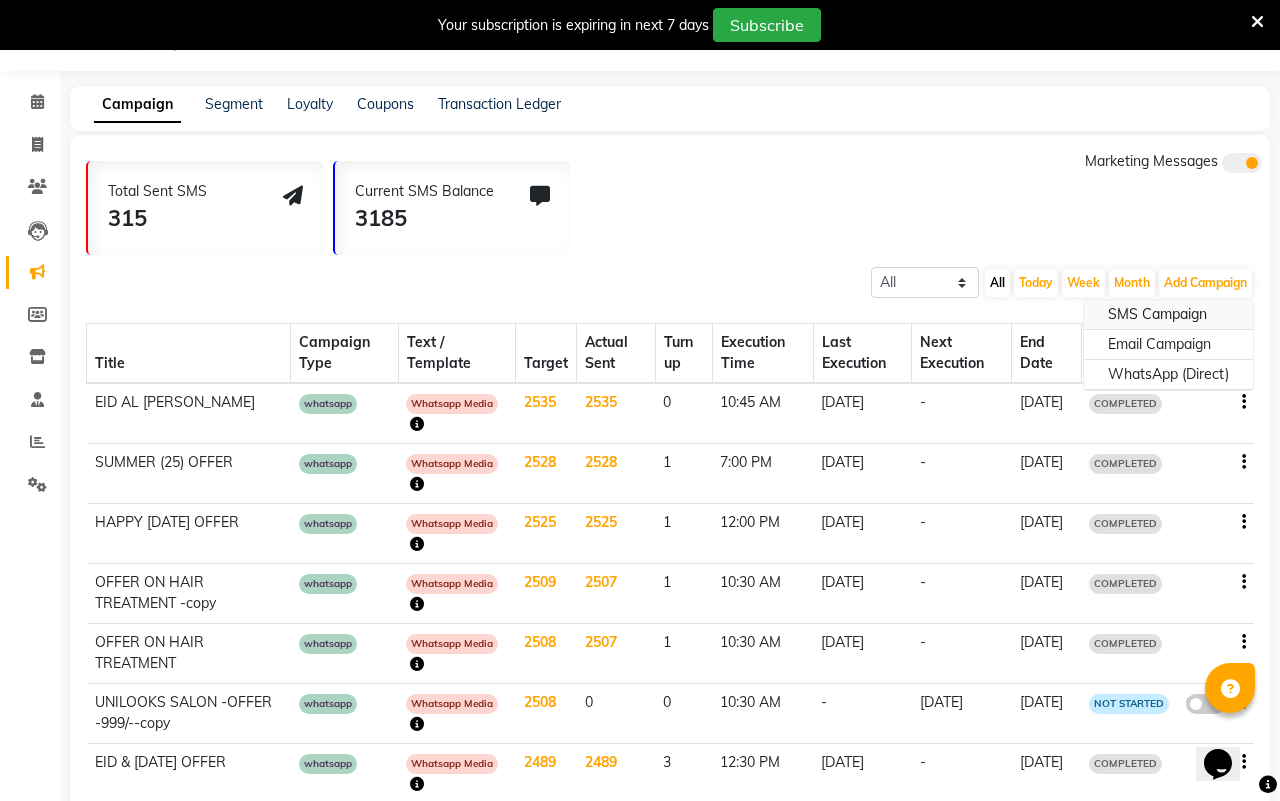 select on "2" 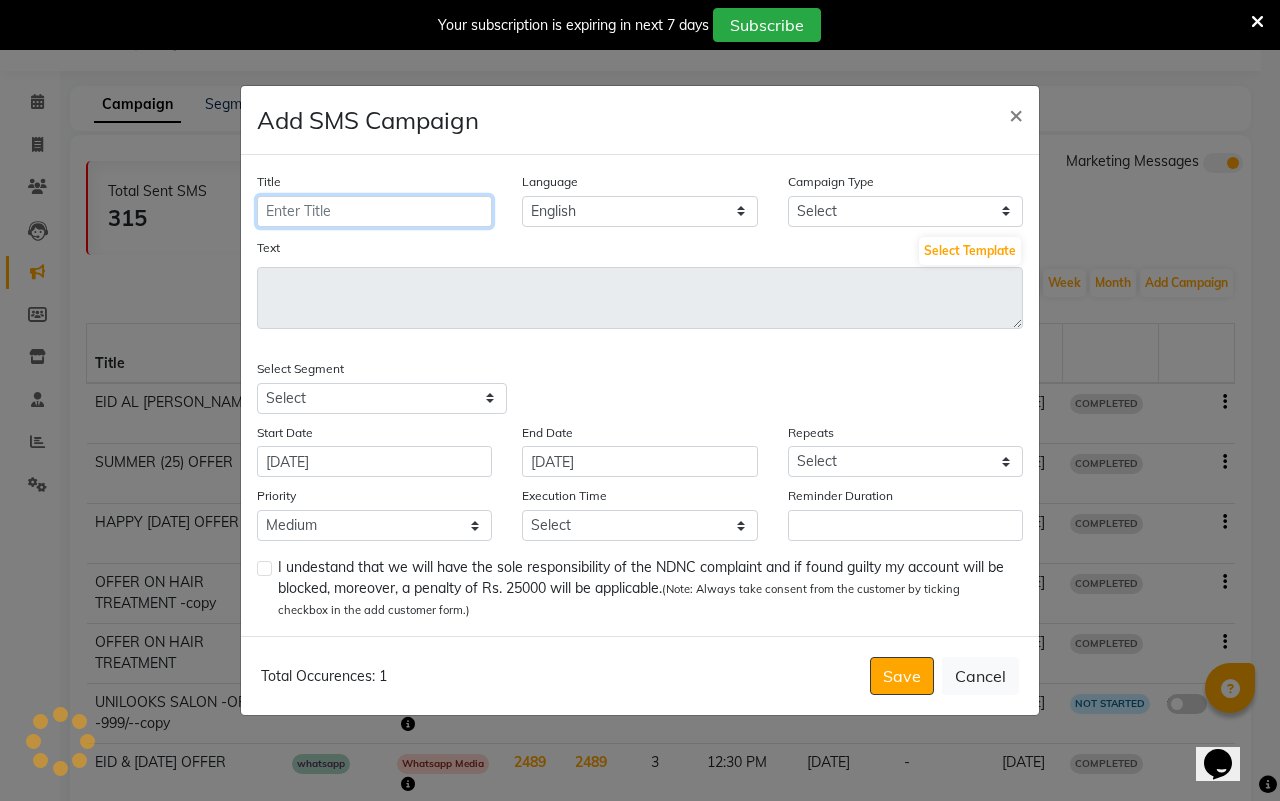 click on "Title" at bounding box center (374, 211) 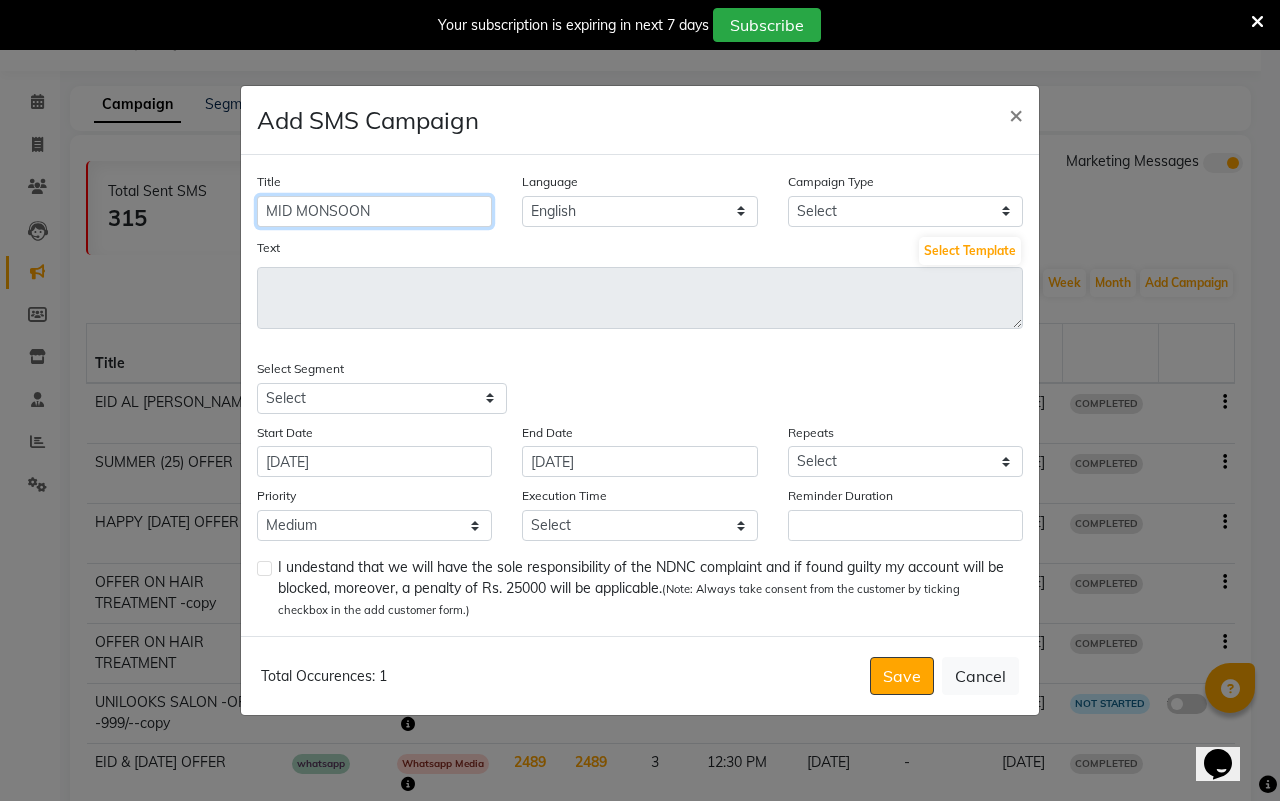 click on "MID MONSOON" at bounding box center [374, 211] 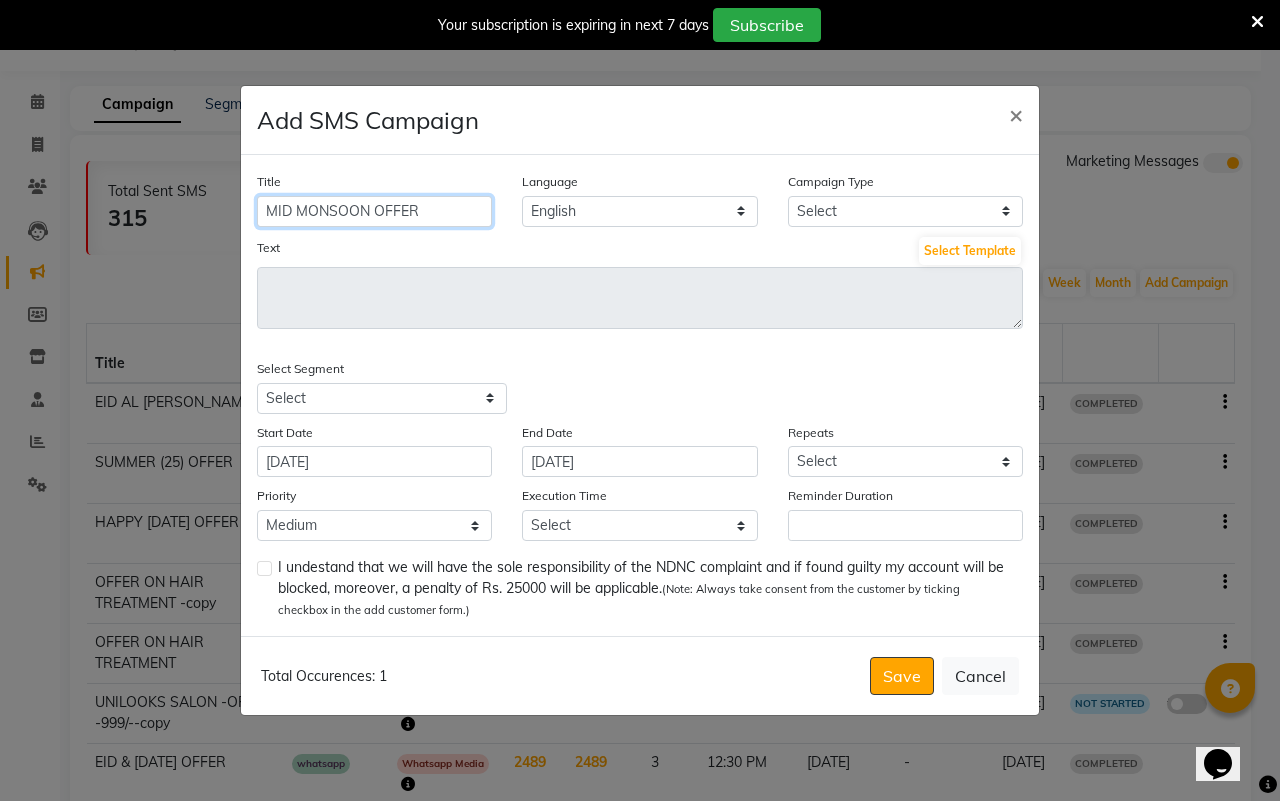 type on "MID MONSOON OFFER" 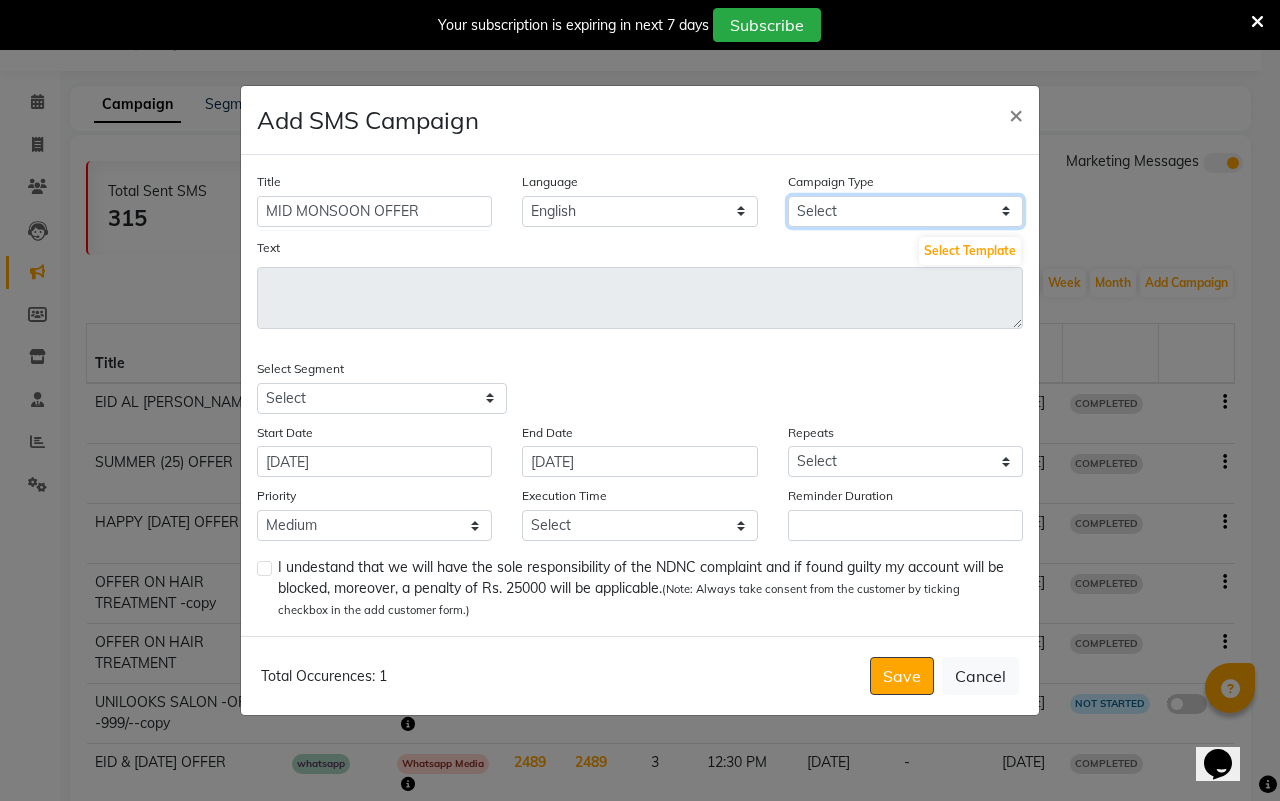 click on "Select Birthday Anniversary Promotional Service reminder" at bounding box center [905, 211] 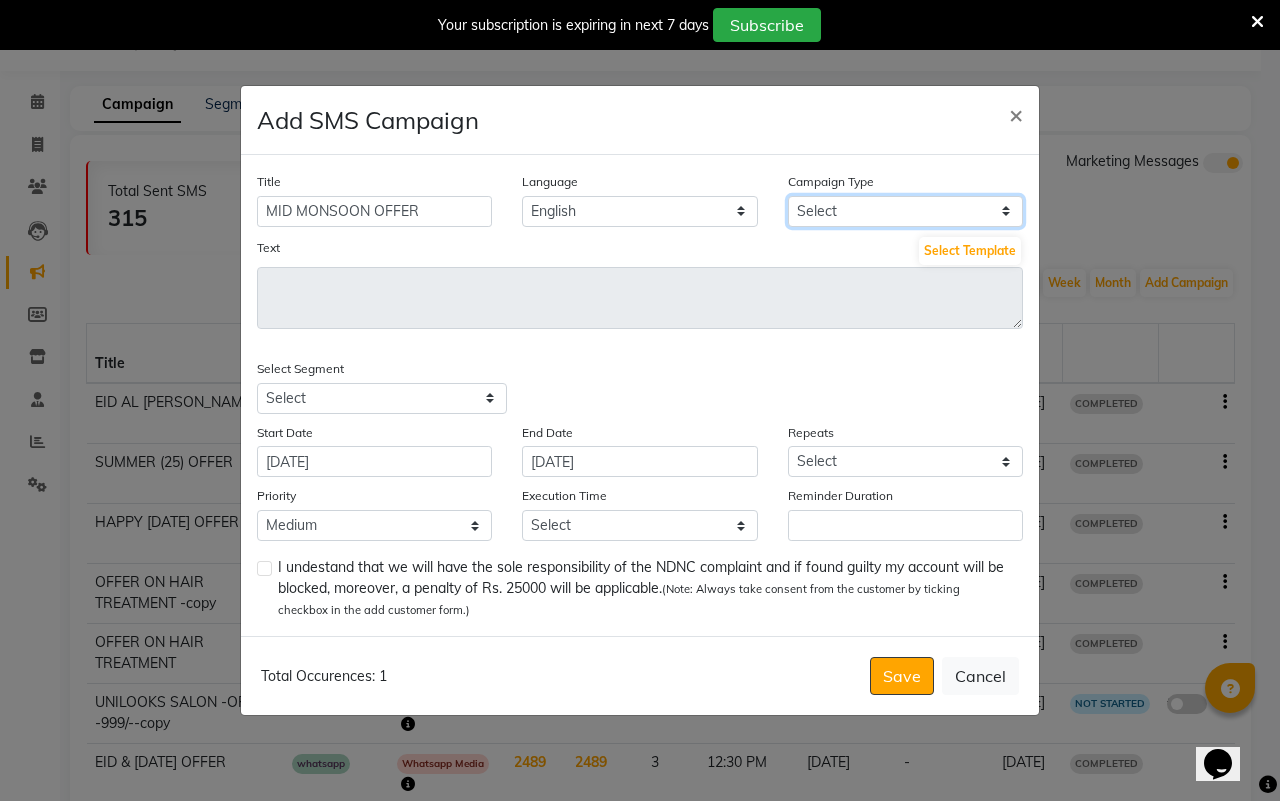 select on "3" 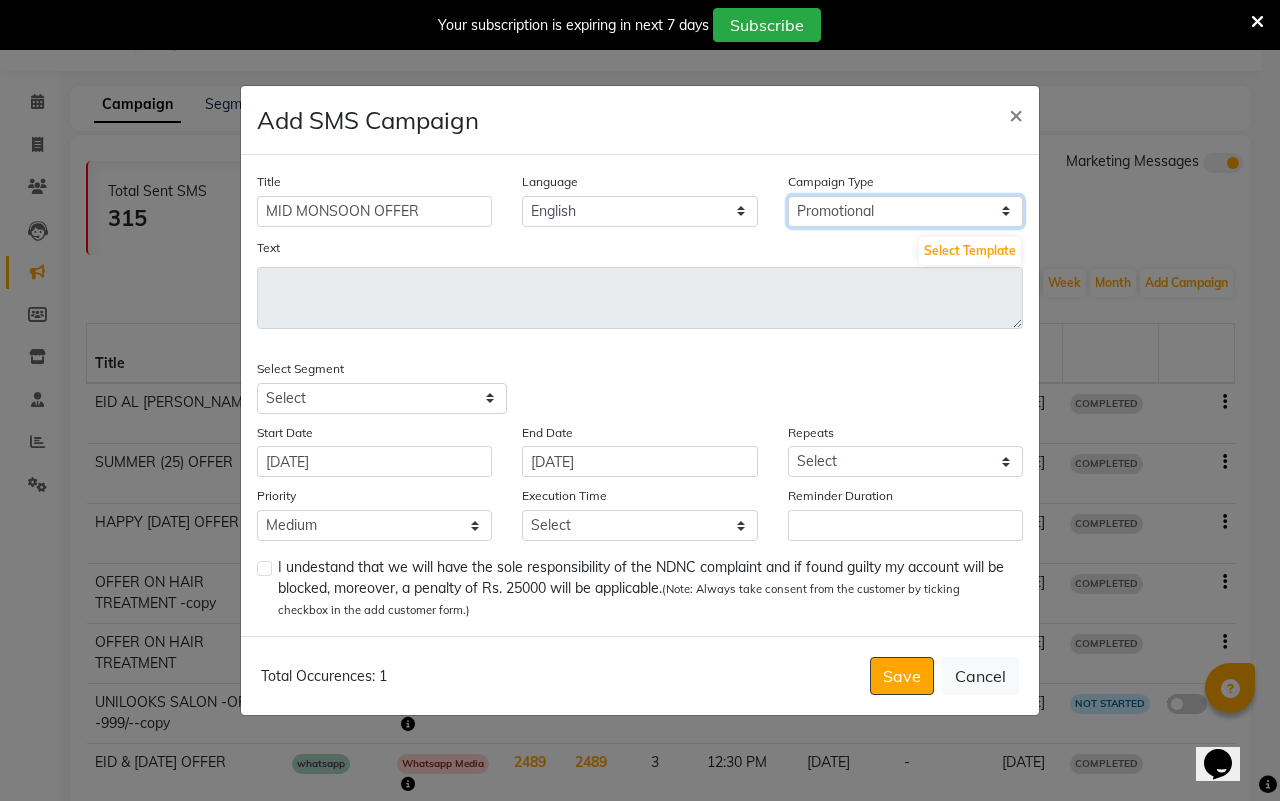 click on "Select Birthday Anniversary Promotional Service reminder" at bounding box center (905, 211) 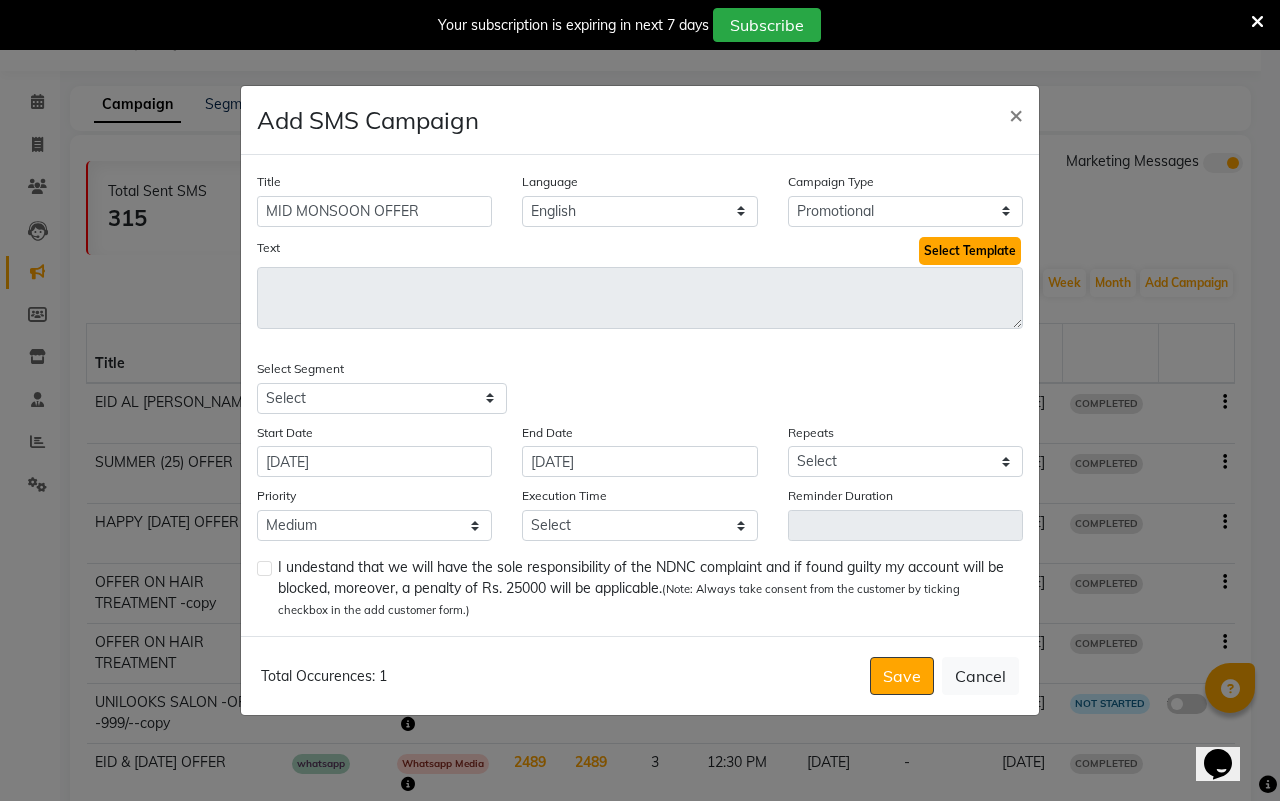 click on "Select Template" 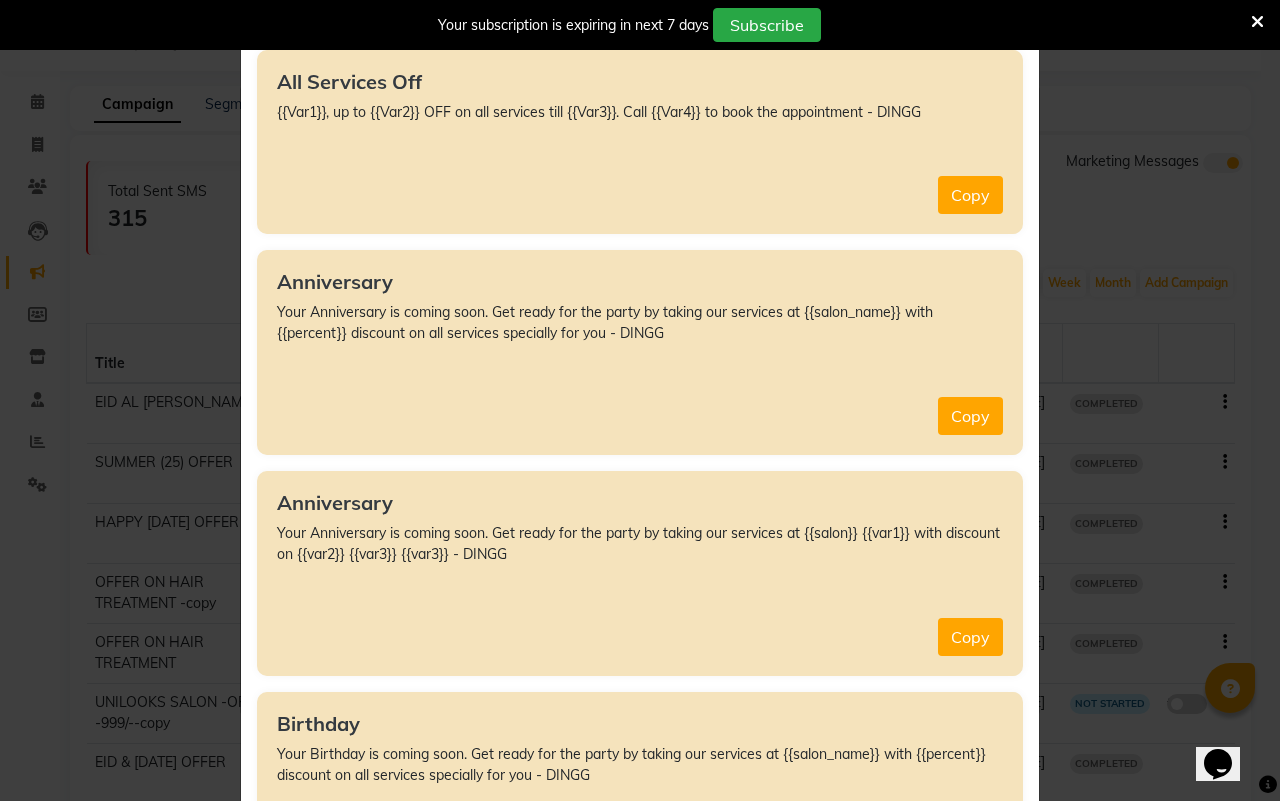 scroll, scrollTop: 0, scrollLeft: 0, axis: both 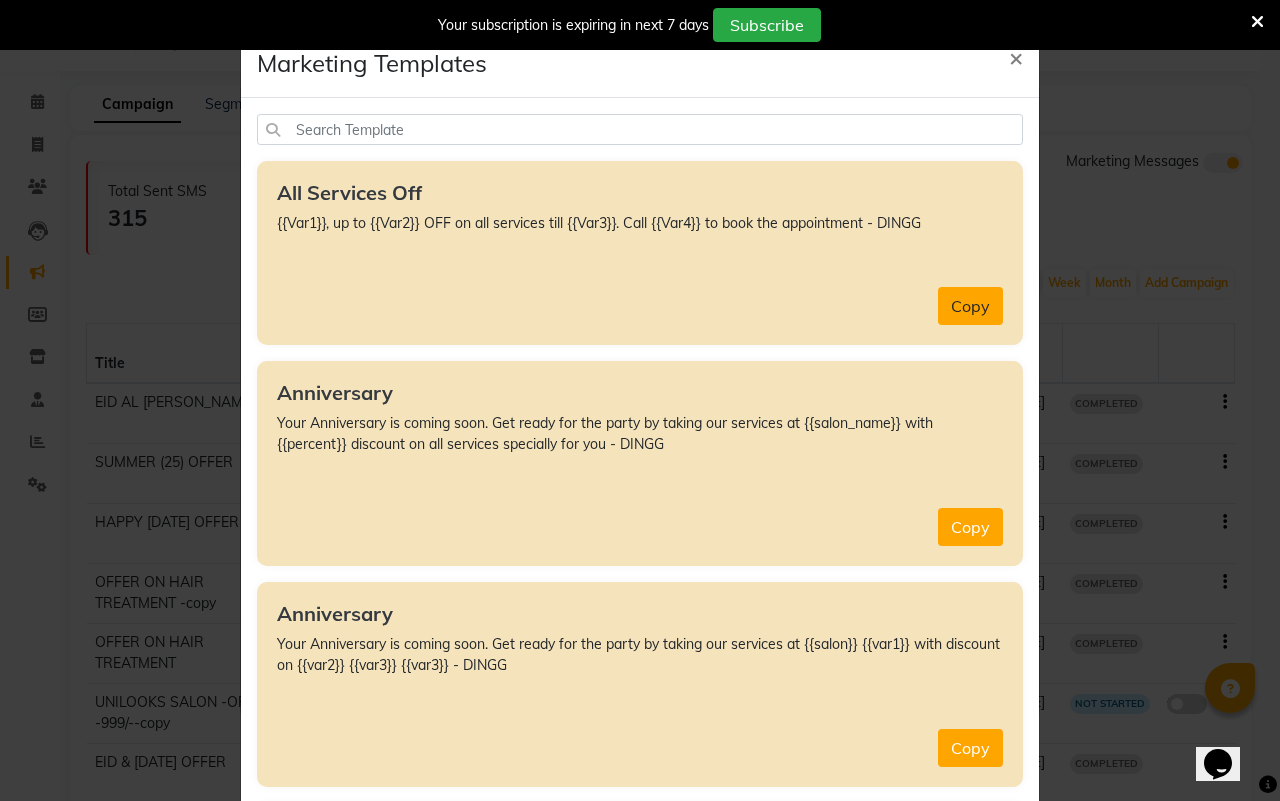 click on "Copy" 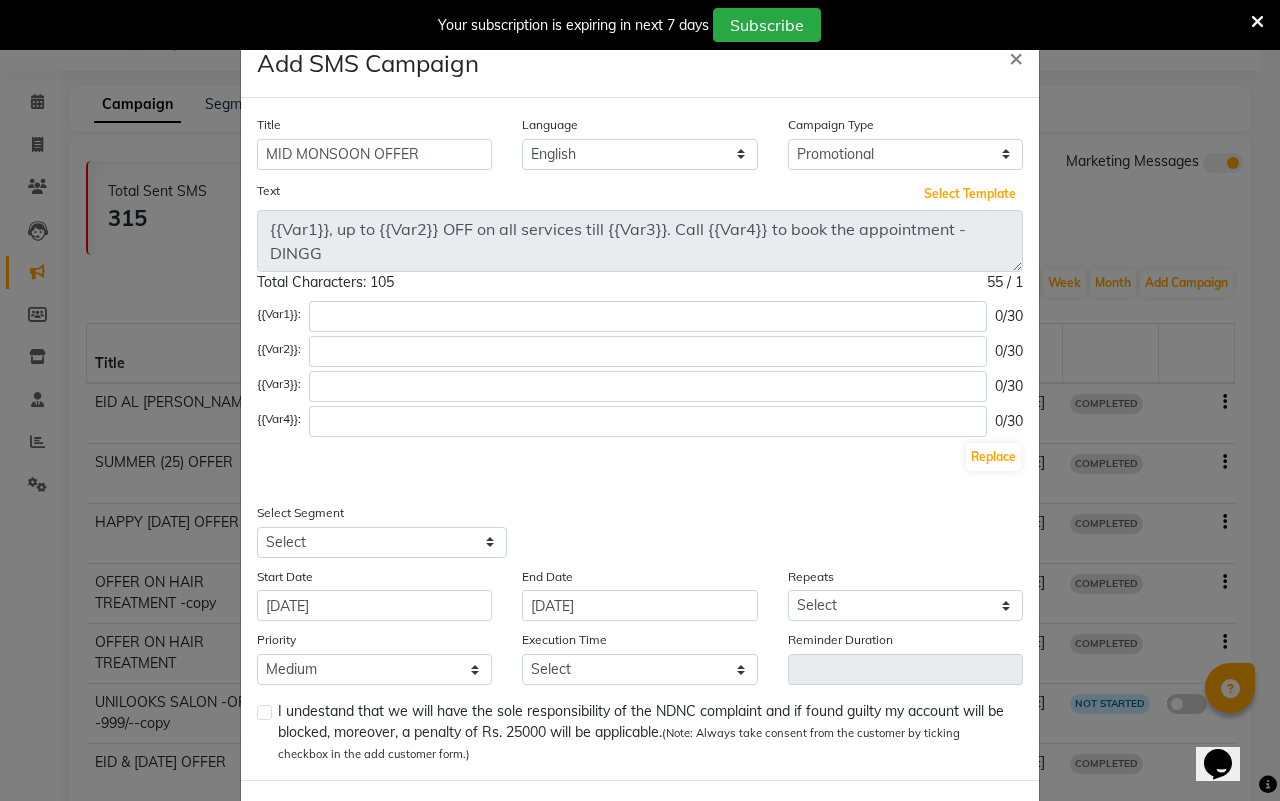type 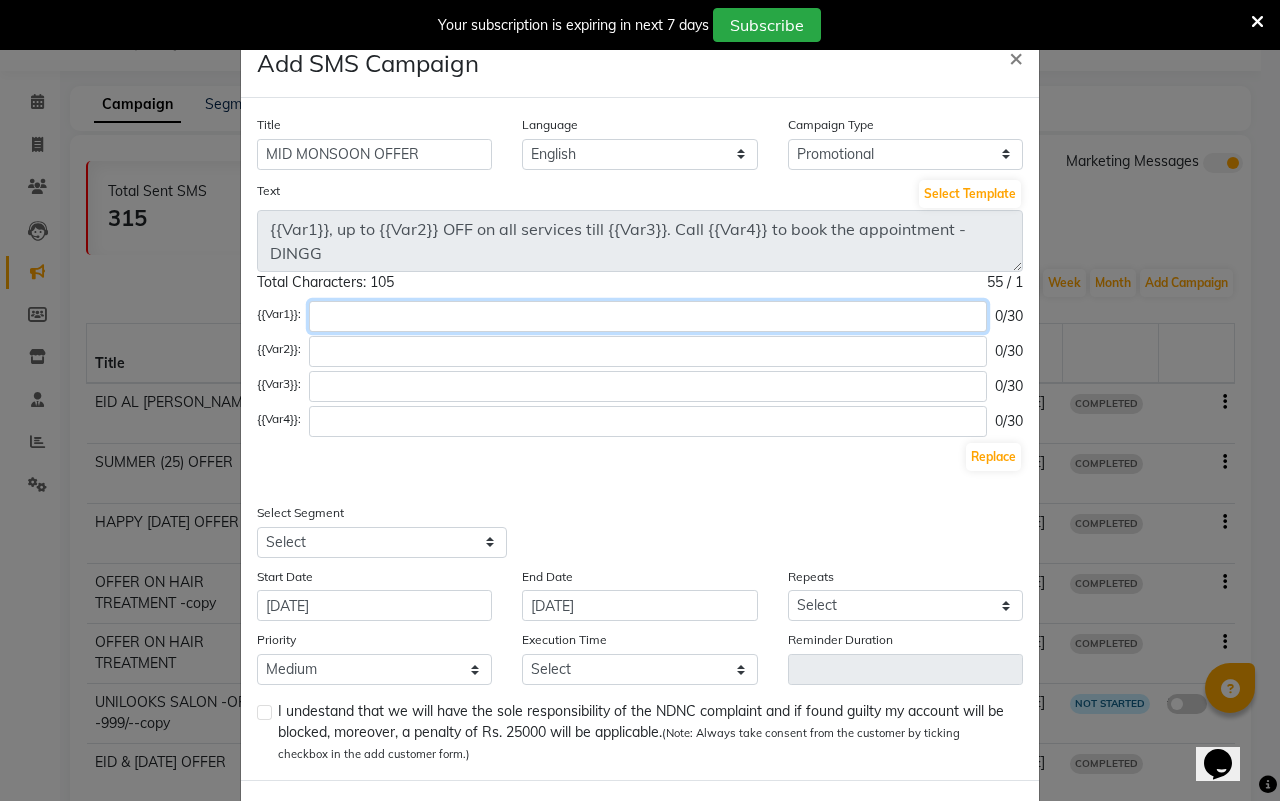 click 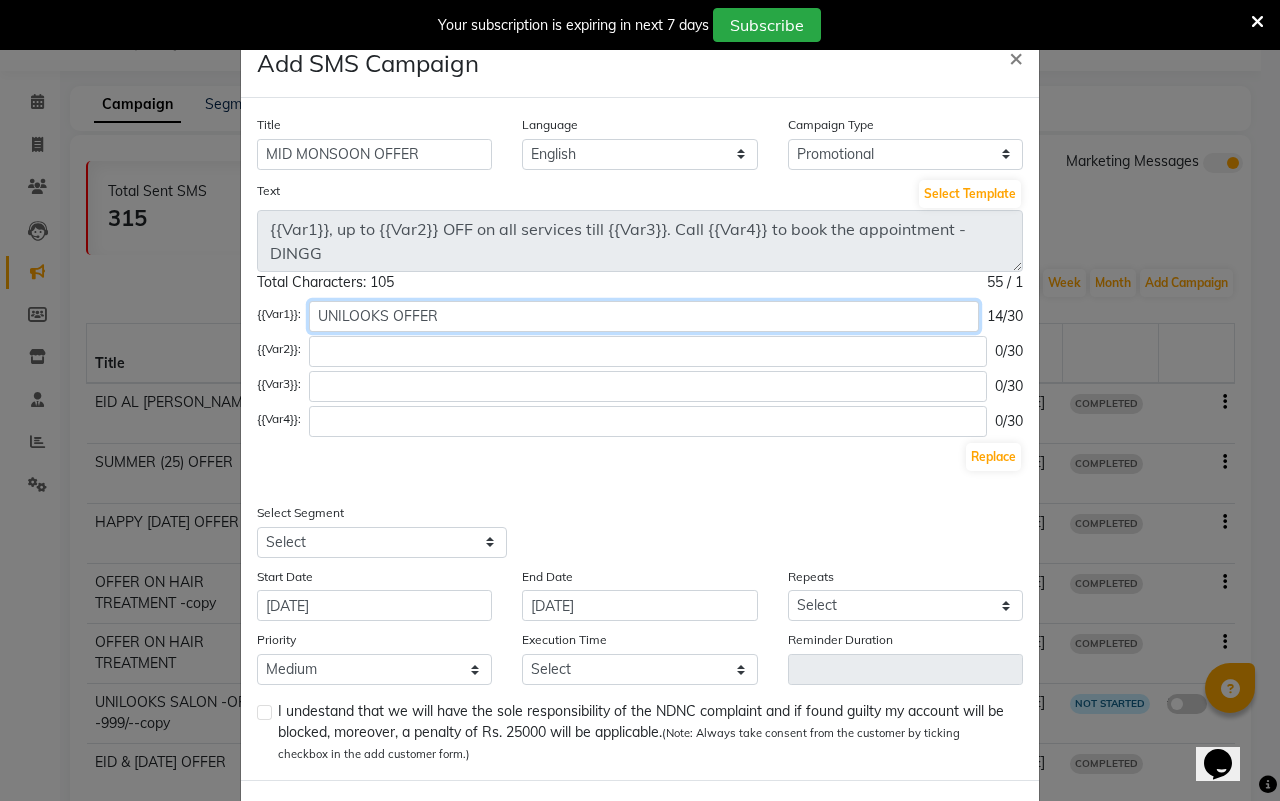 click on "UNILOOKS OFFER" 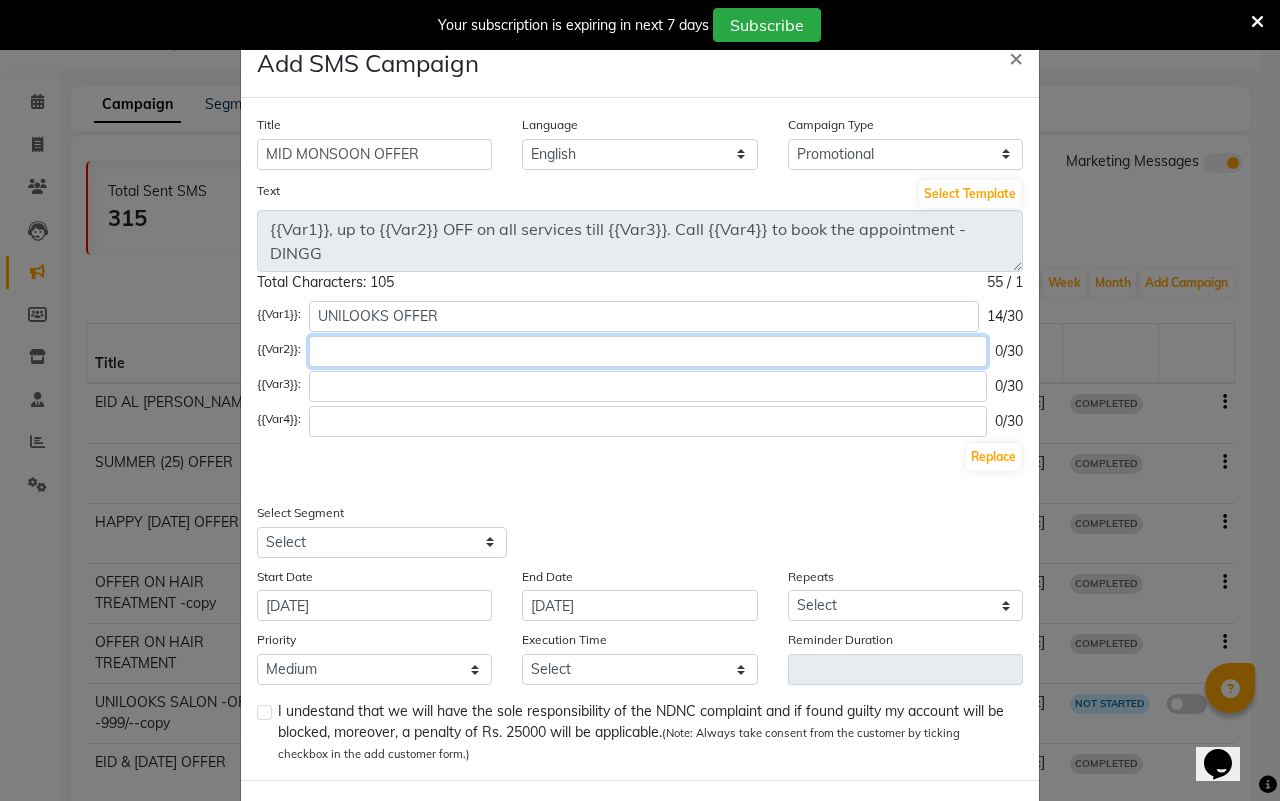 click 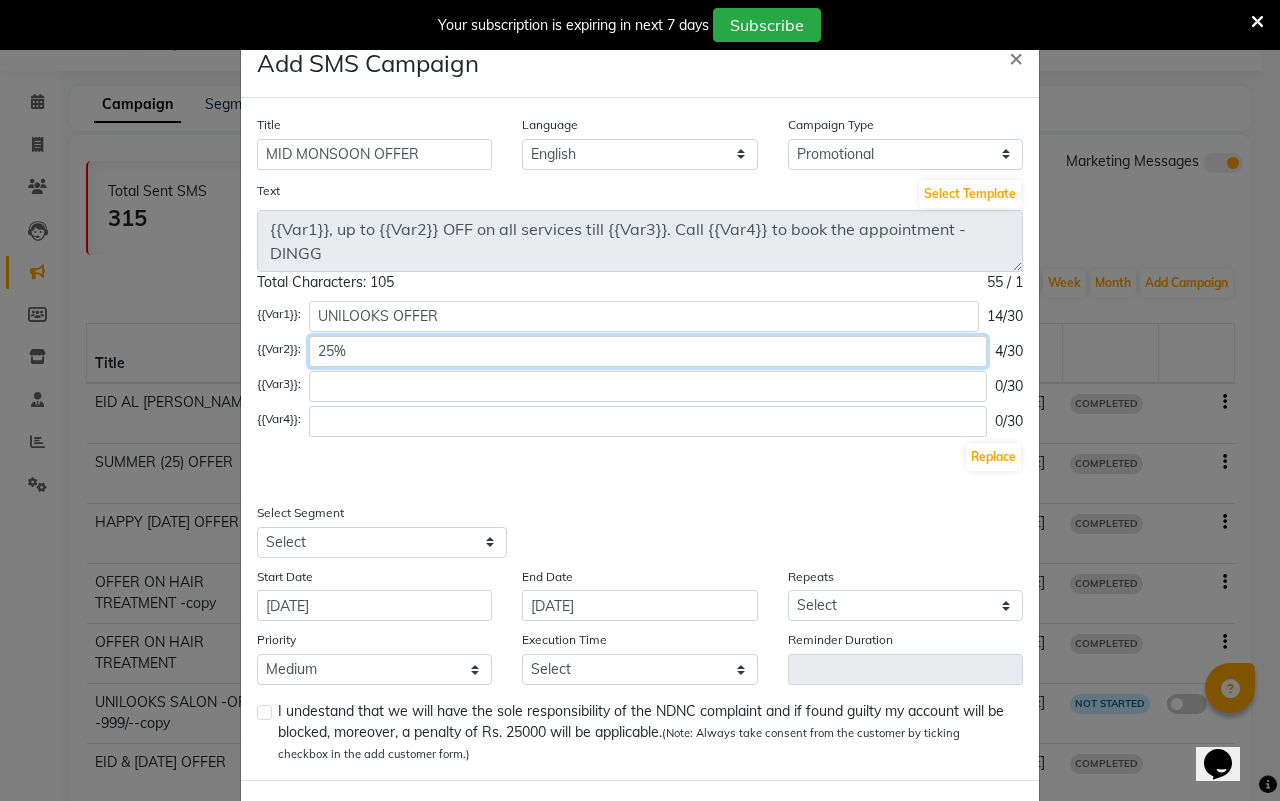 type on "25%" 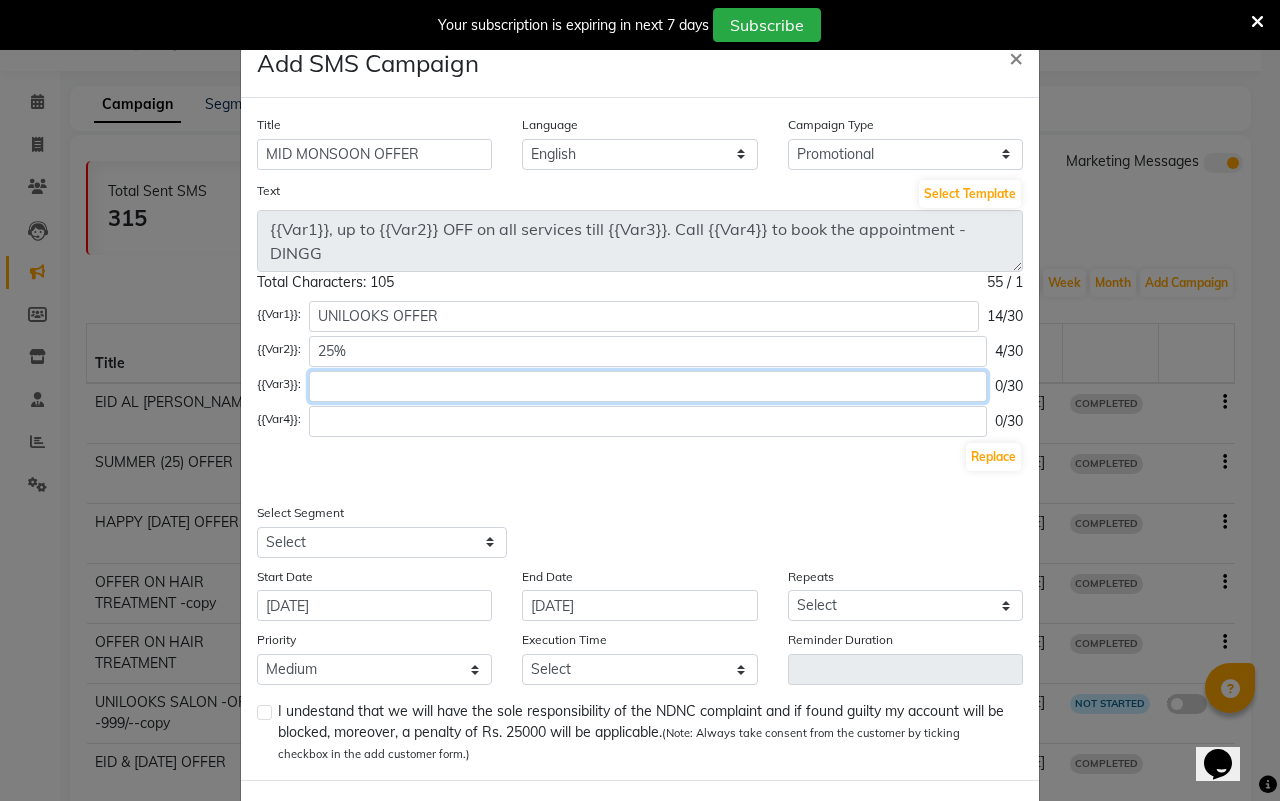 click 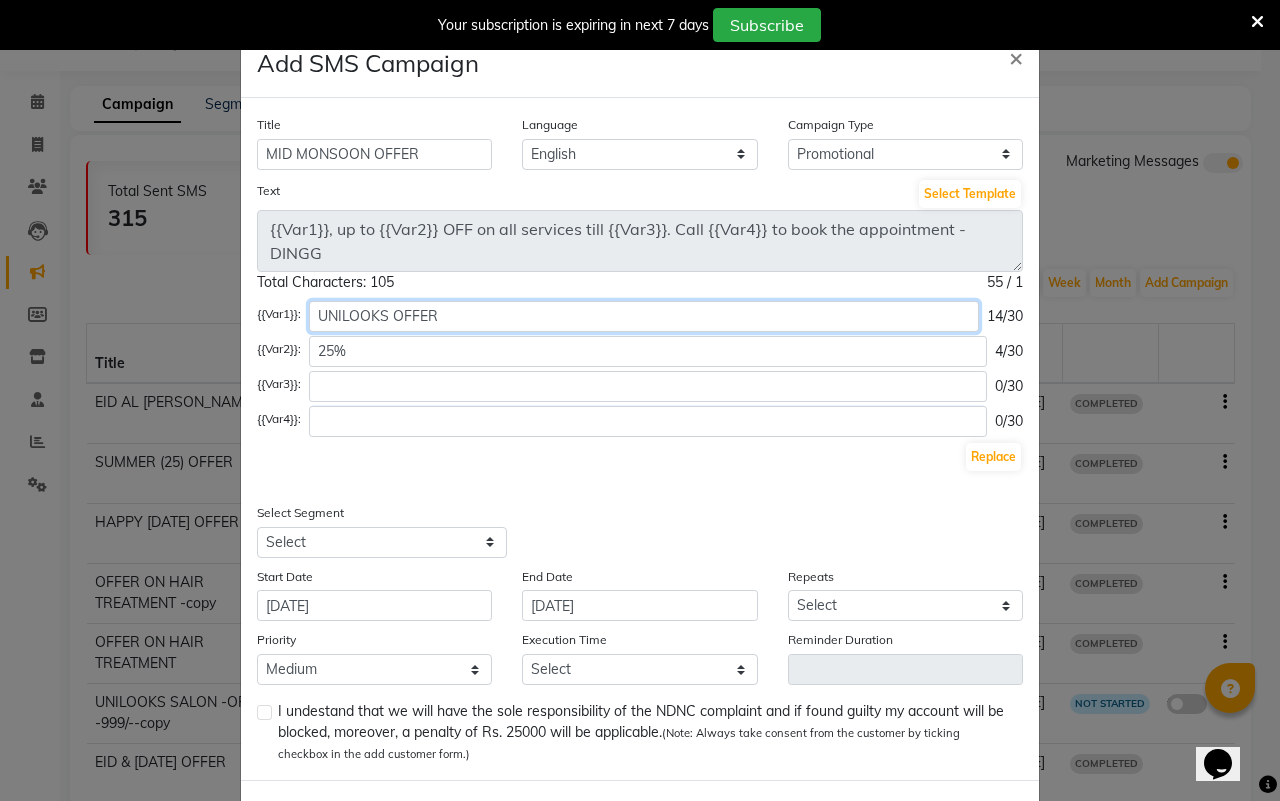 click on "UNILOOKS OFFER" 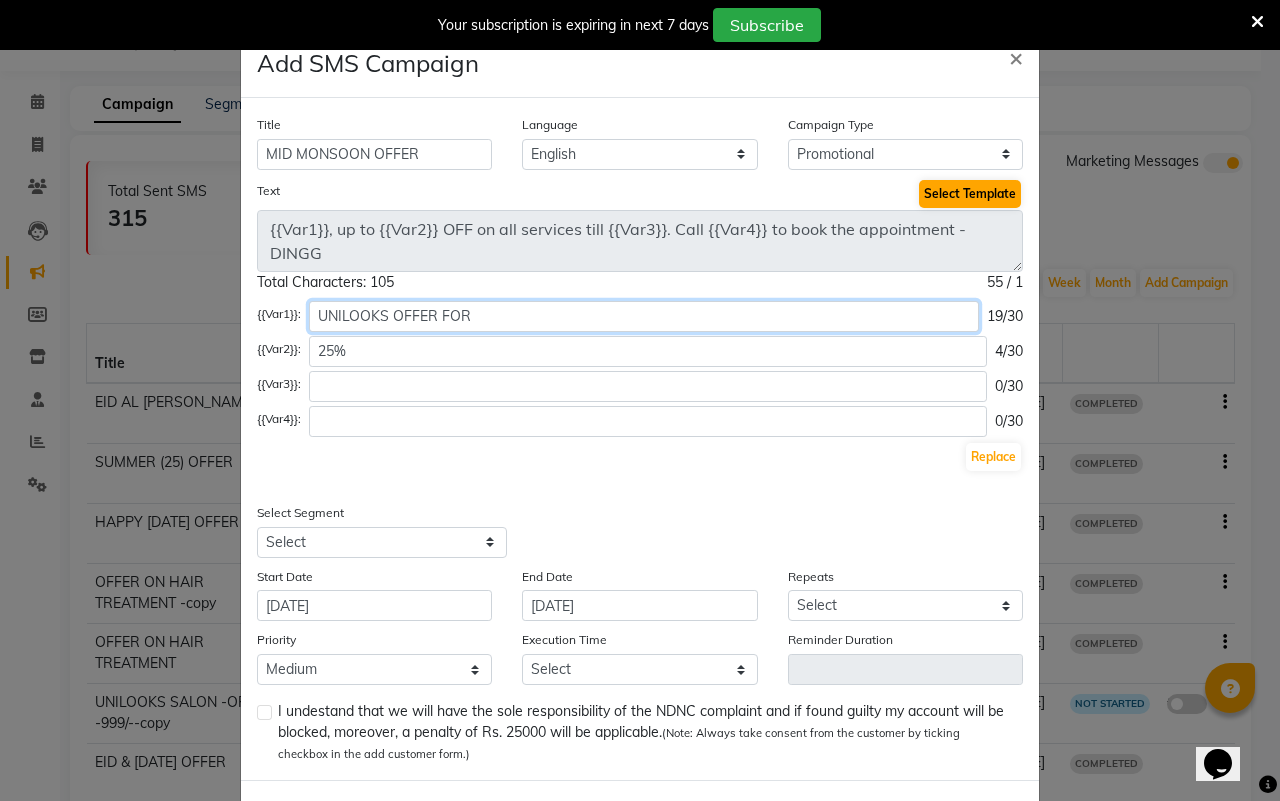 type on "UNILOOKS OFFER FOR" 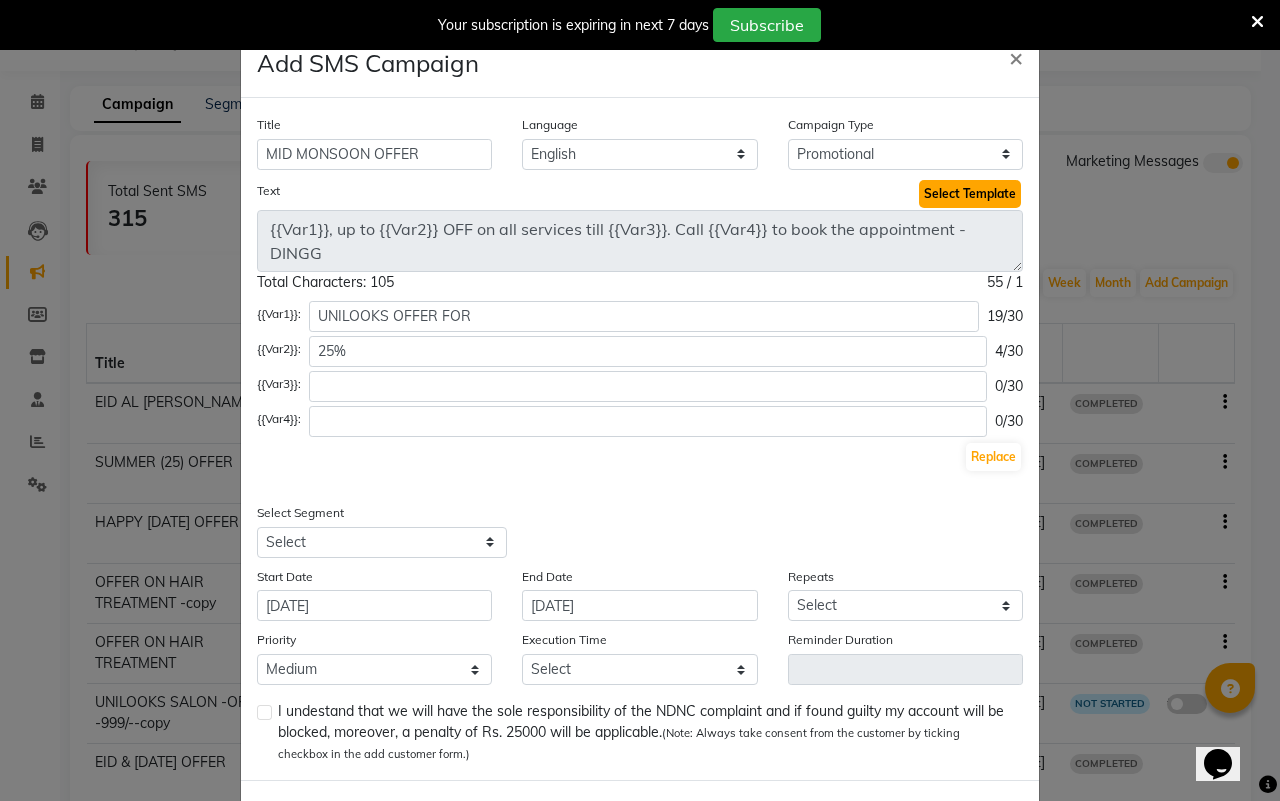 click on "Select Template" 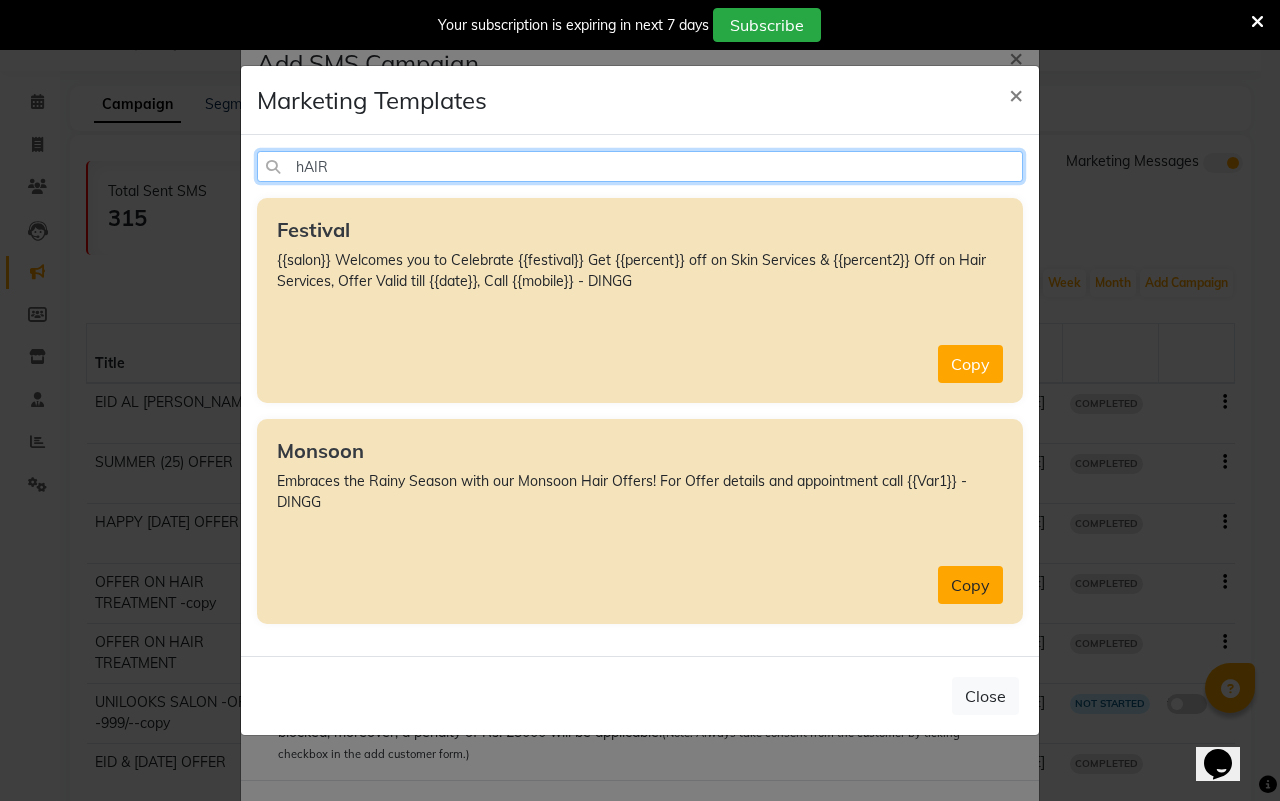 type on "hAIR" 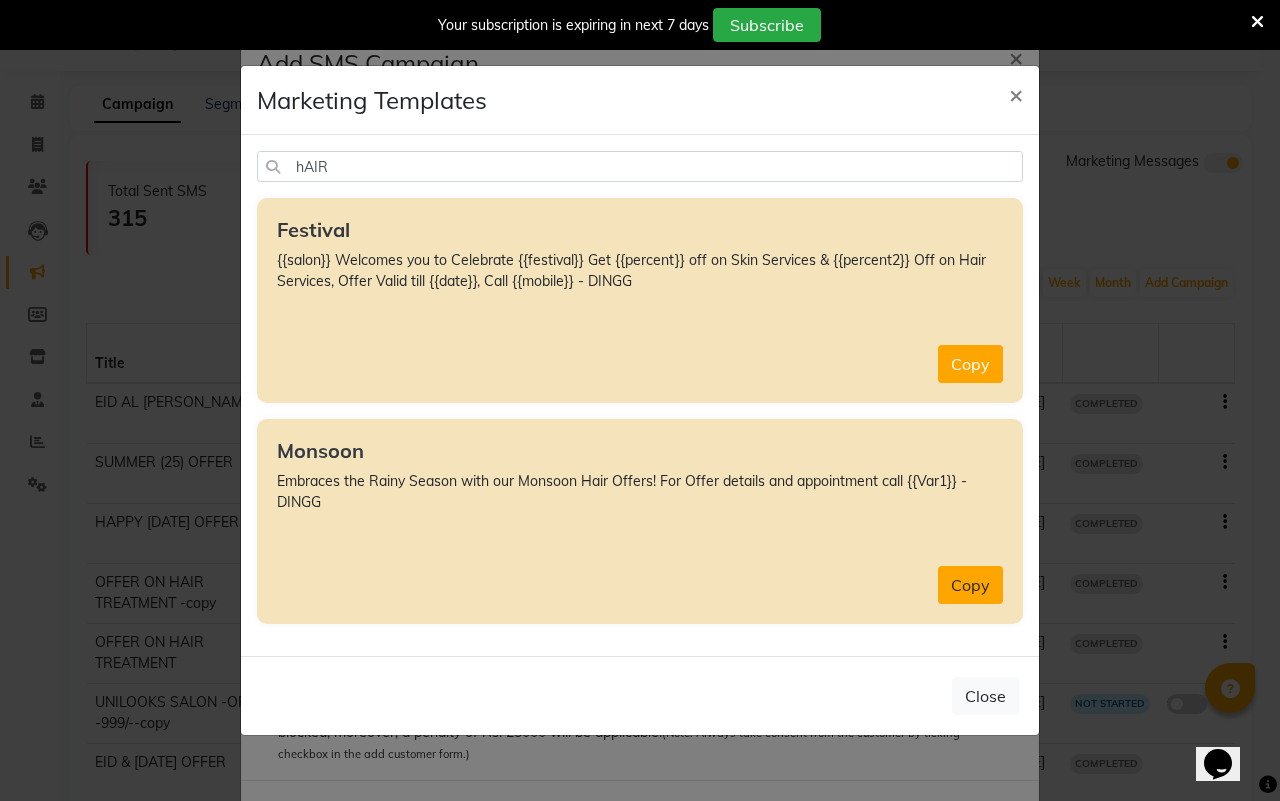 click on "Copy" 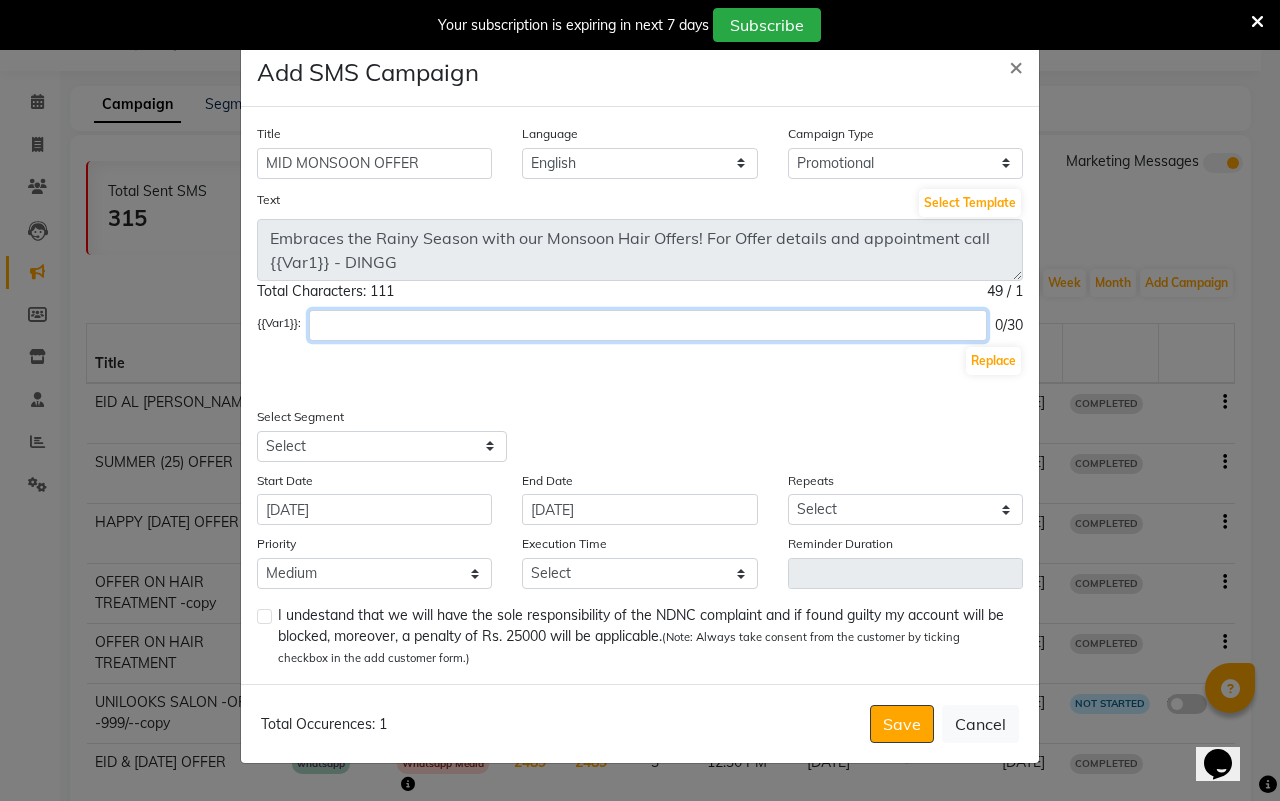 click 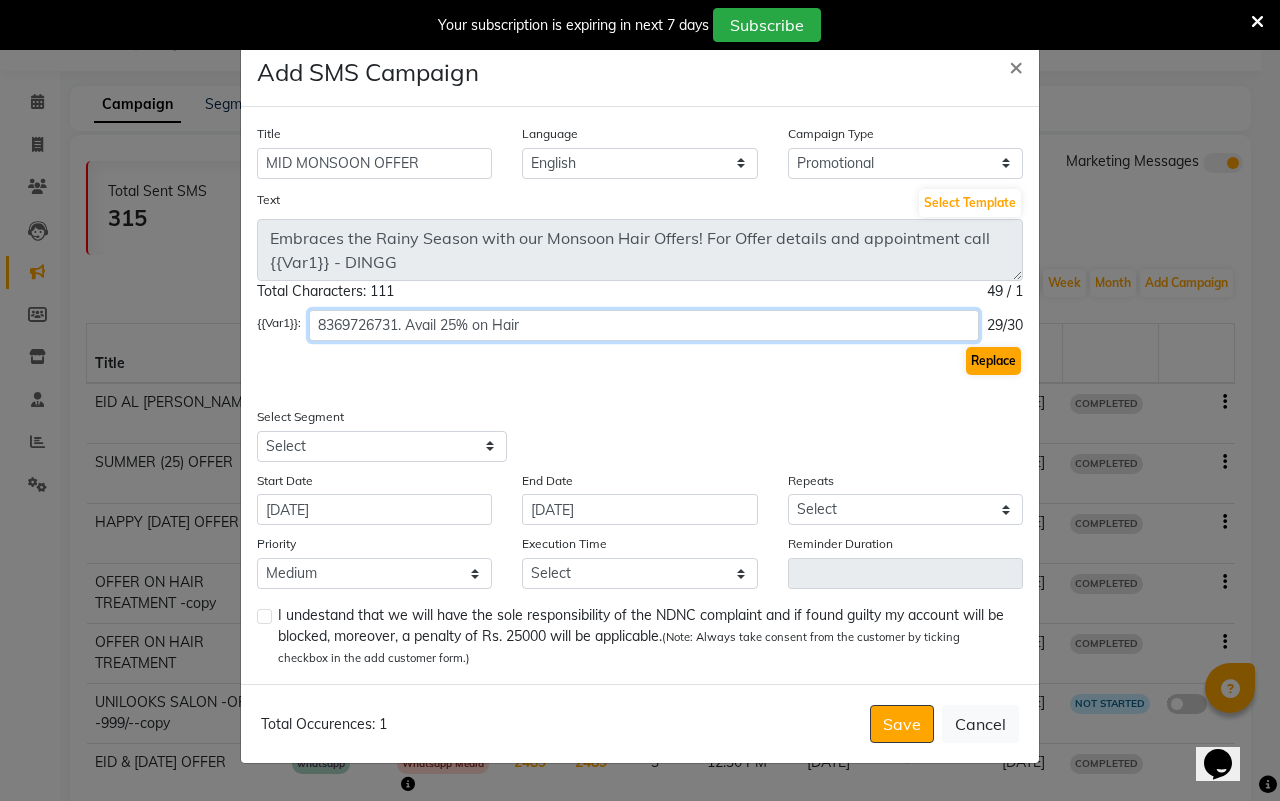 type on "8369726731. Avail 25% on Hair" 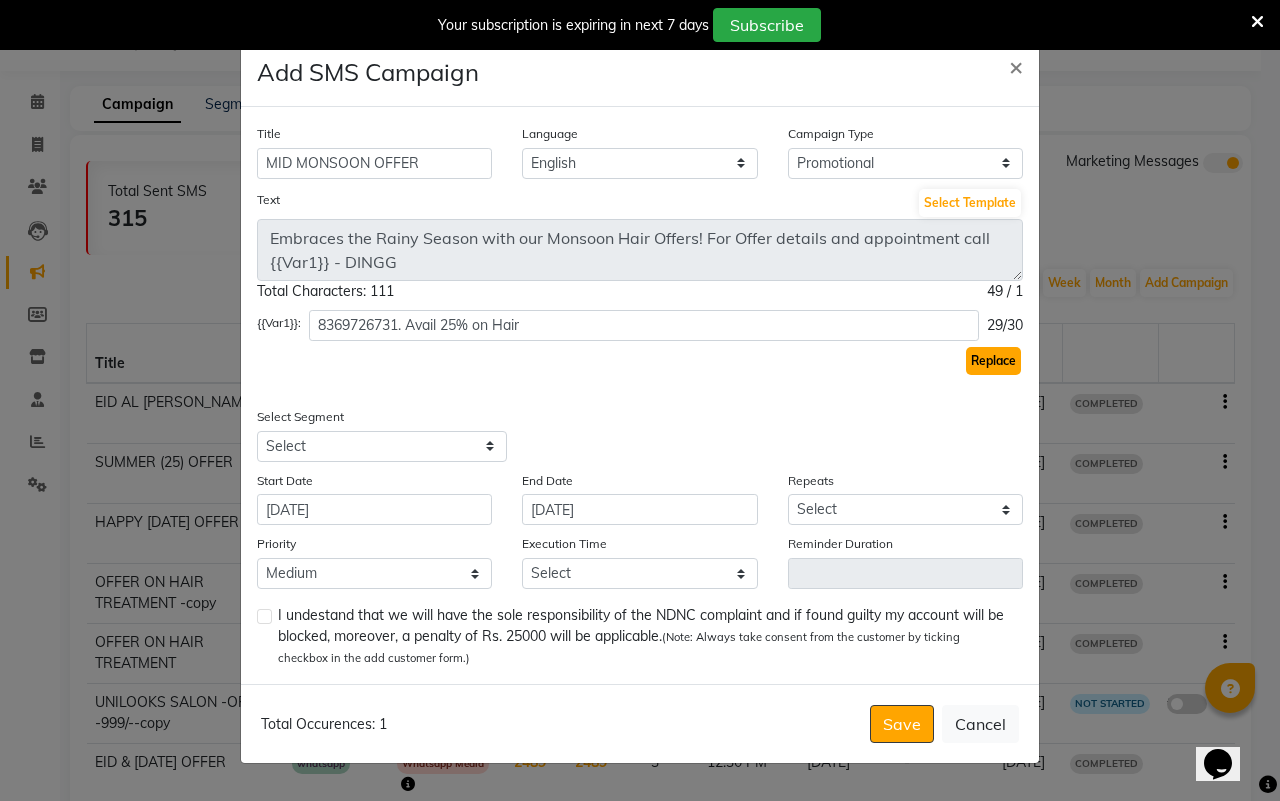 click on "Replace" 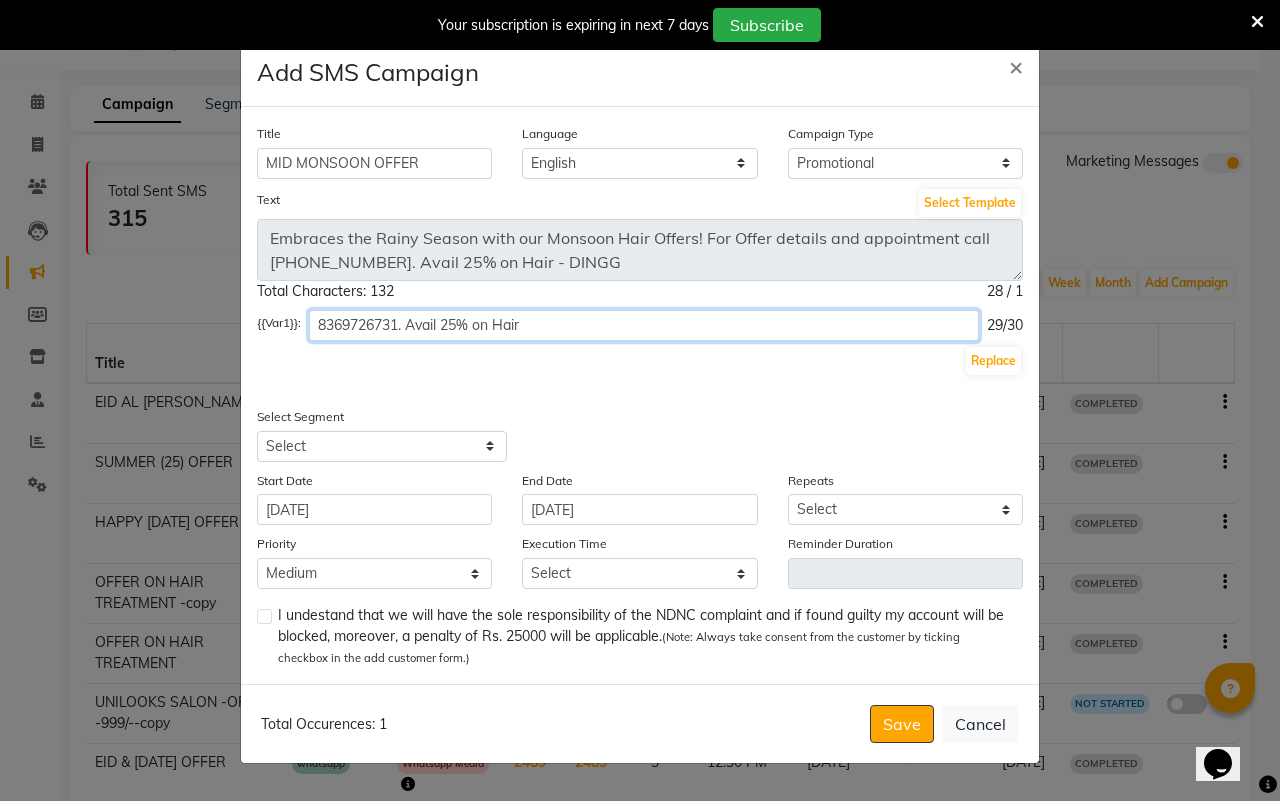 click on "8369726731. Avail 25% on Hair" 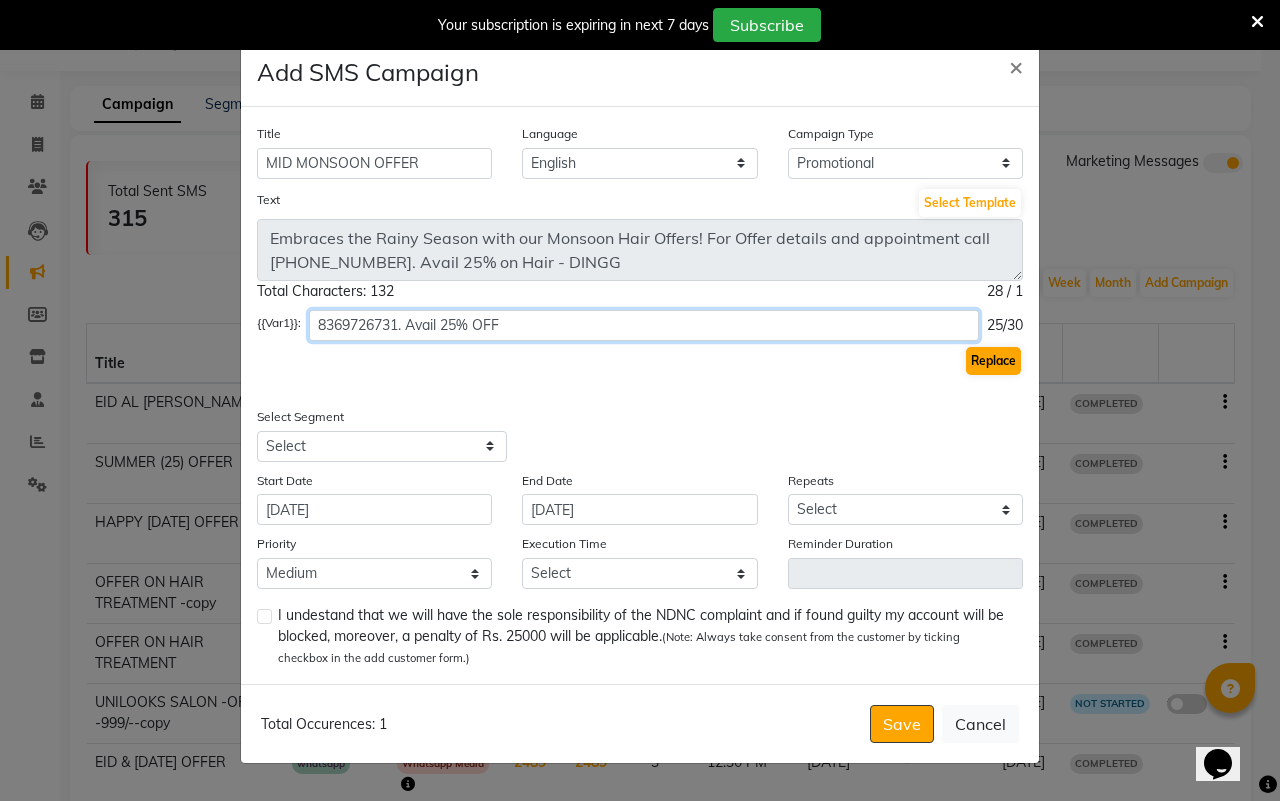 type on "8369726731. Avail 25% OFF" 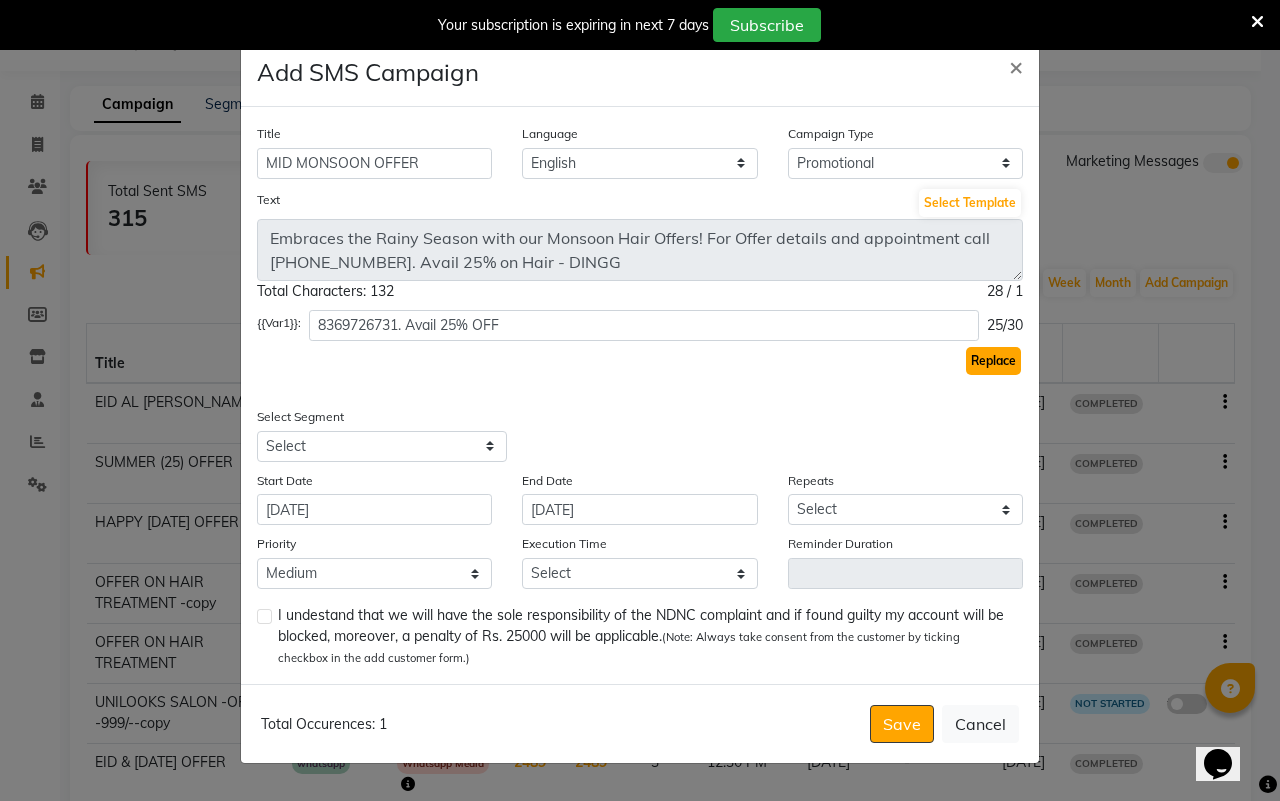 click on "Replace" 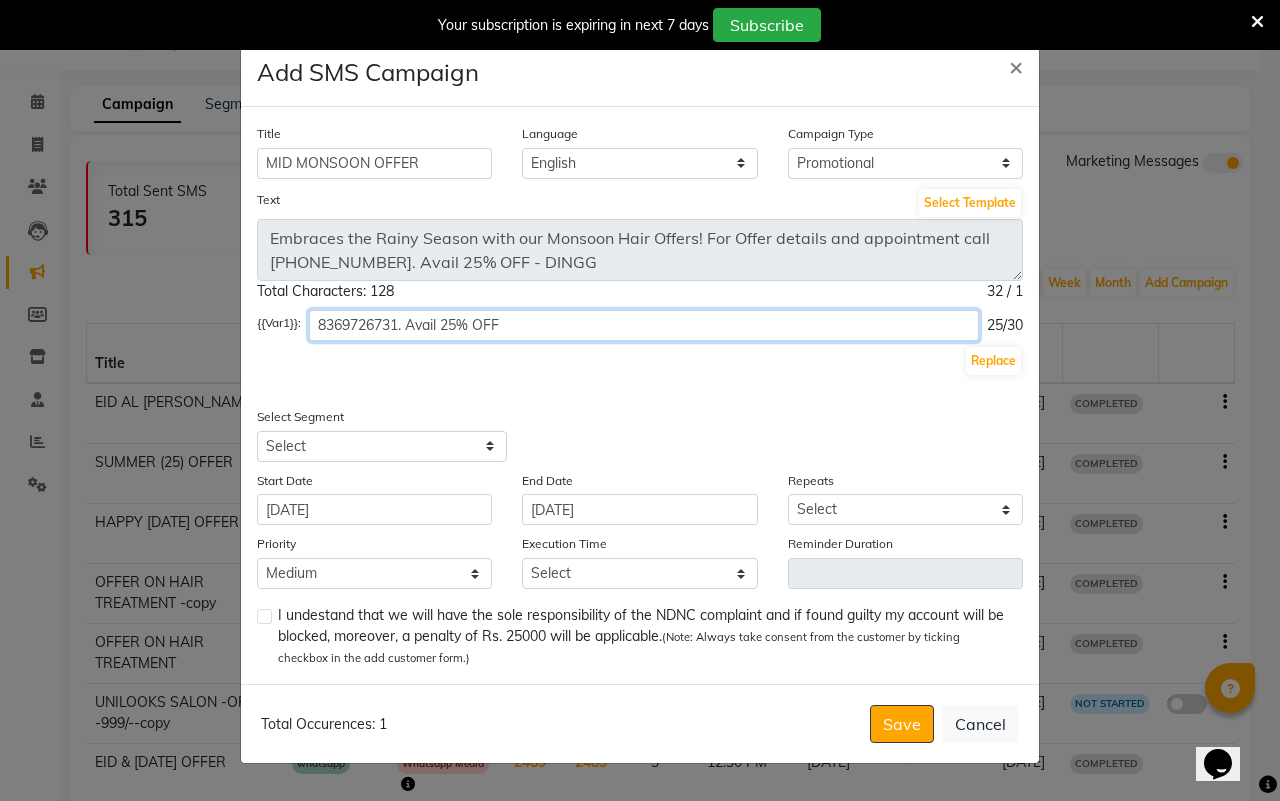 click on "8369726731. Avail 25% OFF" 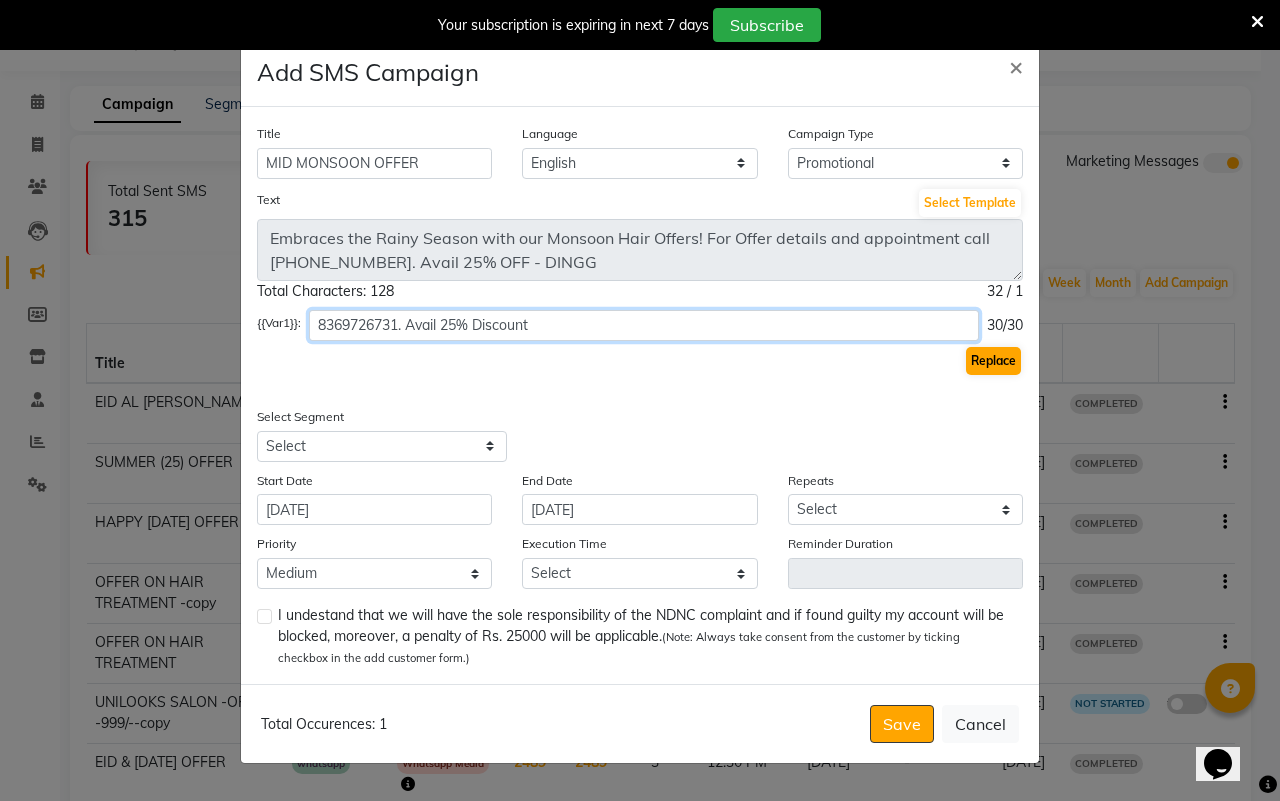 type on "8369726731. Avail 25% Discount" 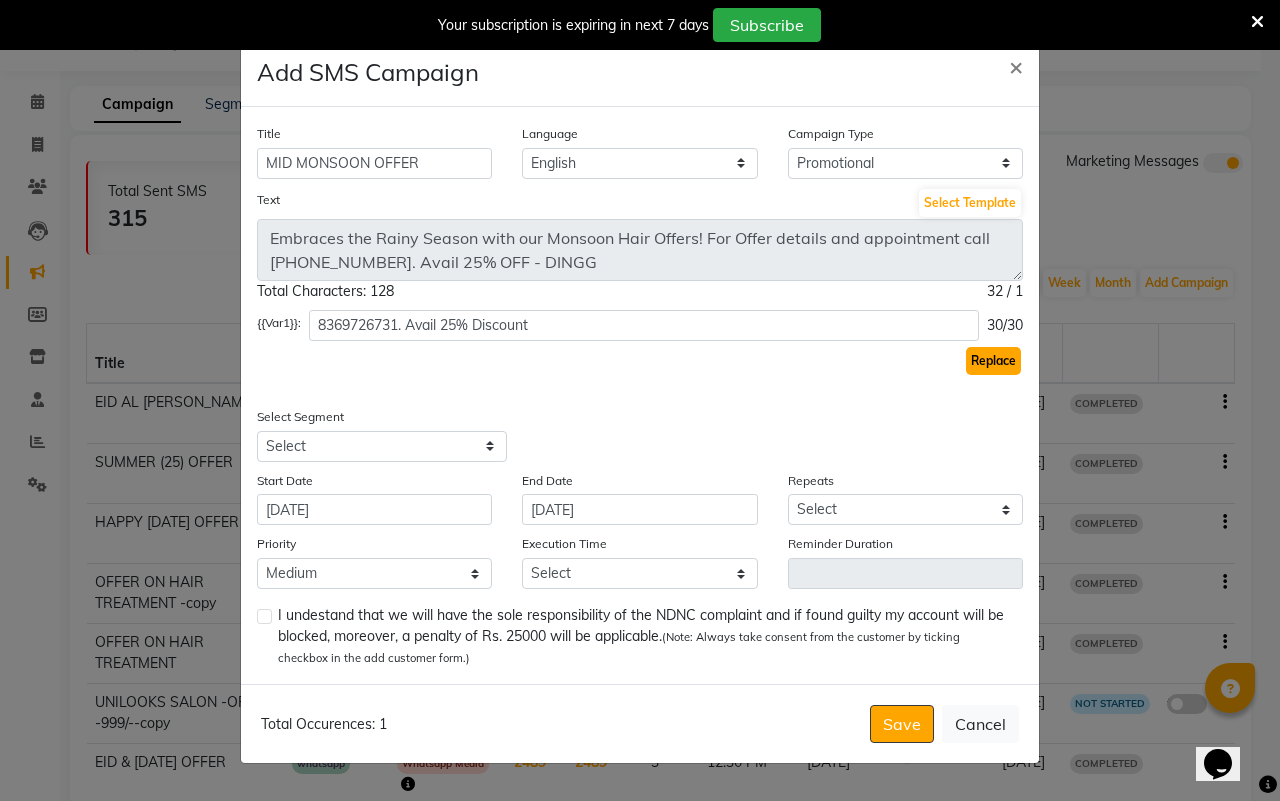 click on "Replace" 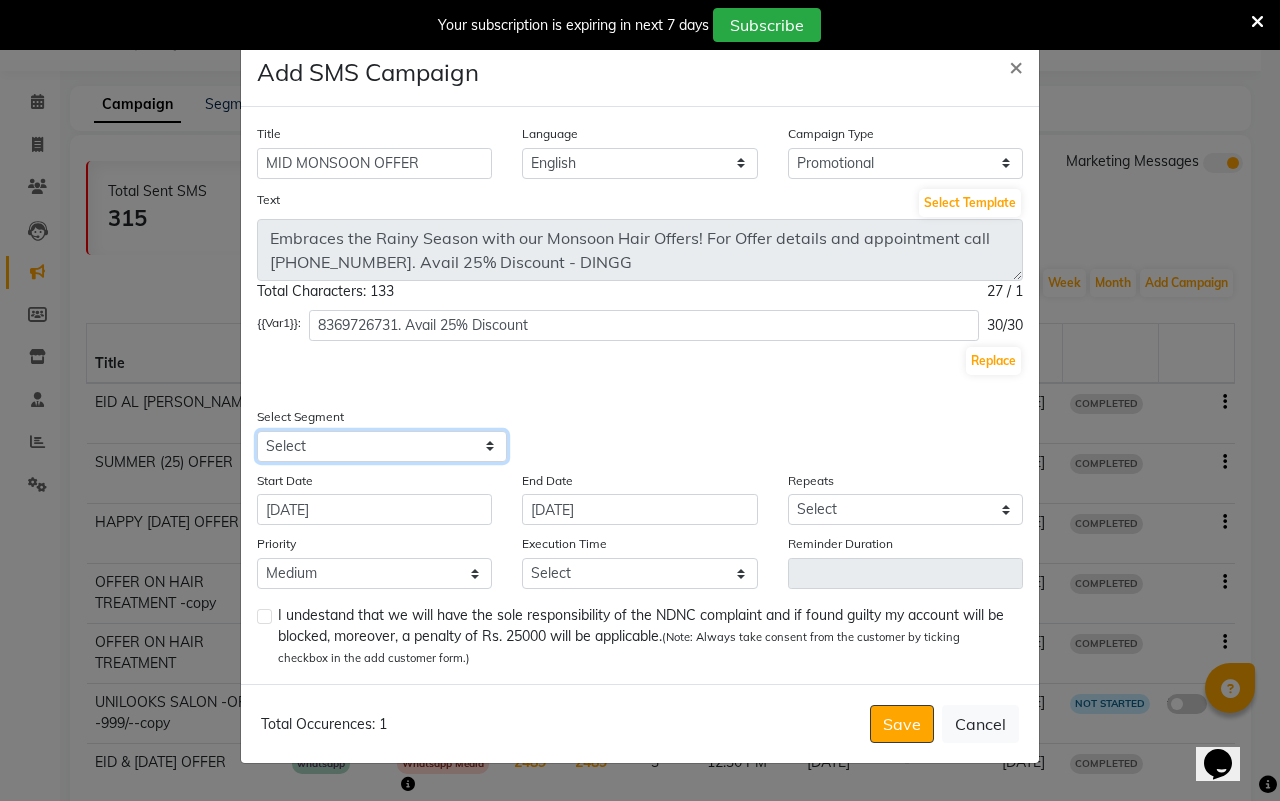 click on "Select All Customers All [DEMOGRAPHIC_DATA] Customer All [DEMOGRAPHIC_DATA] Customer All Members All Customers Visited in last 30 days All Customers Visited in last 60 days but not in last 30 days Inactive/Lost Customers High Ticket Customers Low Ticket Customers Frequent Customers Regular Customers New Customers All Customers with Valid Birthdays All Customers with Valid Anniversary All Customer Visited in [DATE] Service Reminder - Spa/Facial/Color Service Reminder - Treatements" at bounding box center [382, 446] 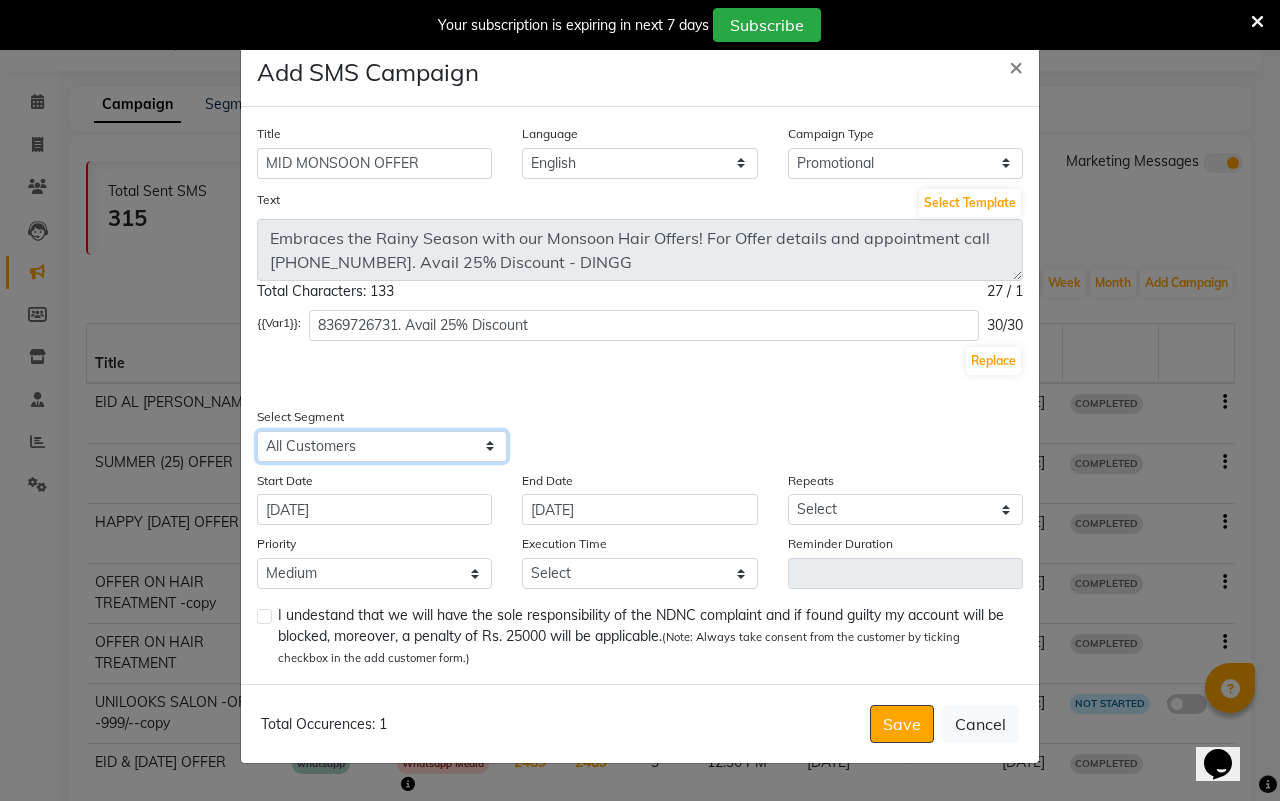 click on "Select All Customers All [DEMOGRAPHIC_DATA] Customer All [DEMOGRAPHIC_DATA] Customer All Members All Customers Visited in last 30 days All Customers Visited in last 60 days but not in last 30 days Inactive/Lost Customers High Ticket Customers Low Ticket Customers Frequent Customers Regular Customers New Customers All Customers with Valid Birthdays All Customers with Valid Anniversary All Customer Visited in [DATE] Service Reminder - Spa/Facial/Color Service Reminder - Treatements" at bounding box center [382, 446] 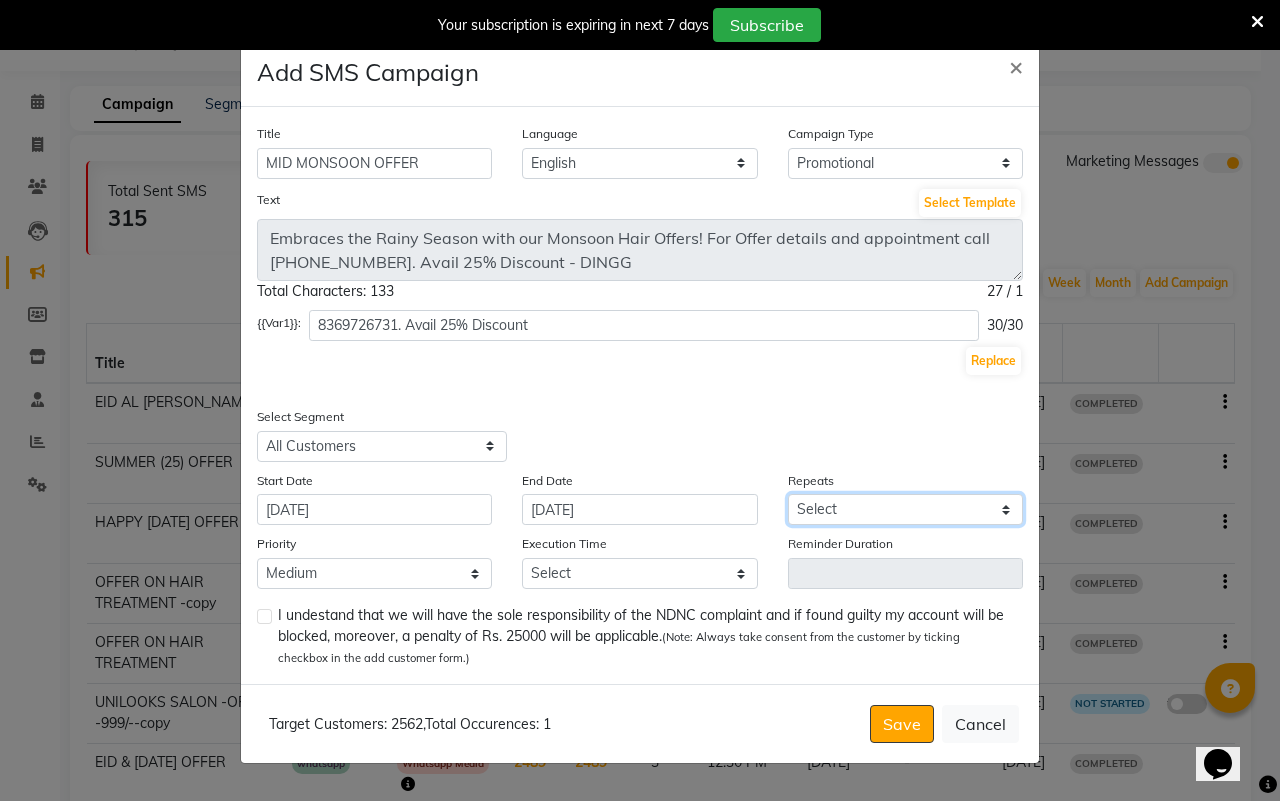 click on "Select Once Daily Alternate Day Weekly Monthly Yearly" at bounding box center (905, 509) 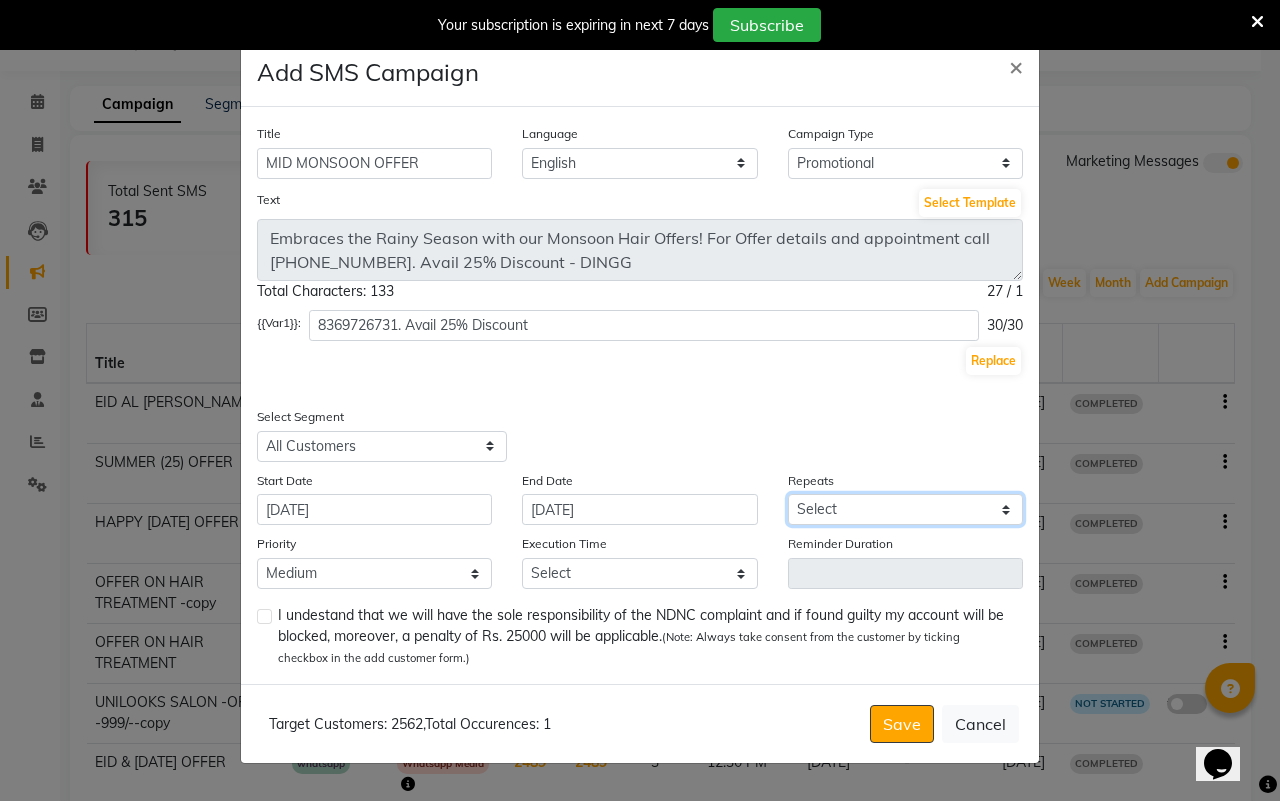 select on "1" 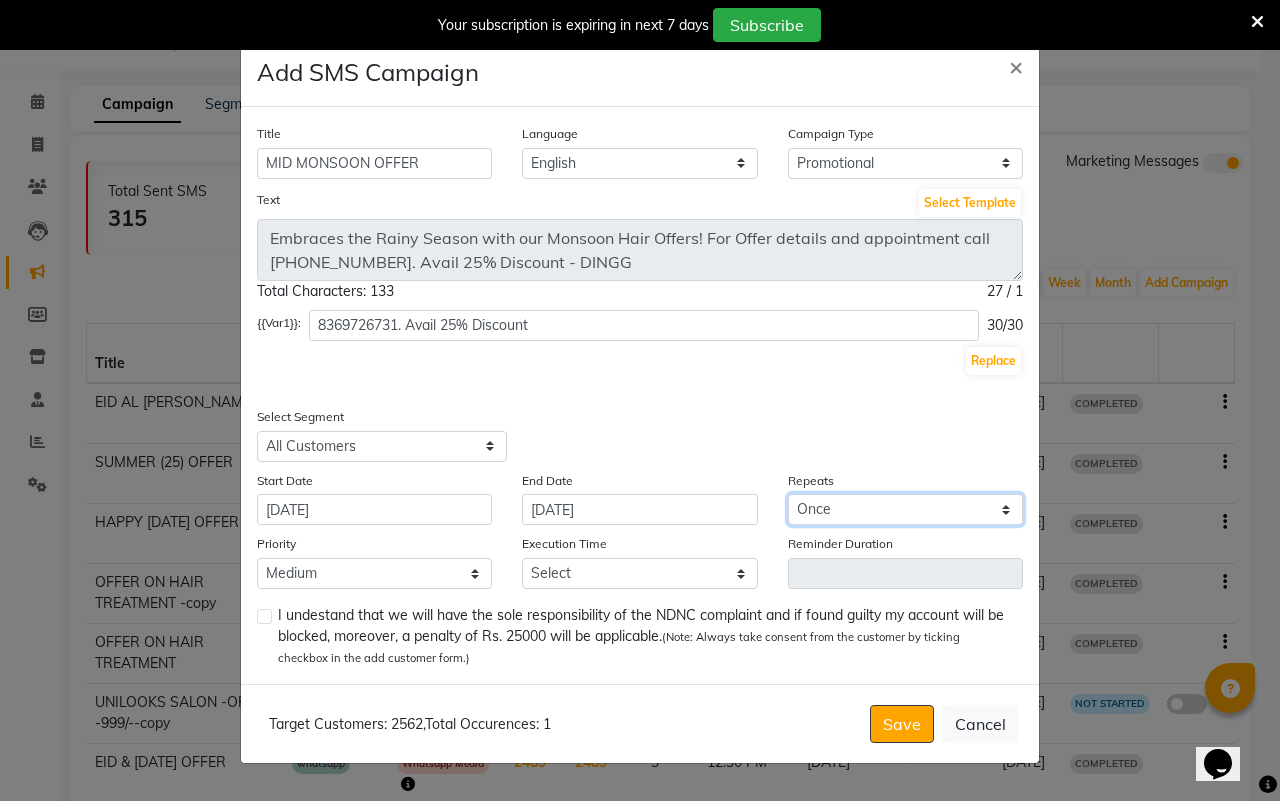 click on "Select Once Daily Alternate Day Weekly Monthly Yearly" at bounding box center (905, 509) 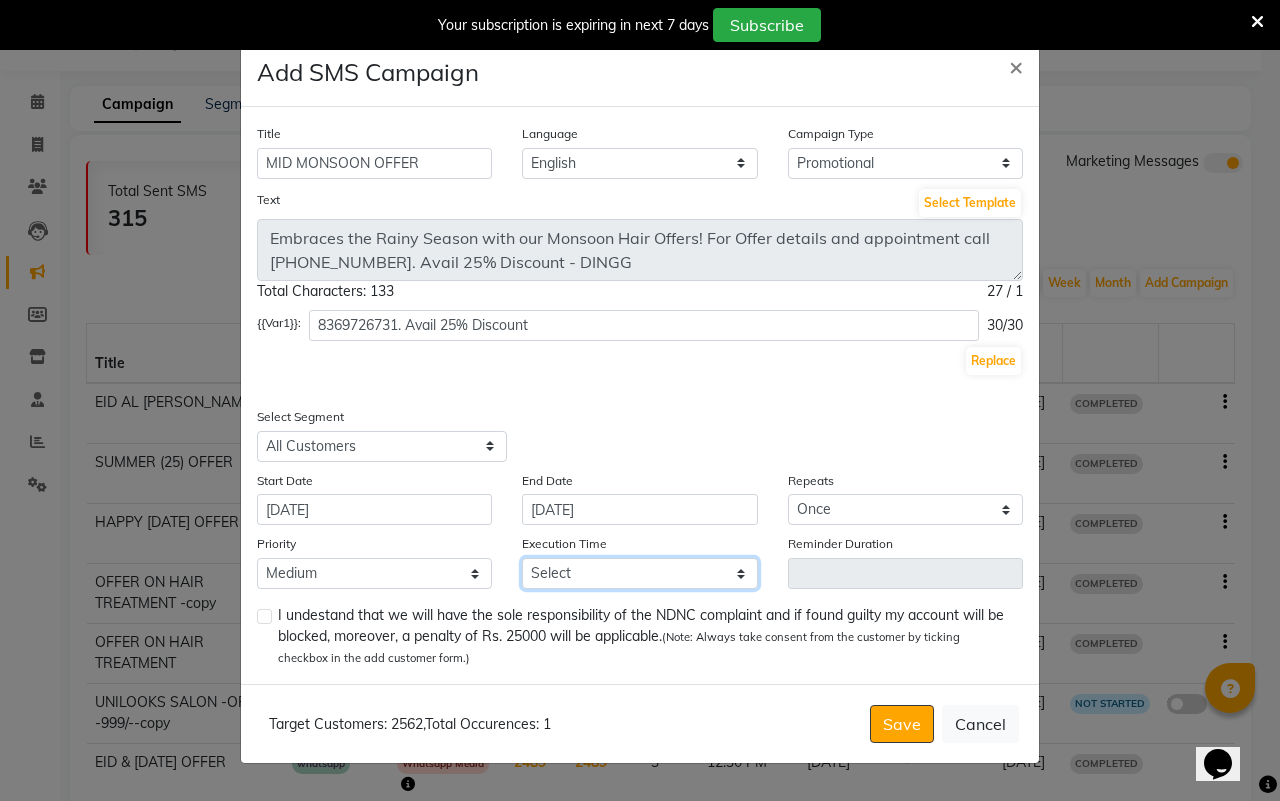 click on "Select 09:00 AM 09:15 AM 09:30 AM 09:45 AM 10:00 AM 10:15 AM 10:30 AM 10:45 AM 11:00 AM 11:15 AM 11:30 AM 11:45 AM 12:00 PM 12:15 PM 12:30 PM 12:45 PM 01:00 PM 01:15 PM 01:30 PM 01:45 PM 02:00 PM 02:15 PM 02:30 PM 02:45 PM 03:00 PM 03:15 PM 03:30 PM 03:45 PM 04:00 PM 04:15 PM 04:30 PM 04:45 PM 05:00 PM 05:15 PM 05:30 PM 05:45 PM 06:00 PM 06:15 PM 06:30 PM 06:45 PM 07:00 PM 07:15 PM 07:30 PM 07:45 PM 08:00 PM 08:15 PM 08:30 PM 08:45 PM" at bounding box center [639, 573] 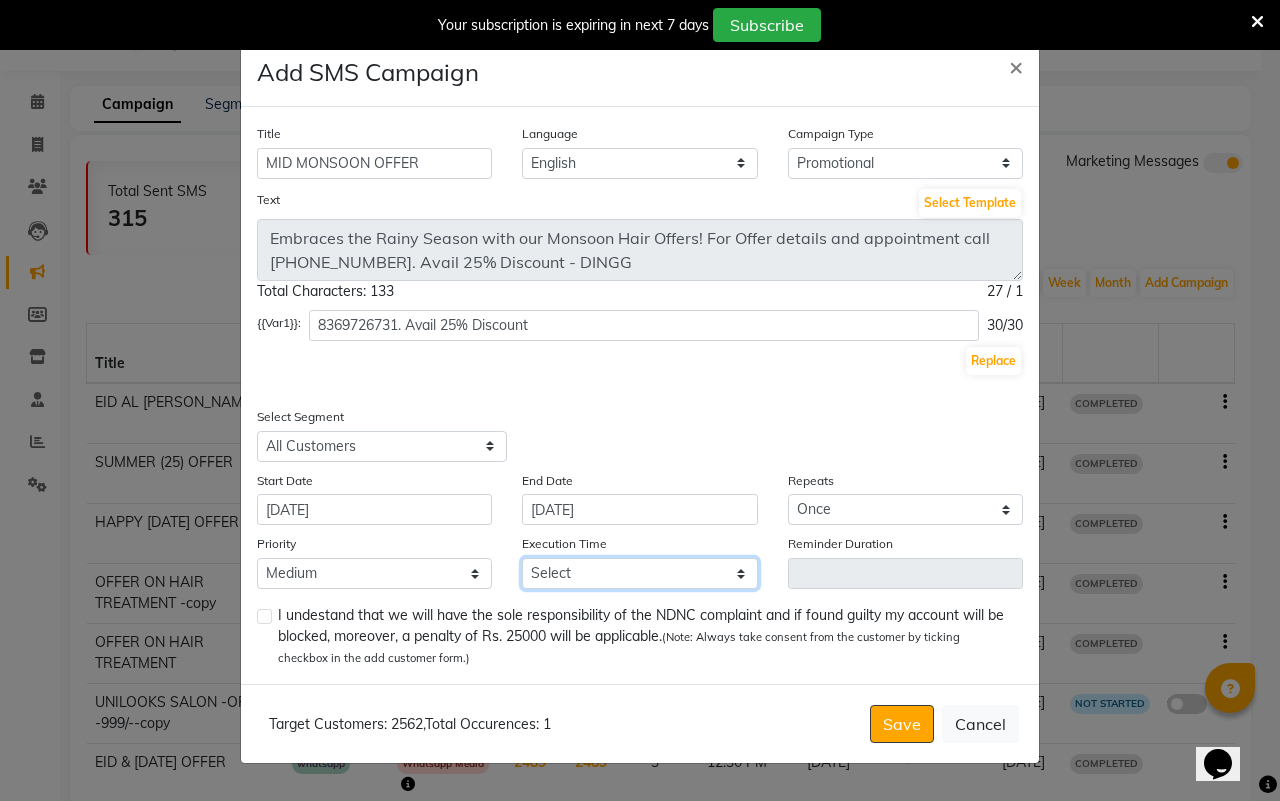 select on "1005" 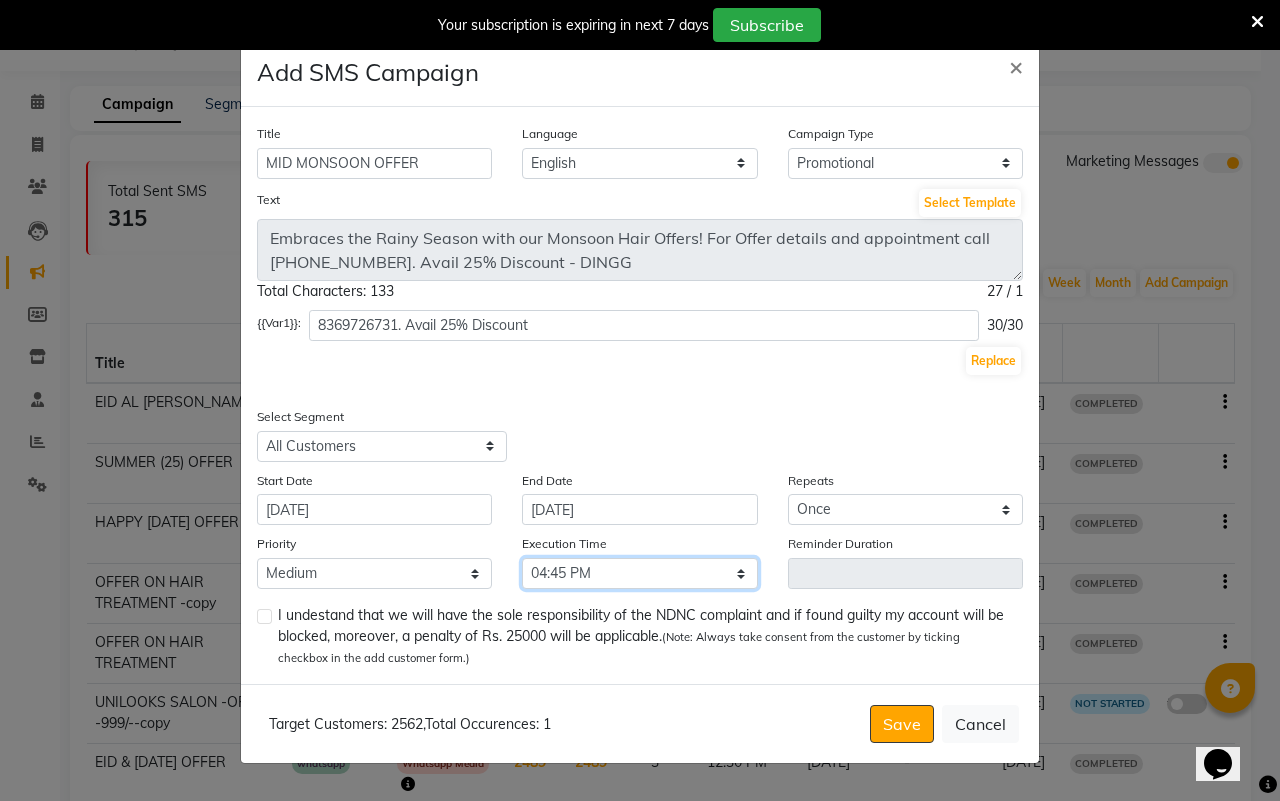 click on "Select 09:00 AM 09:15 AM 09:30 AM 09:45 AM 10:00 AM 10:15 AM 10:30 AM 10:45 AM 11:00 AM 11:15 AM 11:30 AM 11:45 AM 12:00 PM 12:15 PM 12:30 PM 12:45 PM 01:00 PM 01:15 PM 01:30 PM 01:45 PM 02:00 PM 02:15 PM 02:30 PM 02:45 PM 03:00 PM 03:15 PM 03:30 PM 03:45 PM 04:00 PM 04:15 PM 04:30 PM 04:45 PM 05:00 PM 05:15 PM 05:30 PM 05:45 PM 06:00 PM 06:15 PM 06:30 PM 06:45 PM 07:00 PM 07:15 PM 07:30 PM 07:45 PM 08:00 PM 08:15 PM 08:30 PM 08:45 PM" at bounding box center [639, 573] 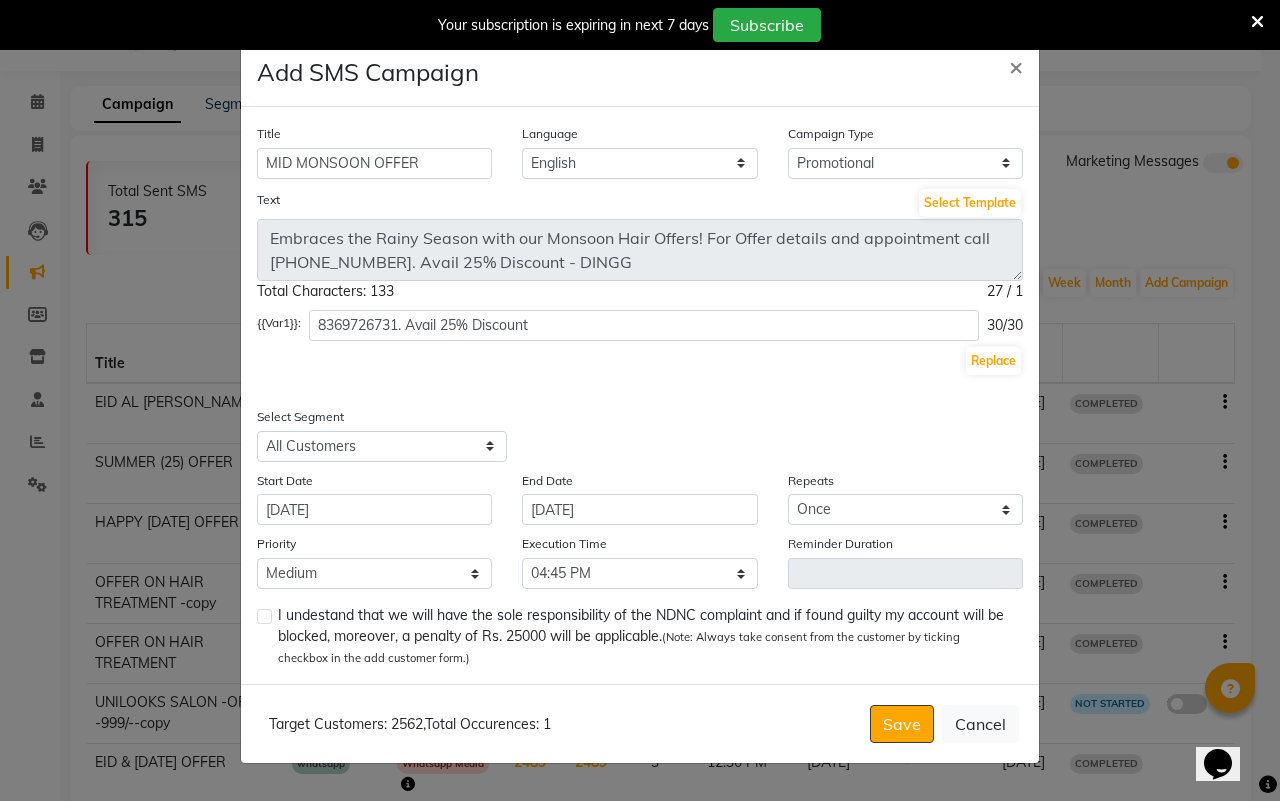 click 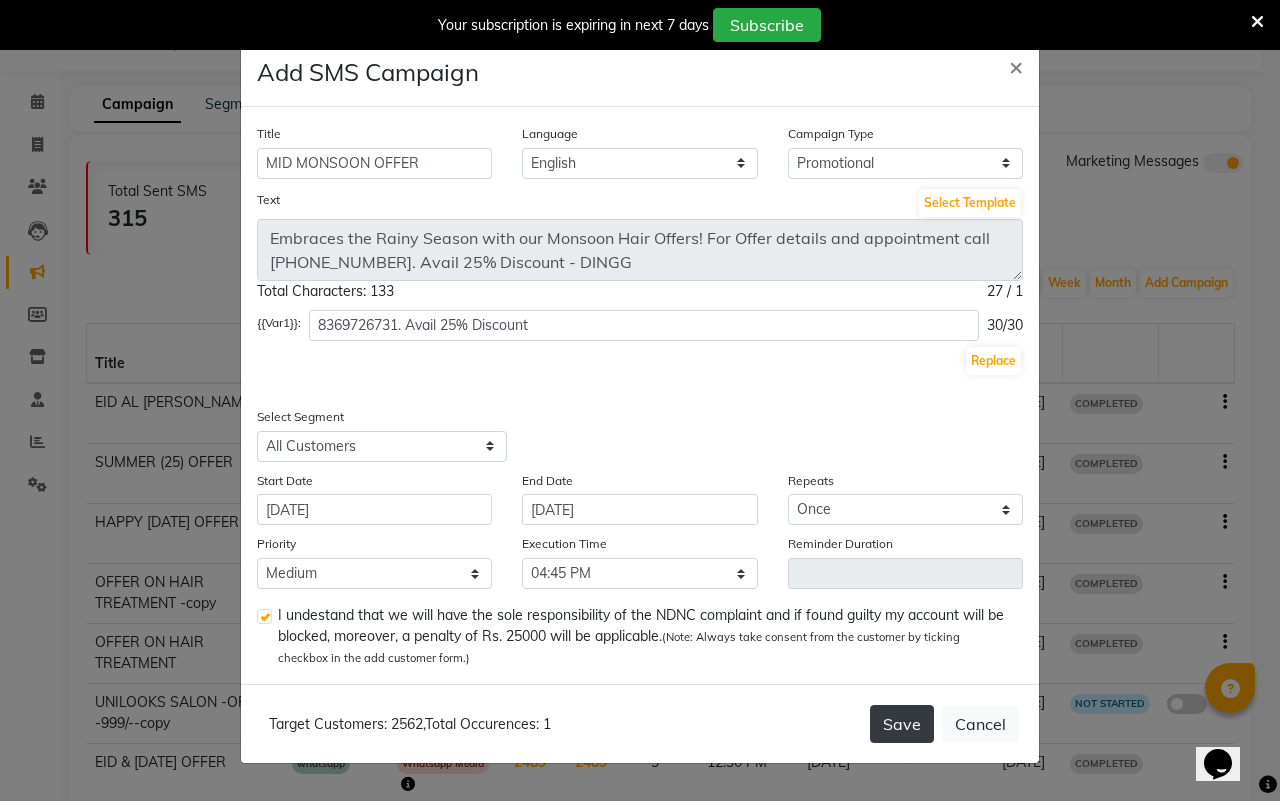 click on "Save" 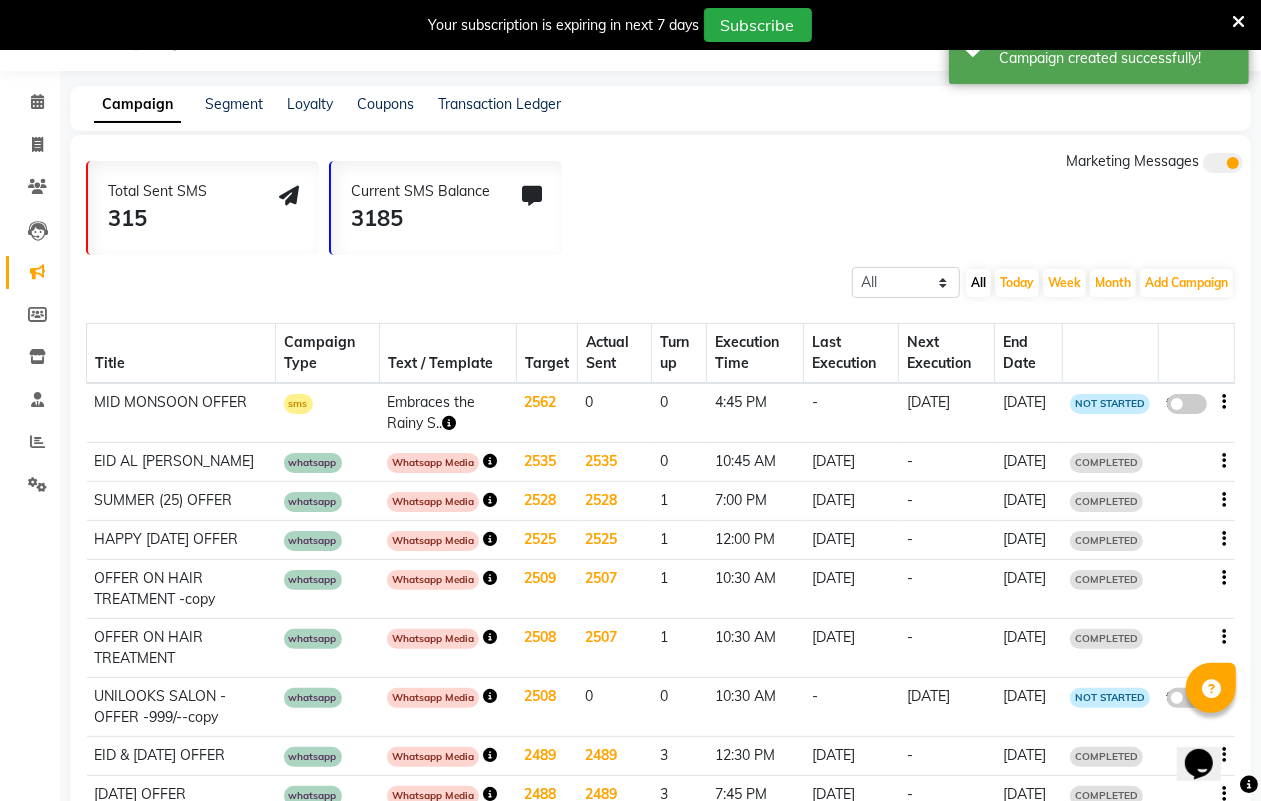 click 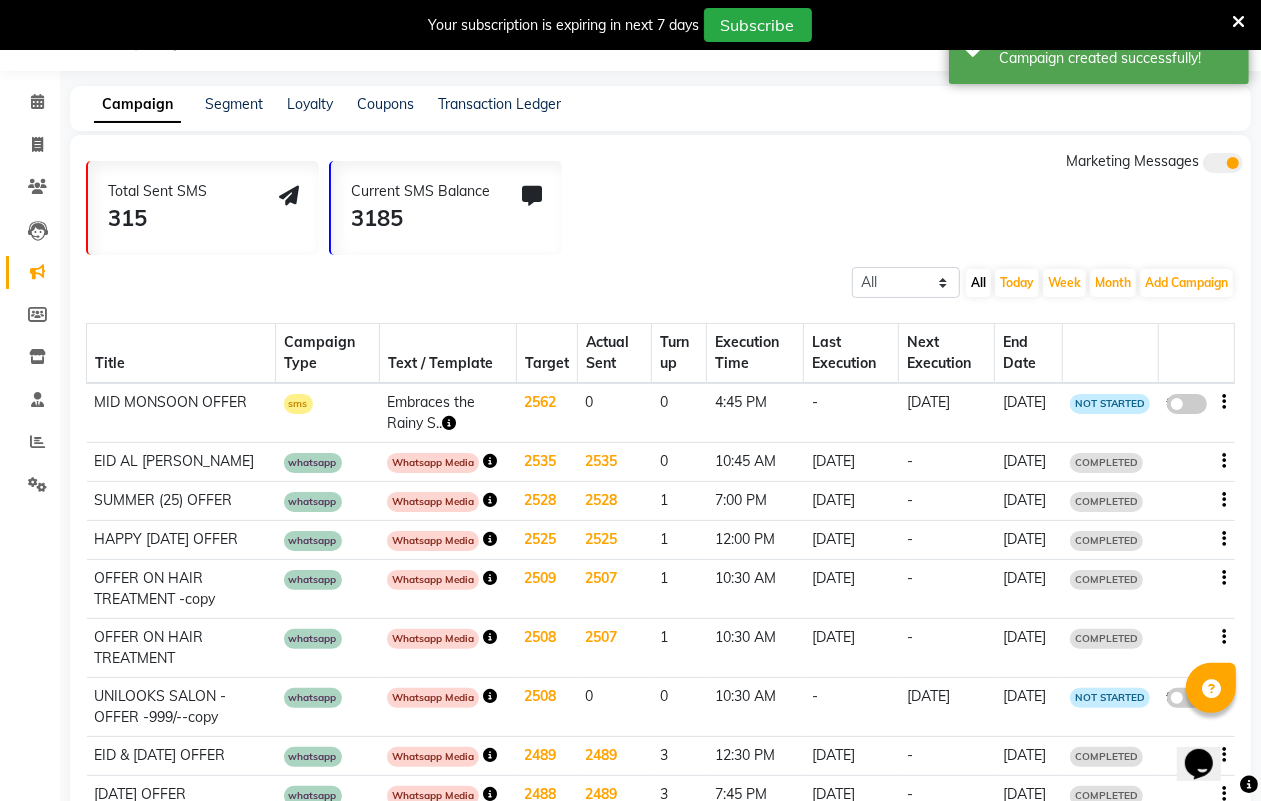 click on "false" 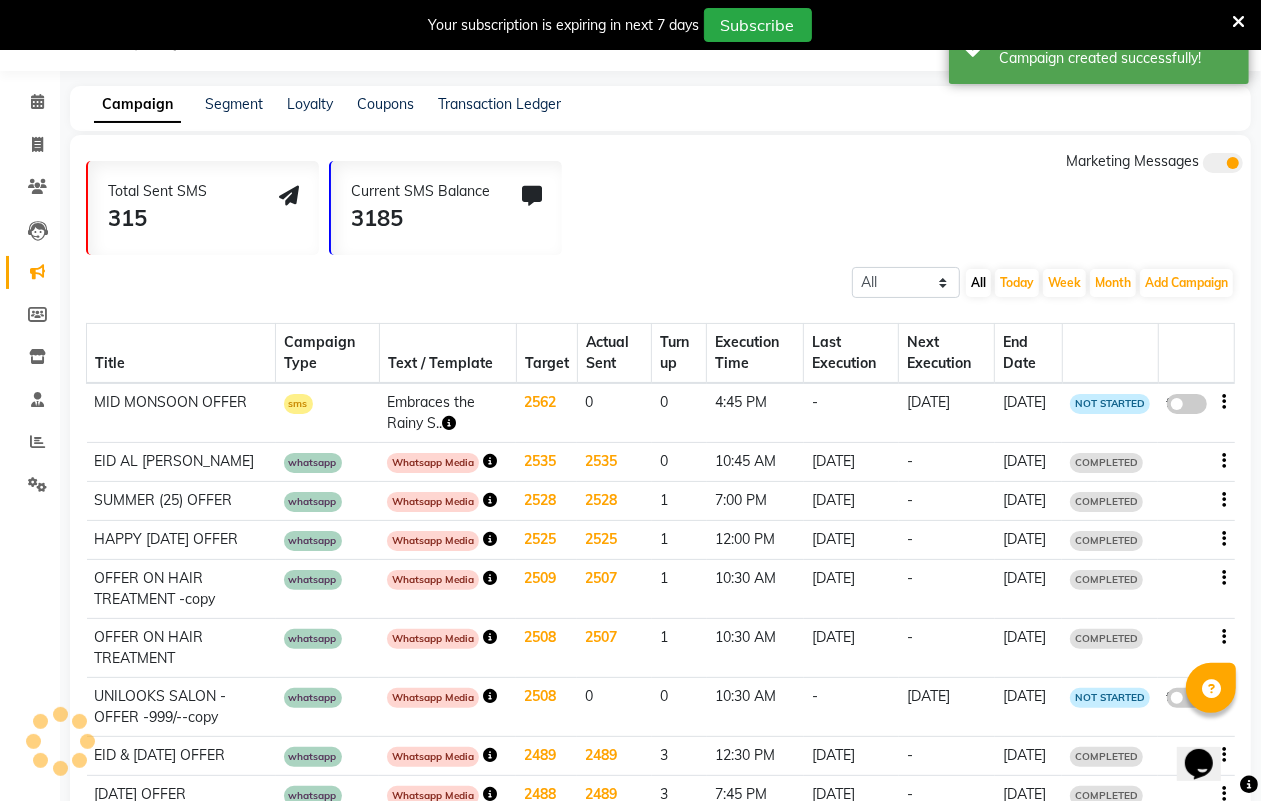 select on "3" 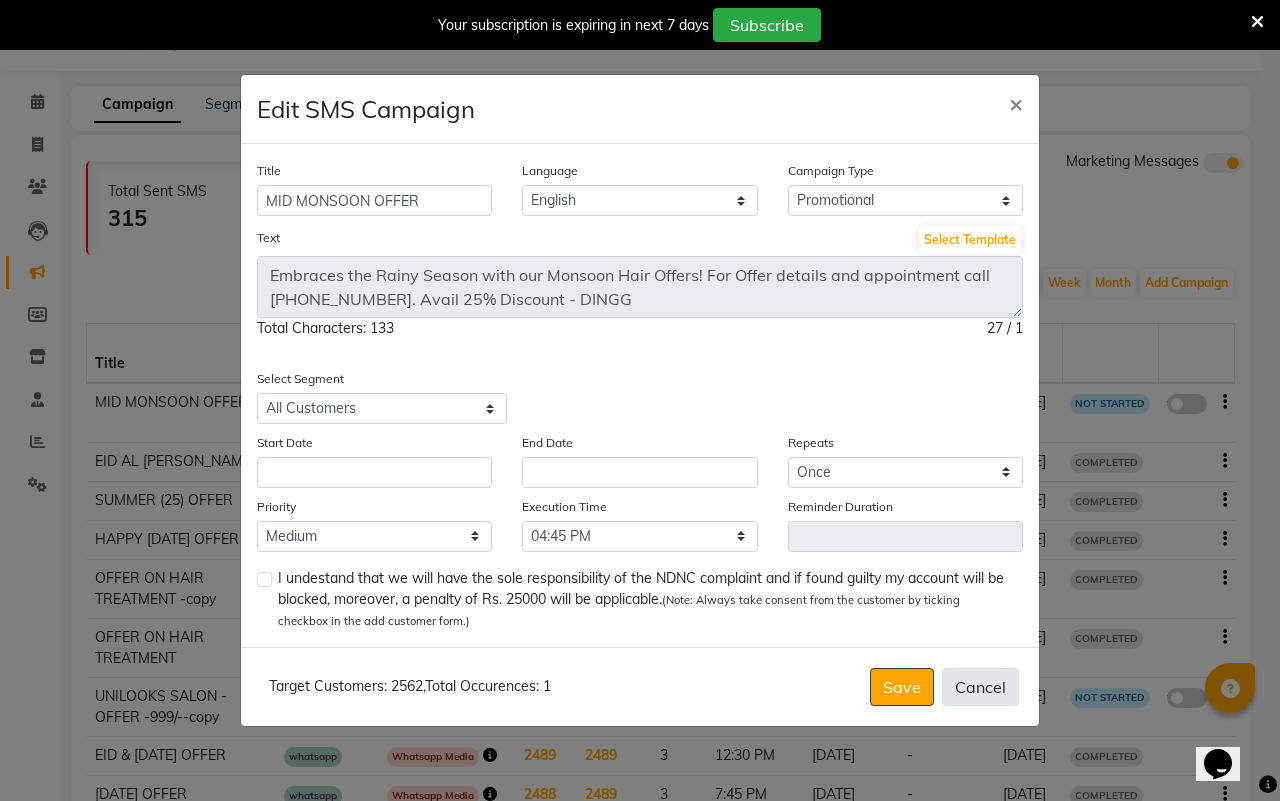 click on "Cancel" 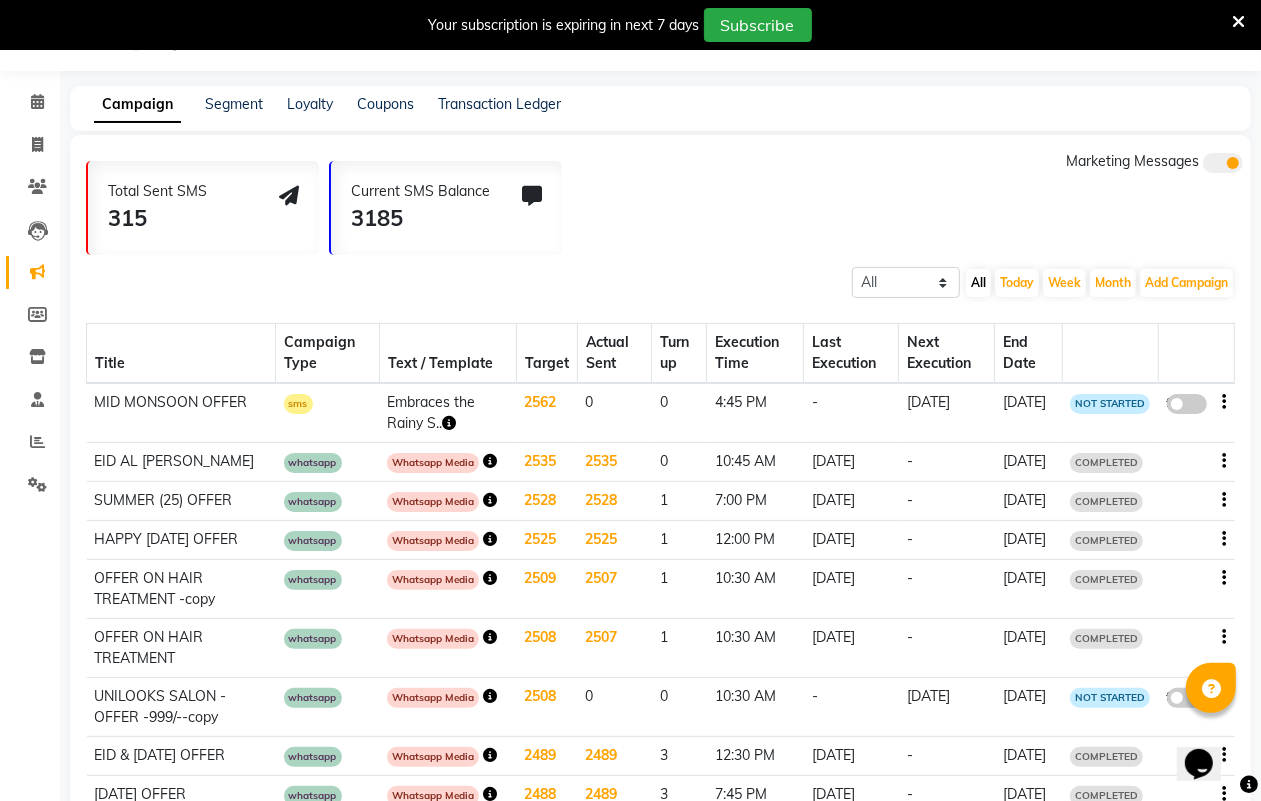 click 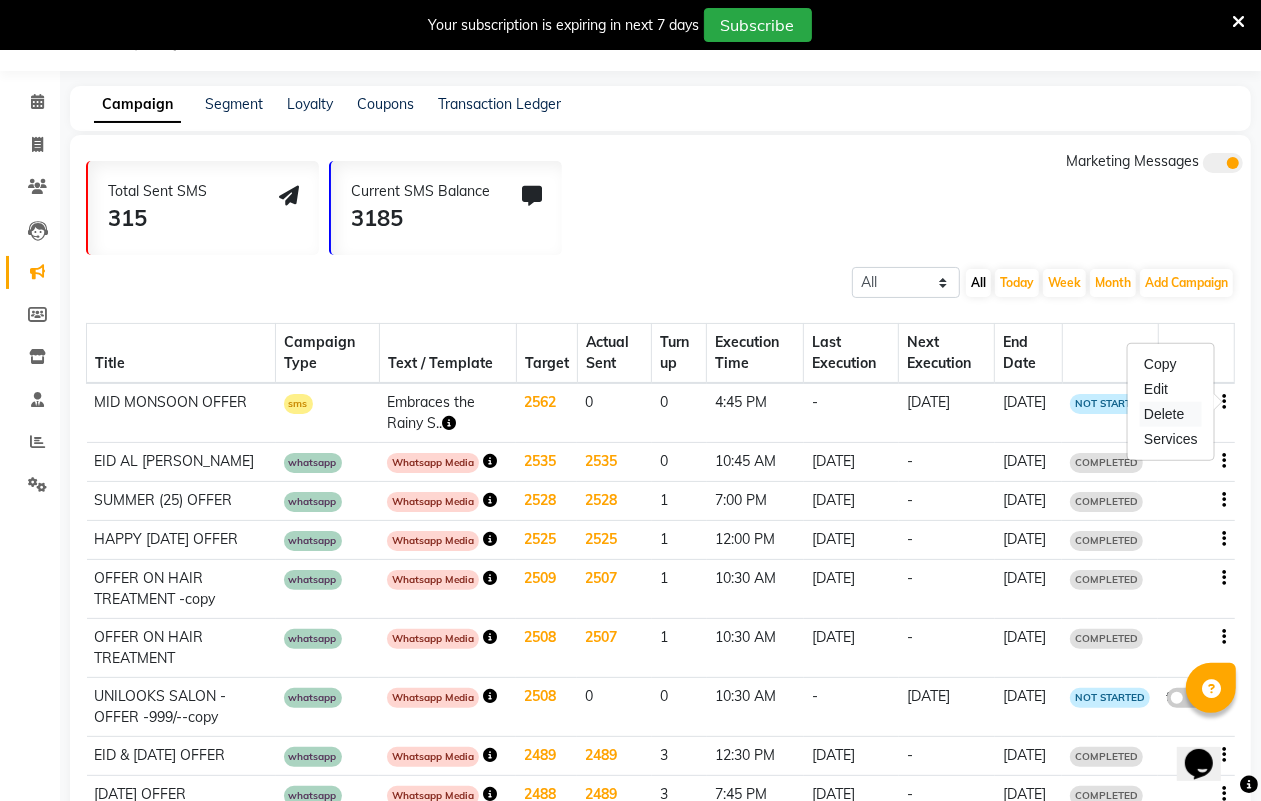 click on "Delete" at bounding box center (1171, 414) 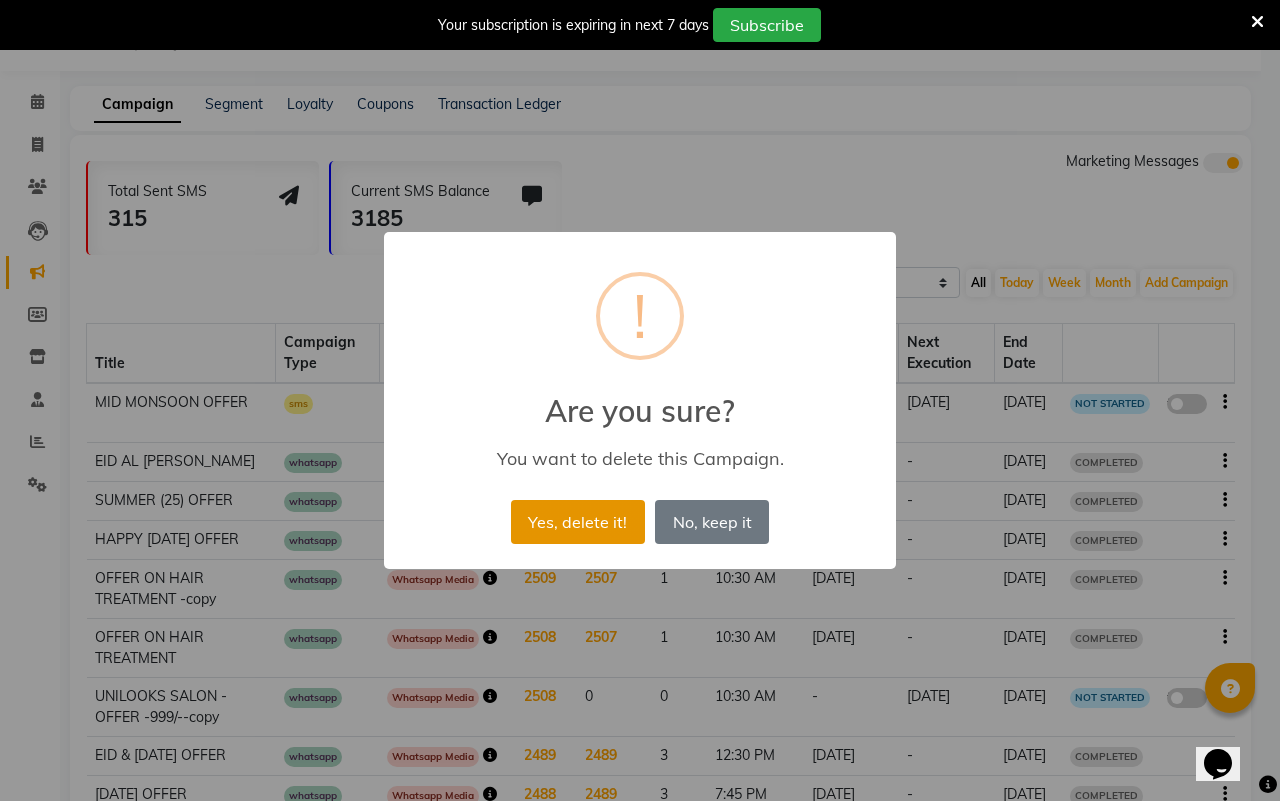 click on "Yes, delete it!" at bounding box center (578, 522) 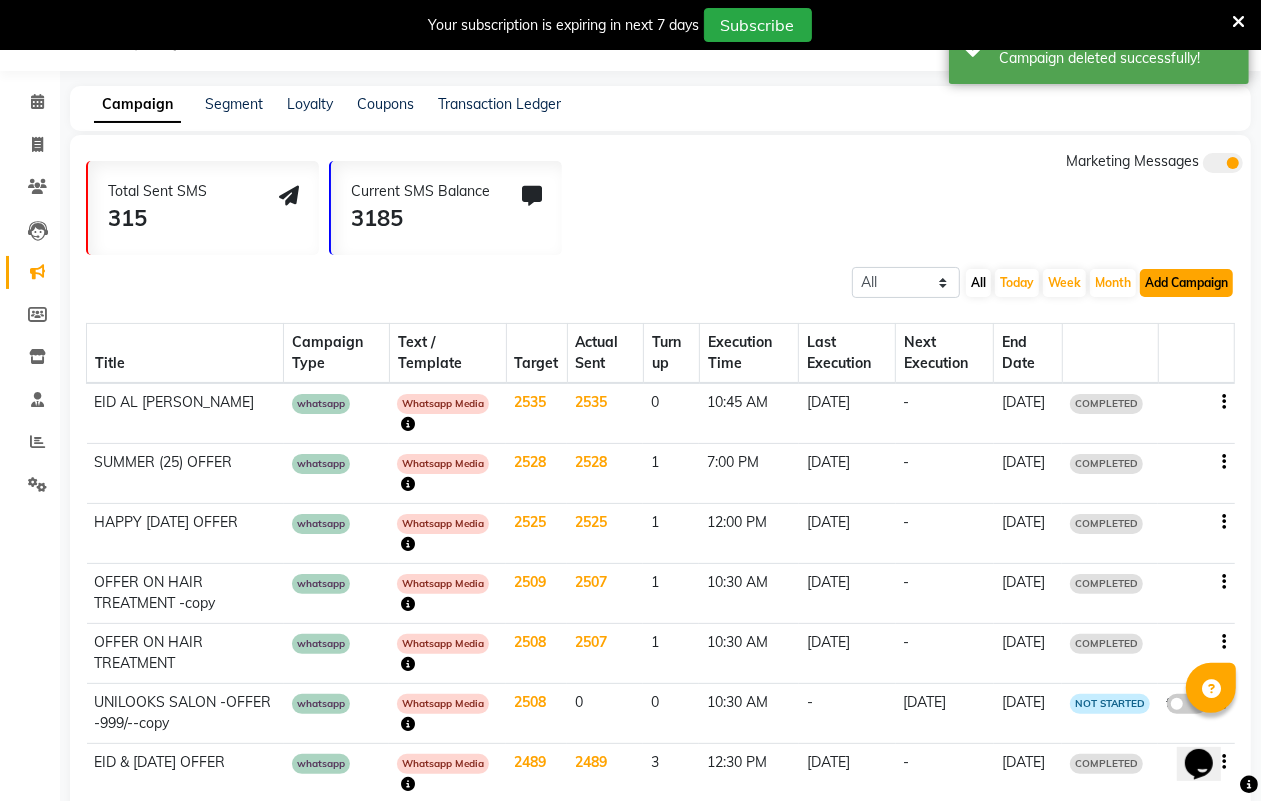click on "Add Campaign" at bounding box center (1186, 283) 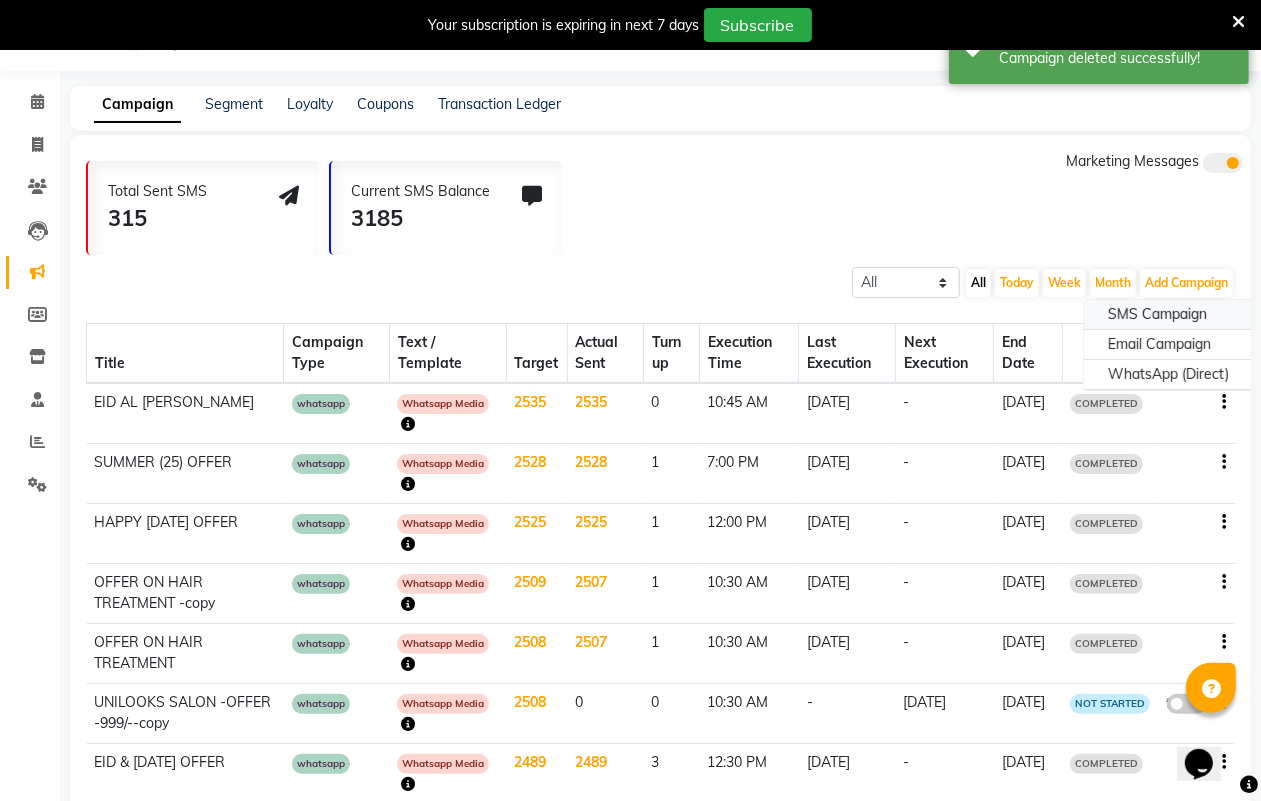 click on "SMS Campaign" 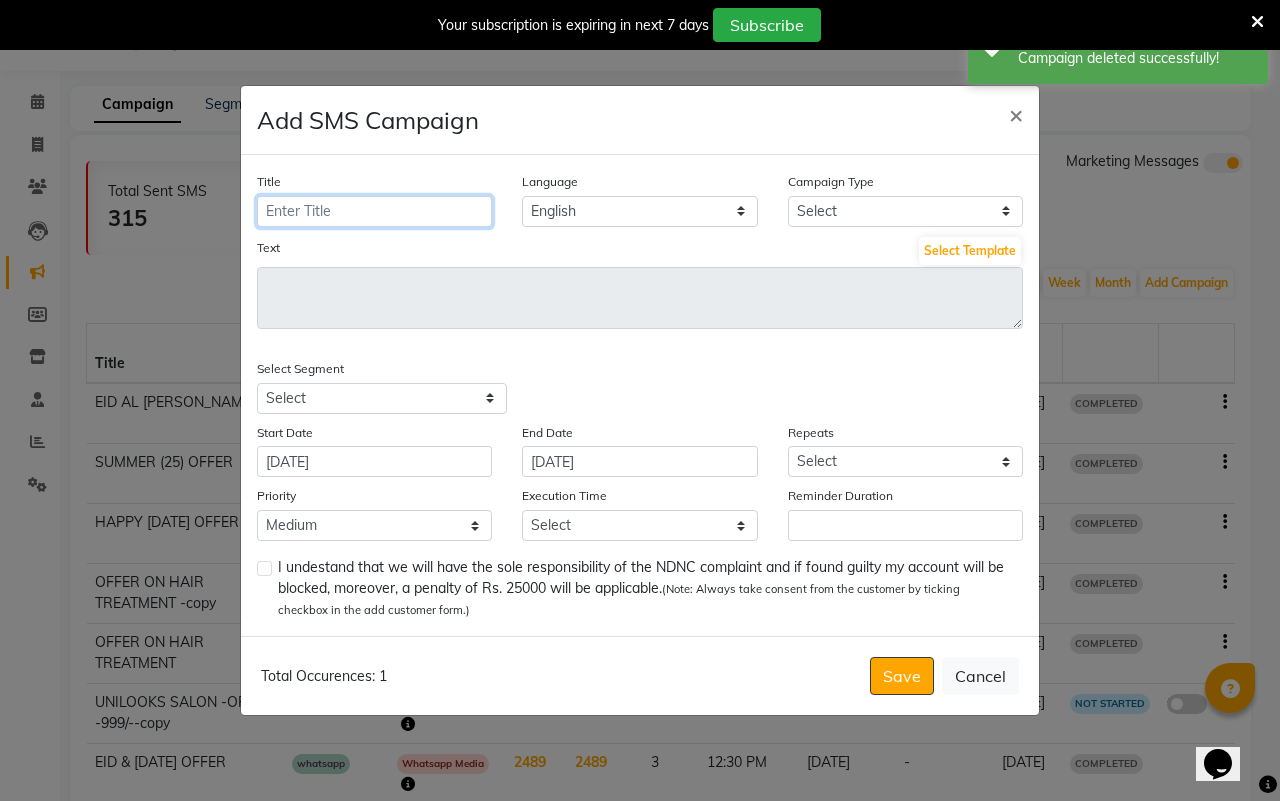 click on "Title" at bounding box center [374, 211] 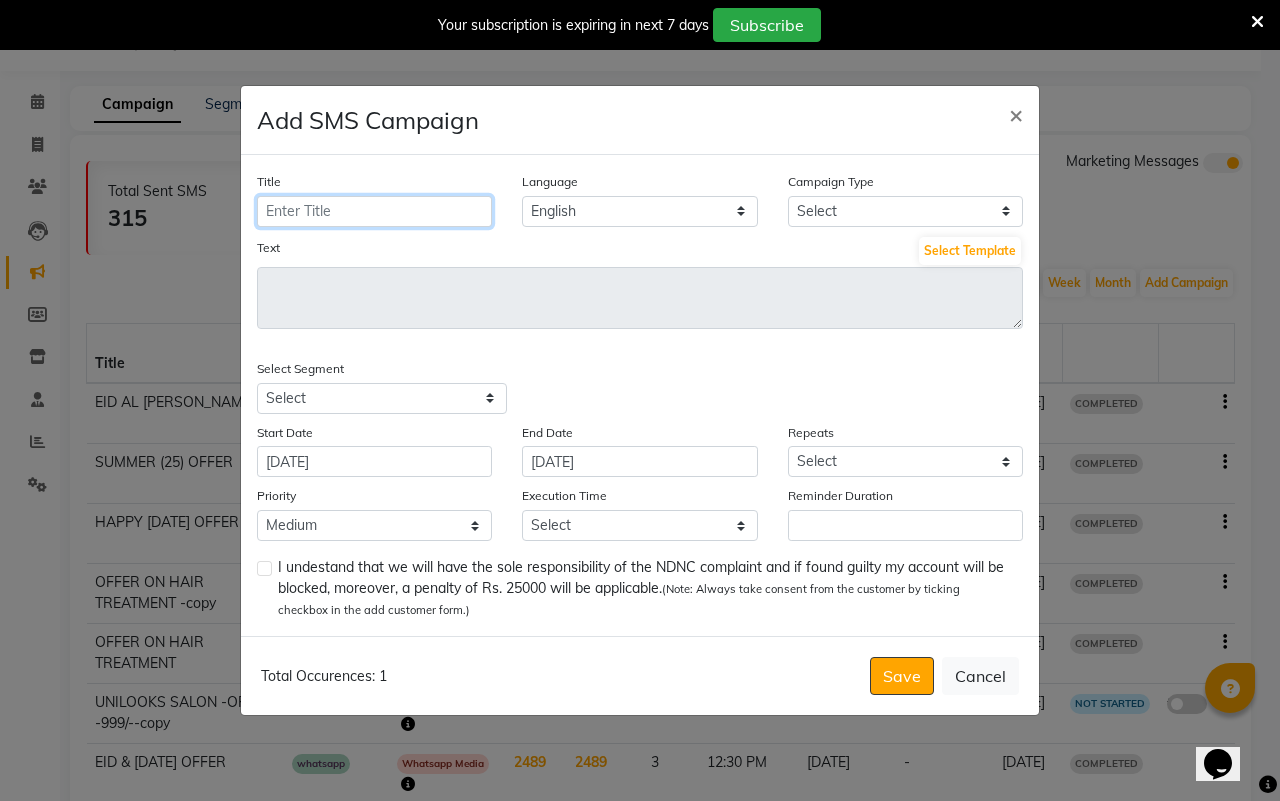 click on "Title" at bounding box center (374, 211) 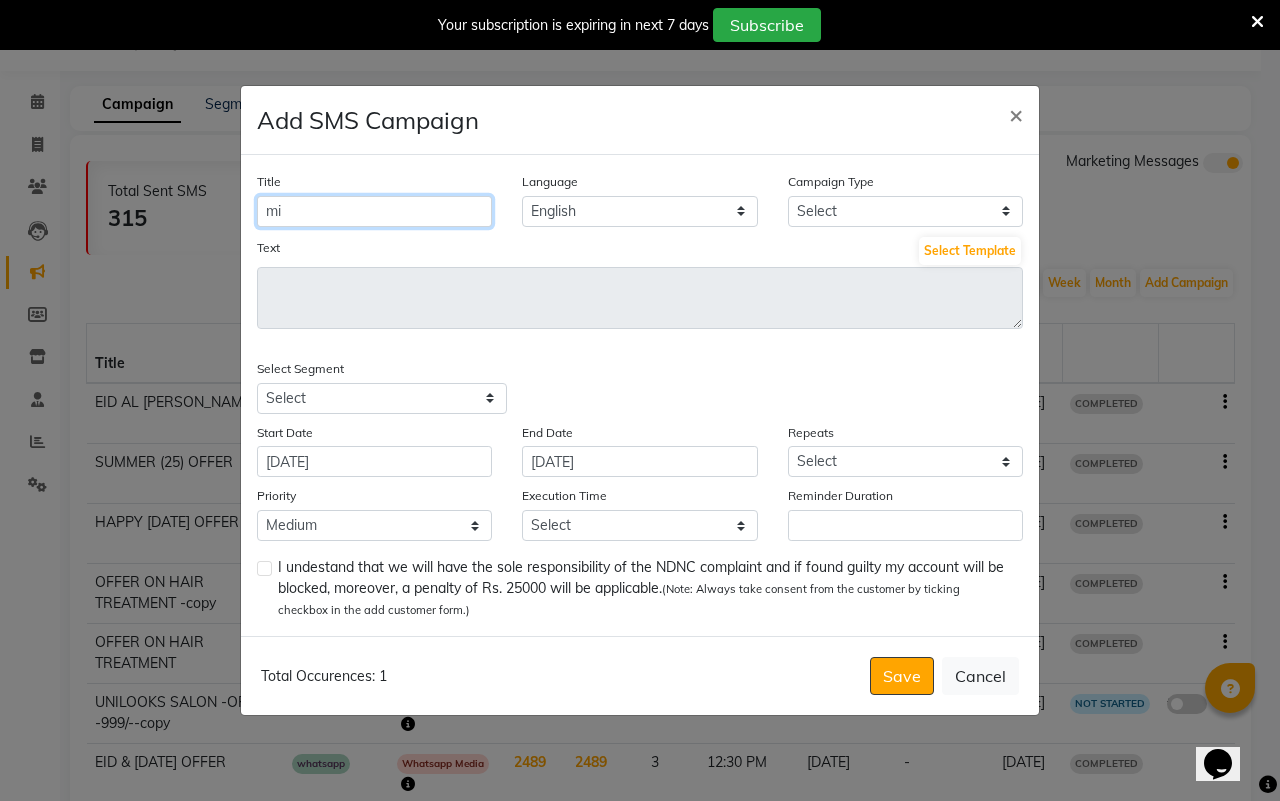 type on "m" 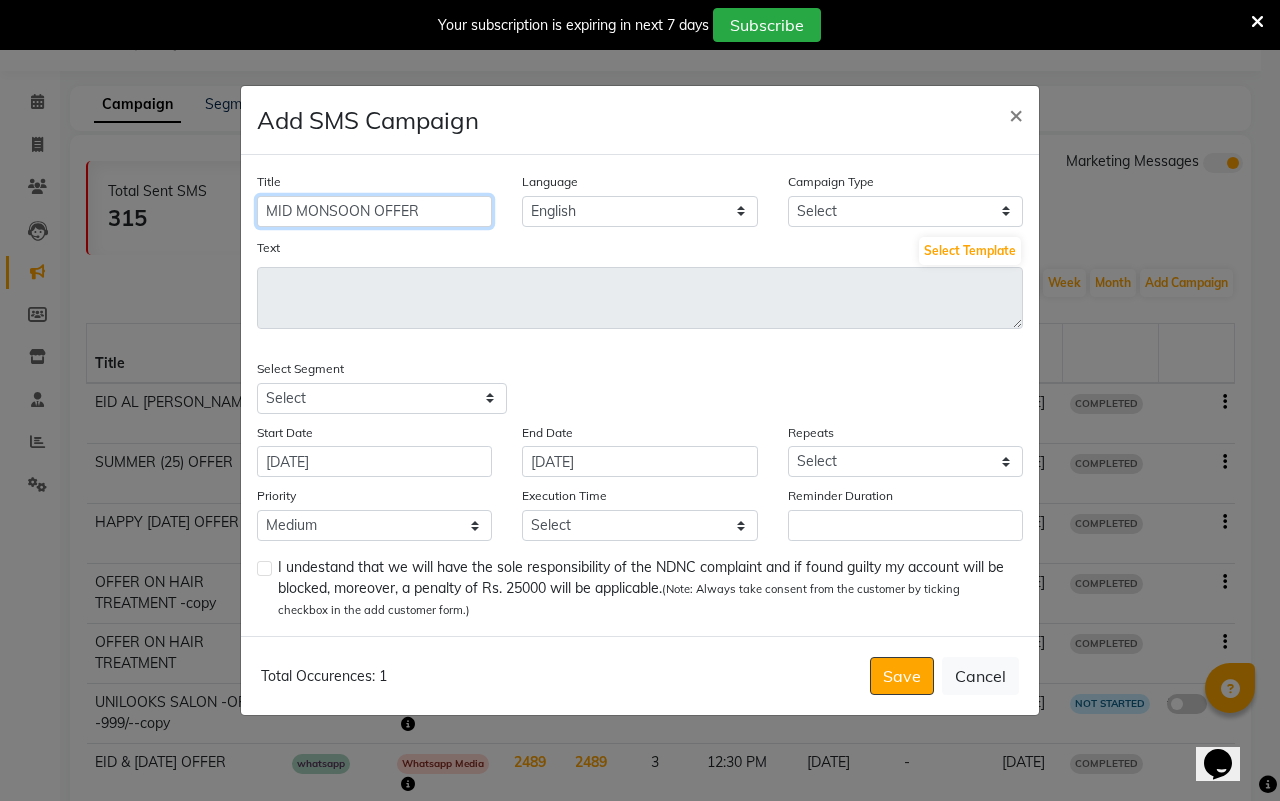 type on "MID MONSOON OFFER" 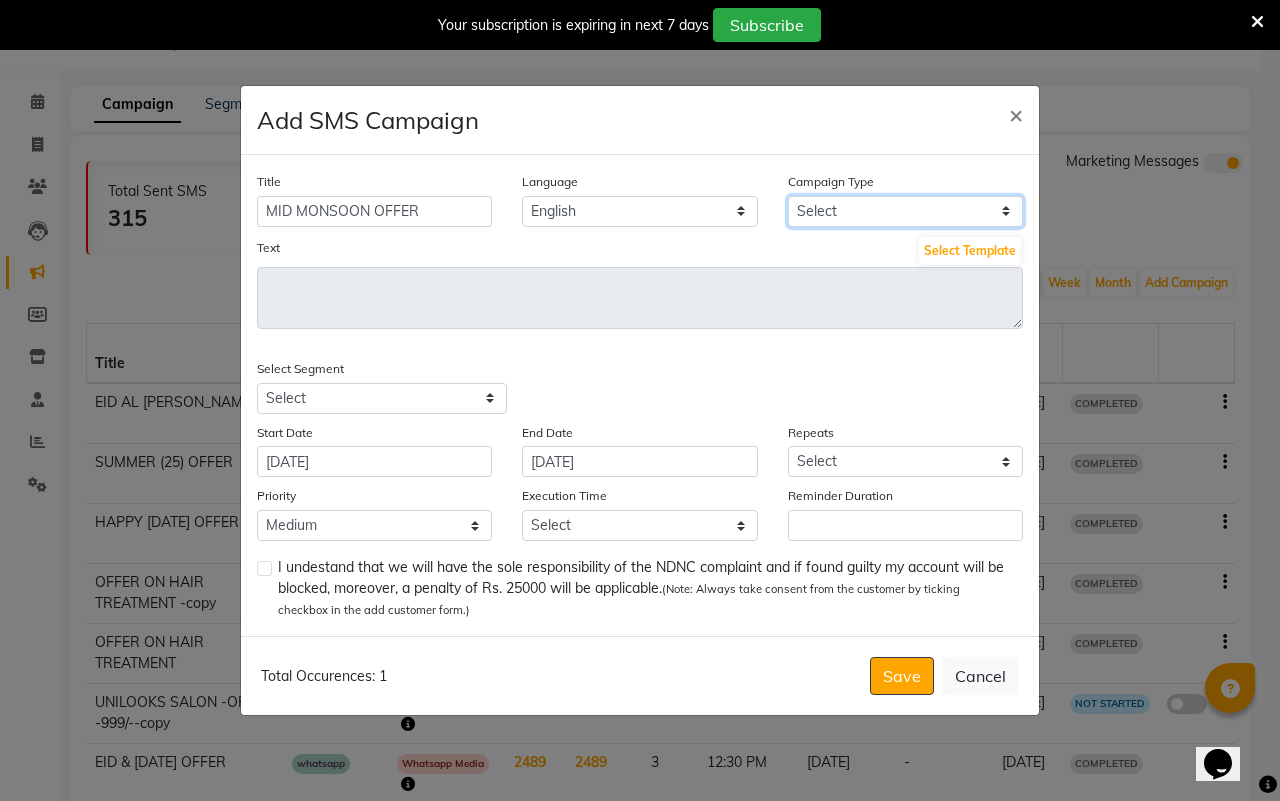 click on "Select Birthday Anniversary Promotional Service reminder" at bounding box center [905, 211] 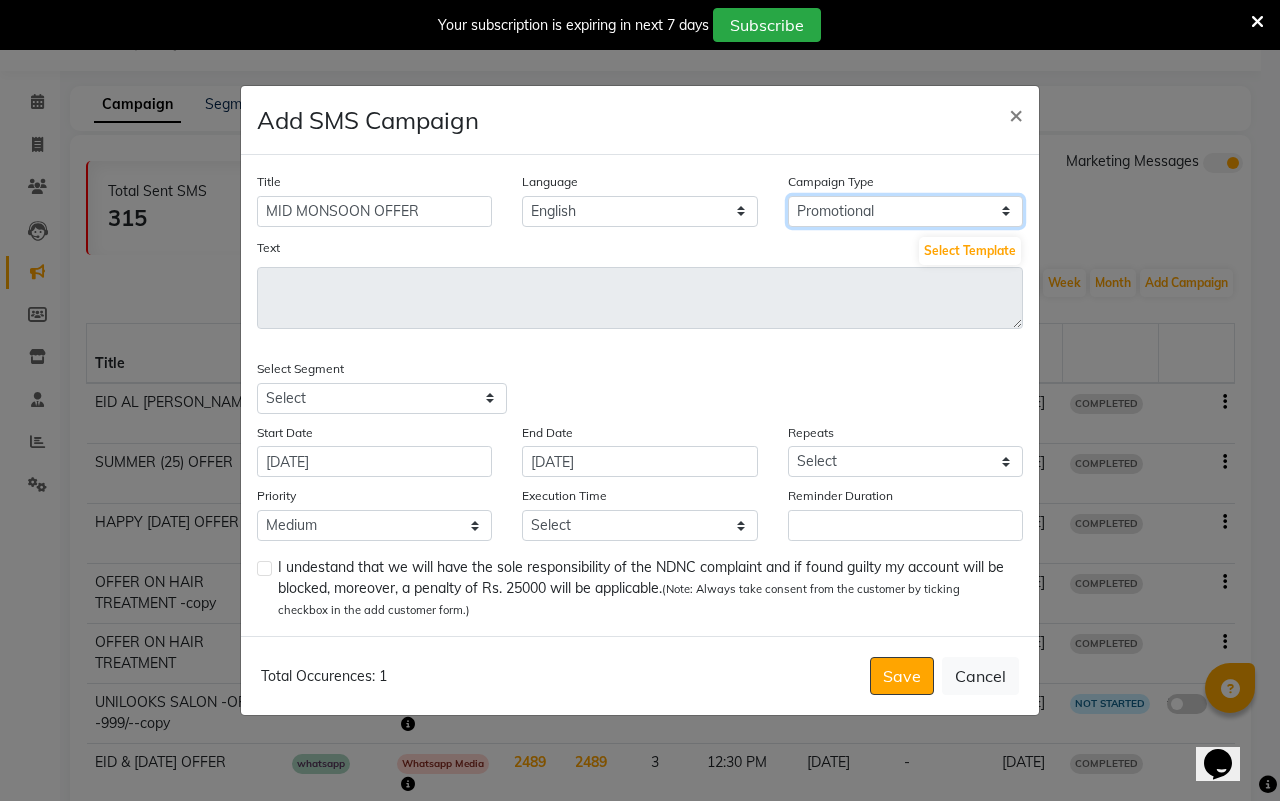 click on "Select Birthday Anniversary Promotional Service reminder" at bounding box center [905, 211] 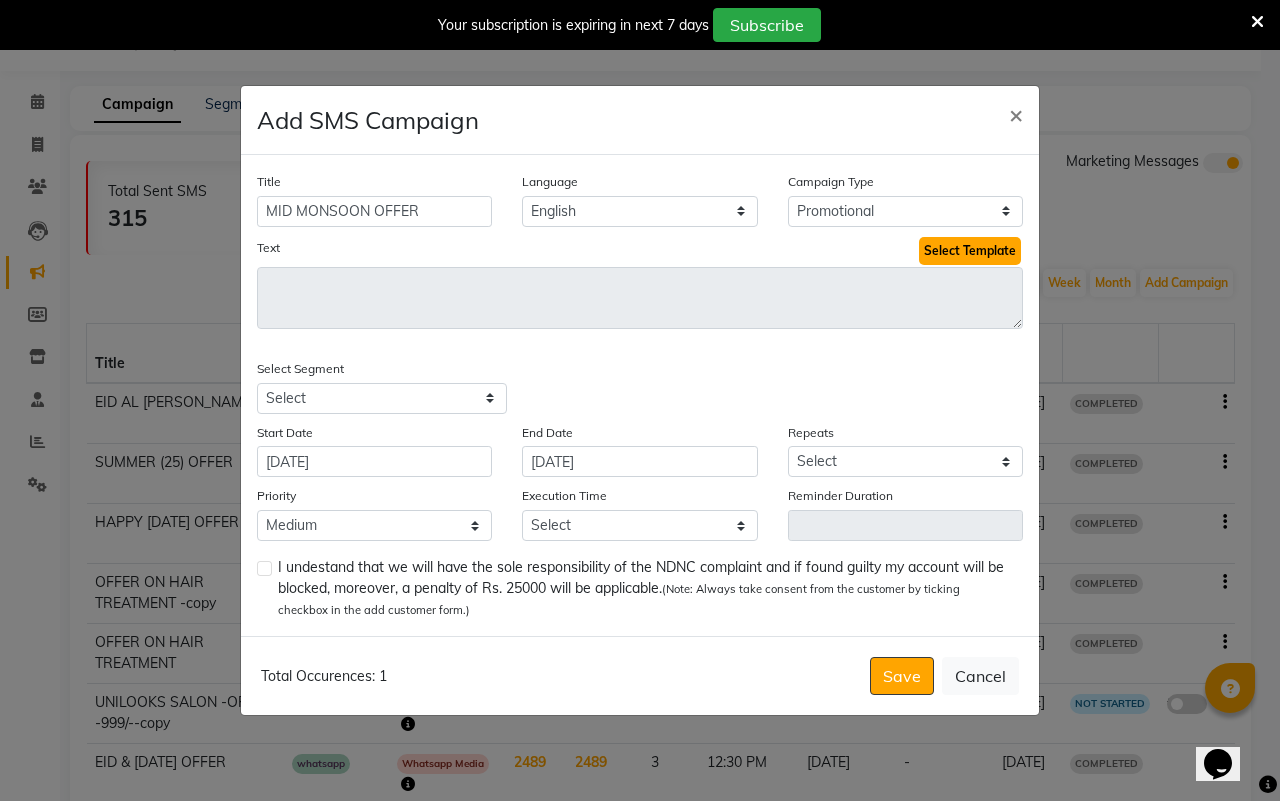 click on "Select Template" 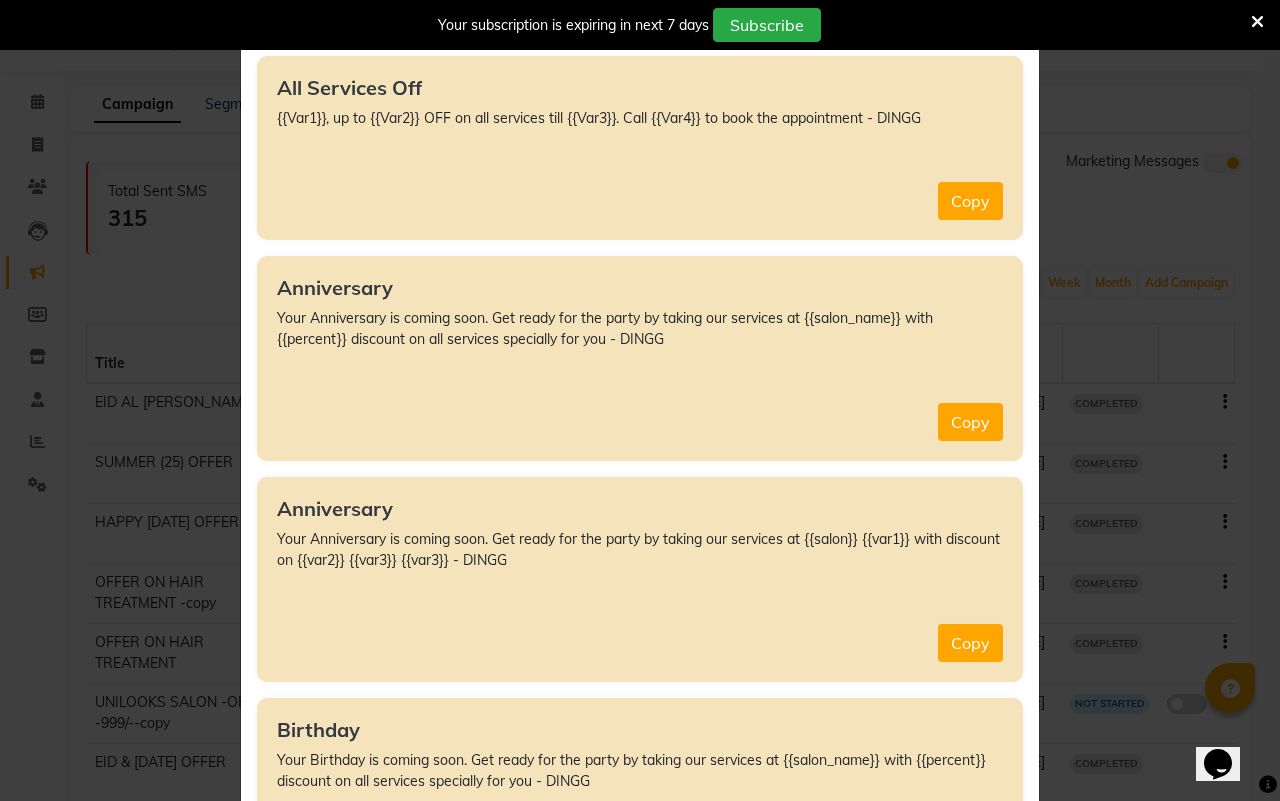 scroll, scrollTop: 125, scrollLeft: 0, axis: vertical 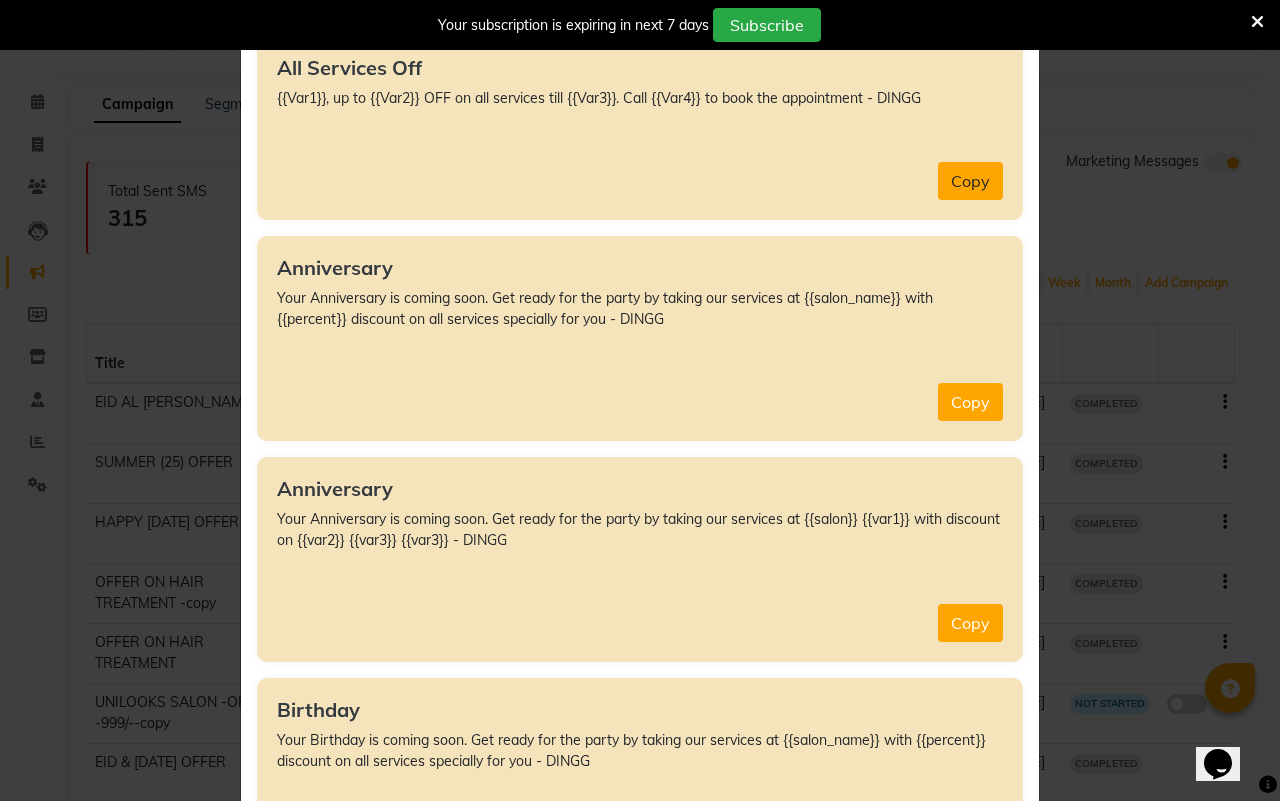 click on "Copy" 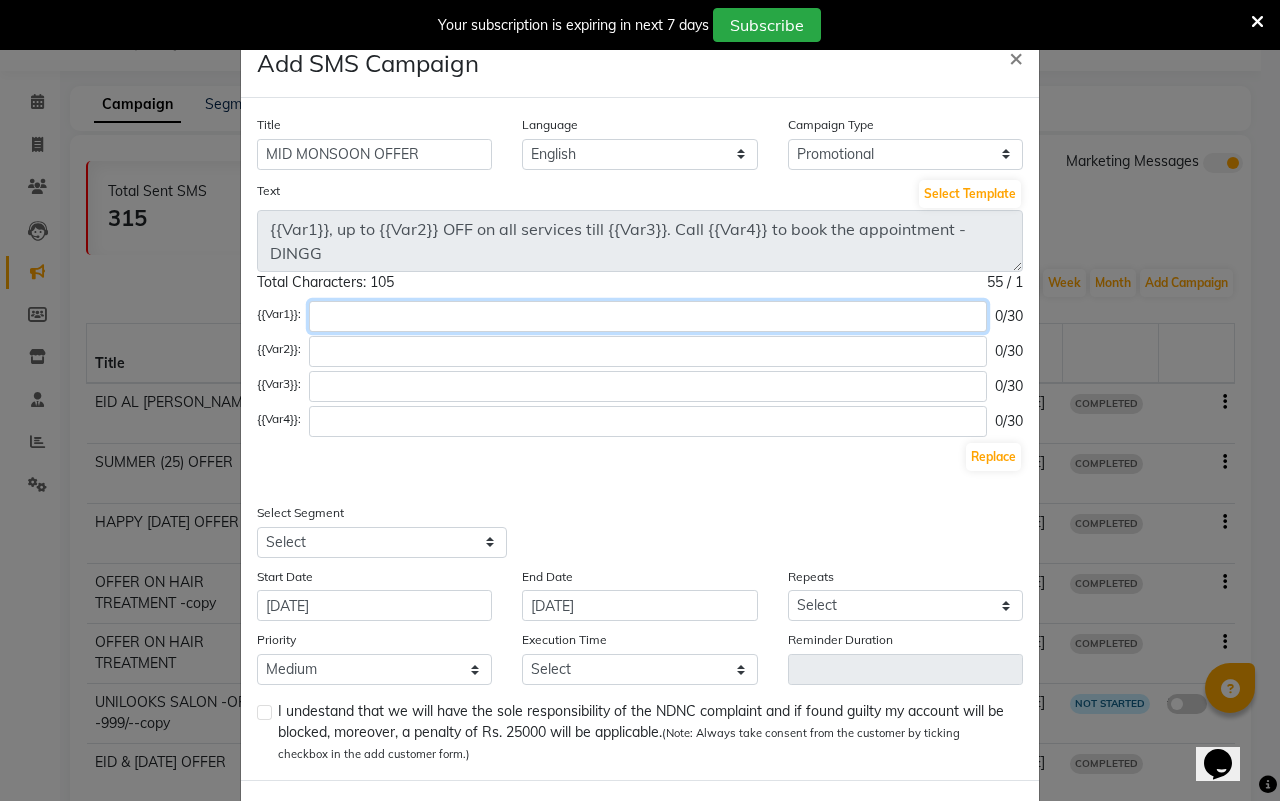 click 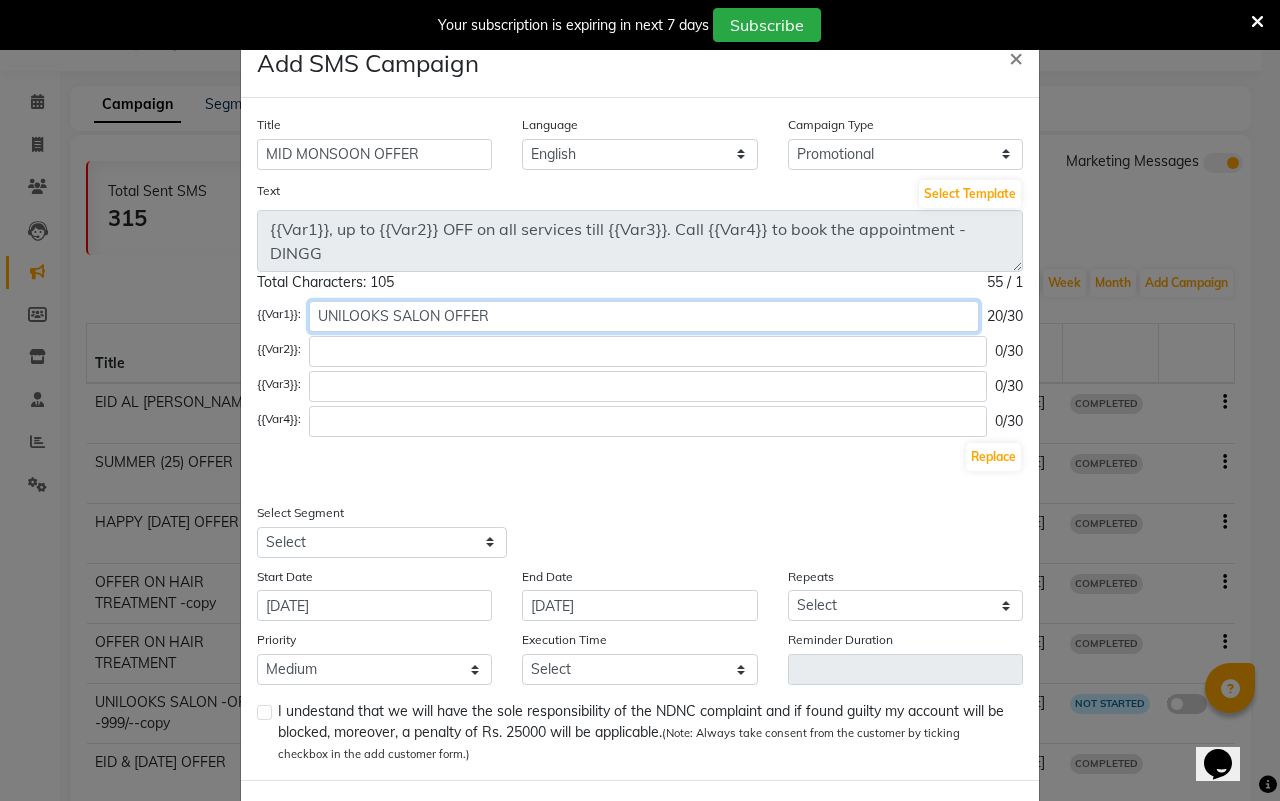 type on "UNILOOKS SALON OFFER" 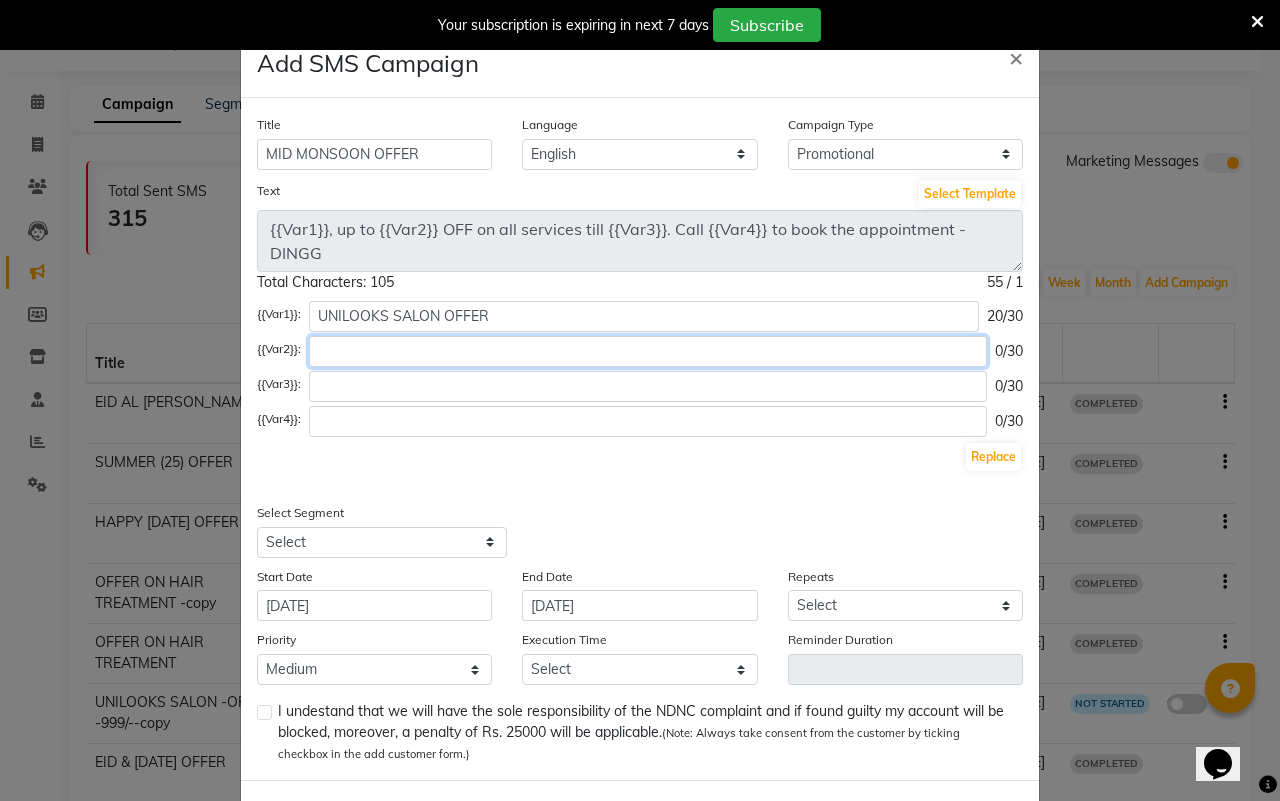 click 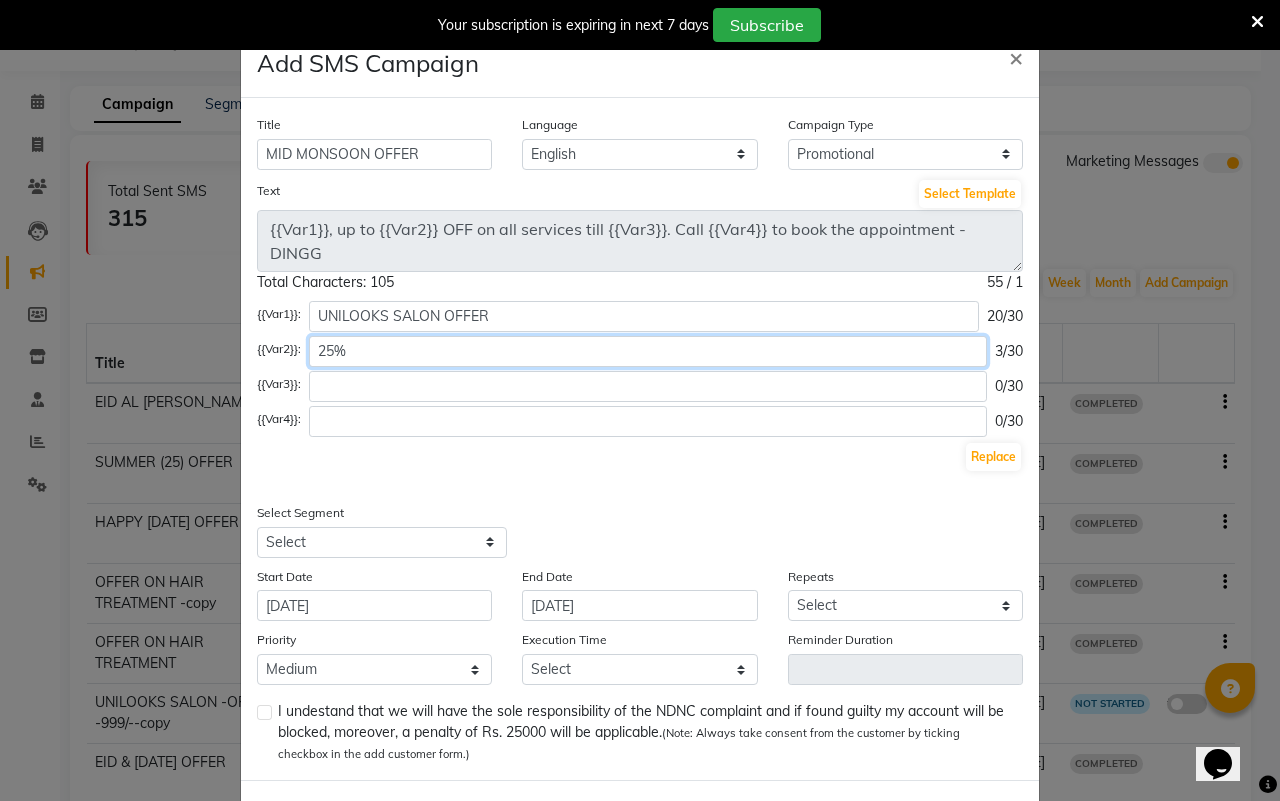 type on "25%" 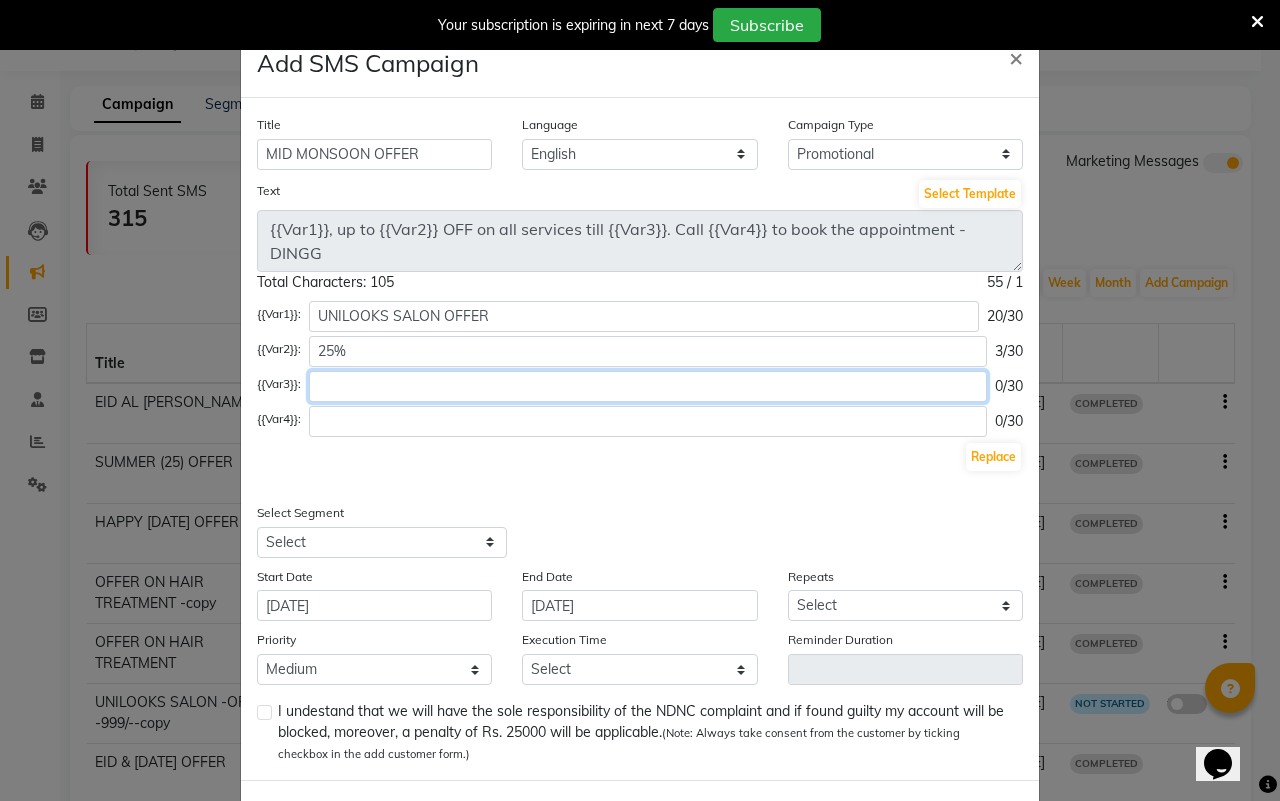click 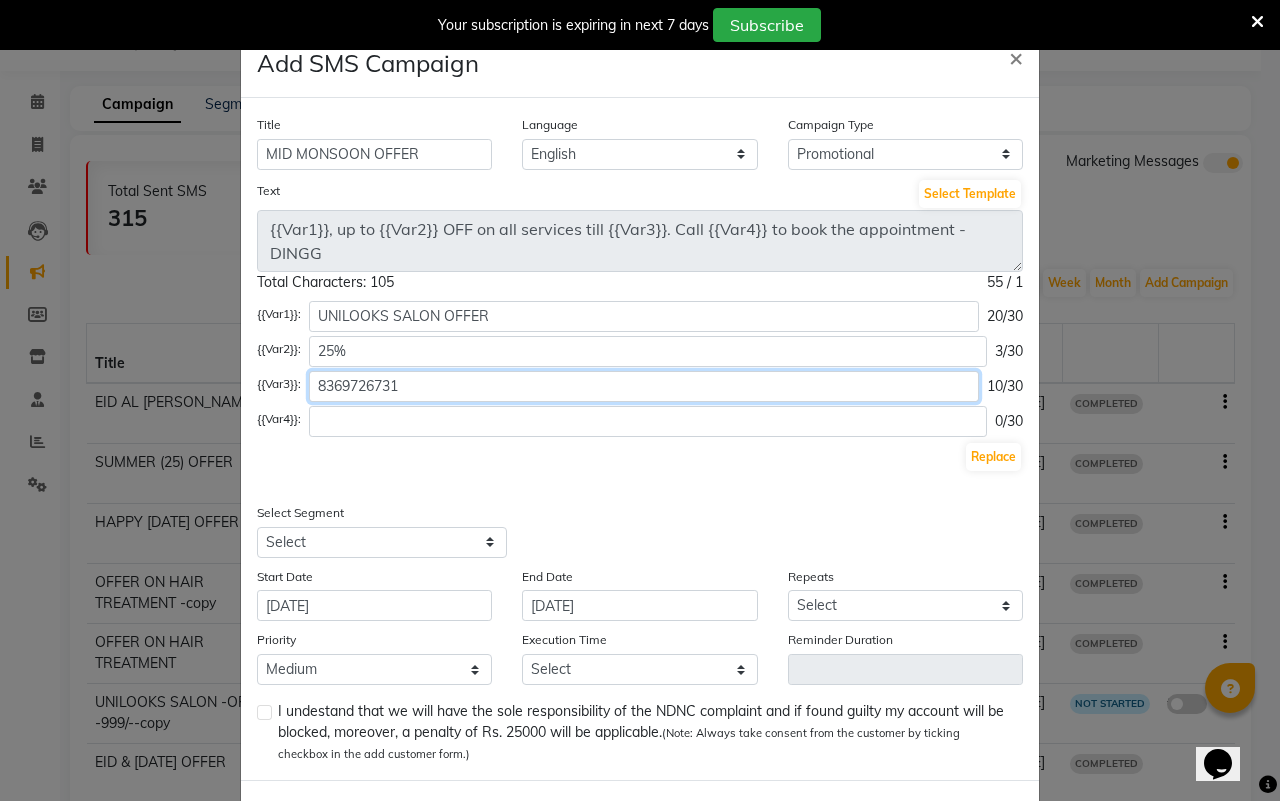 click on "8369726731" 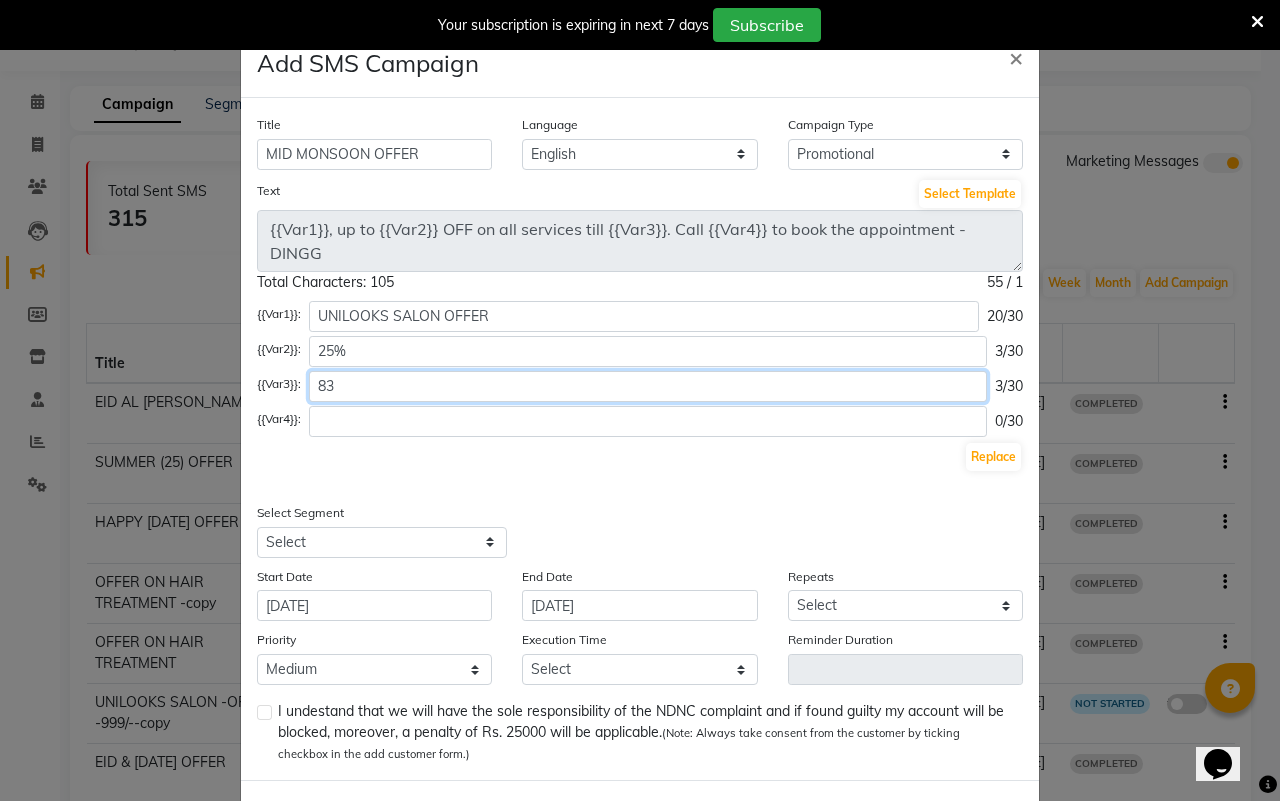 type on "8" 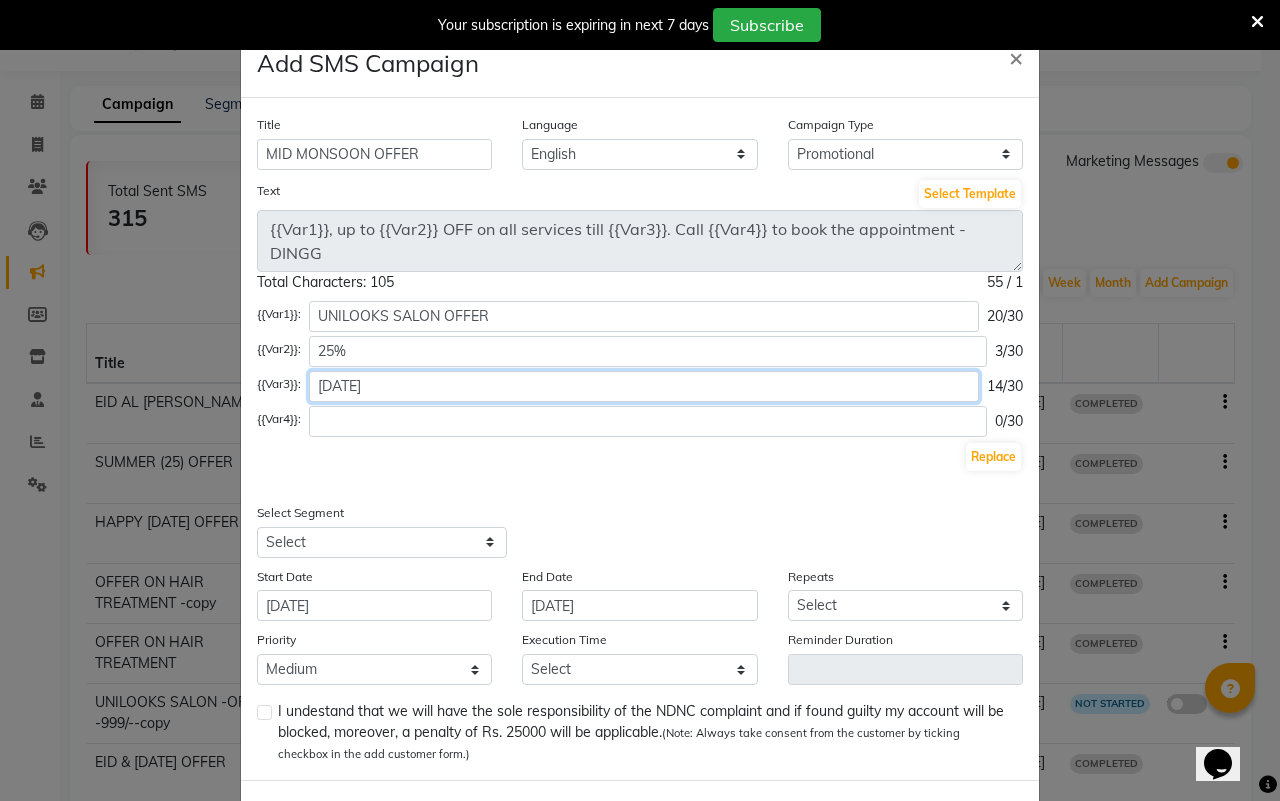 type on "[DATE]" 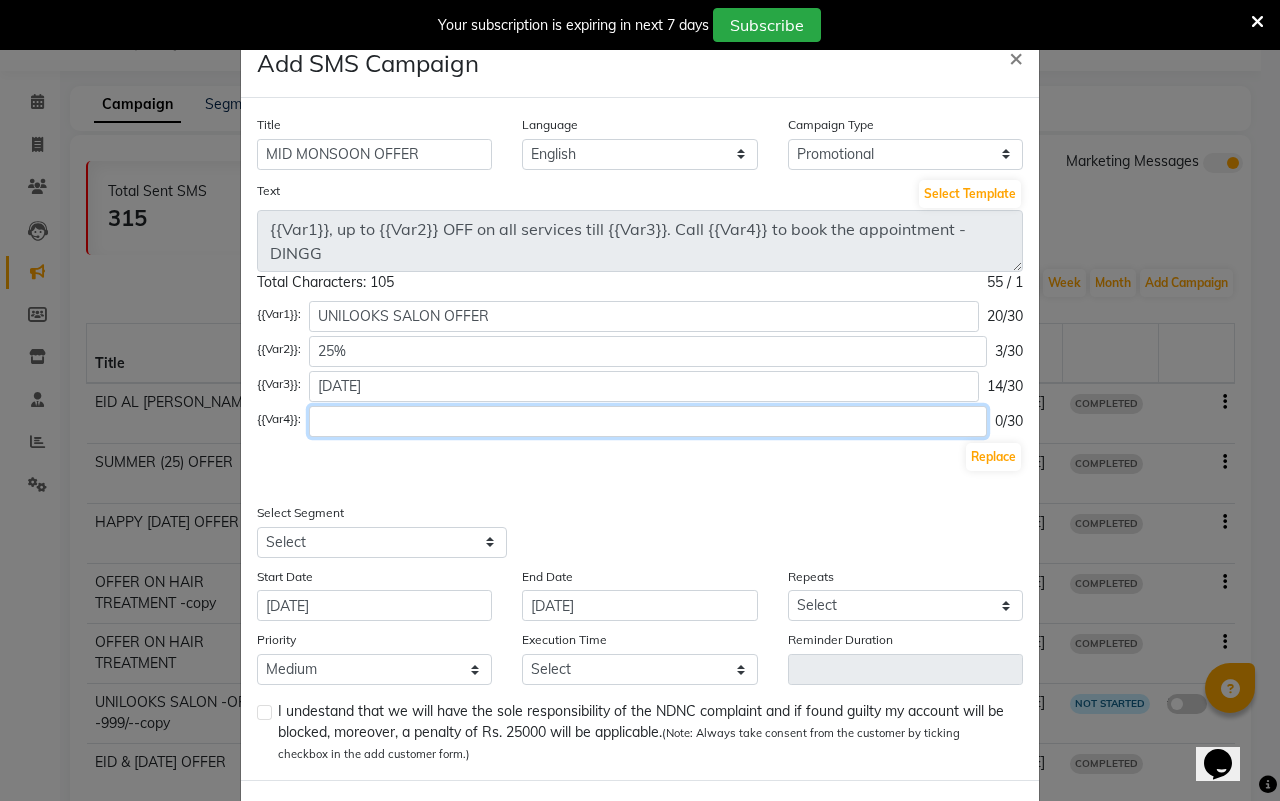 click 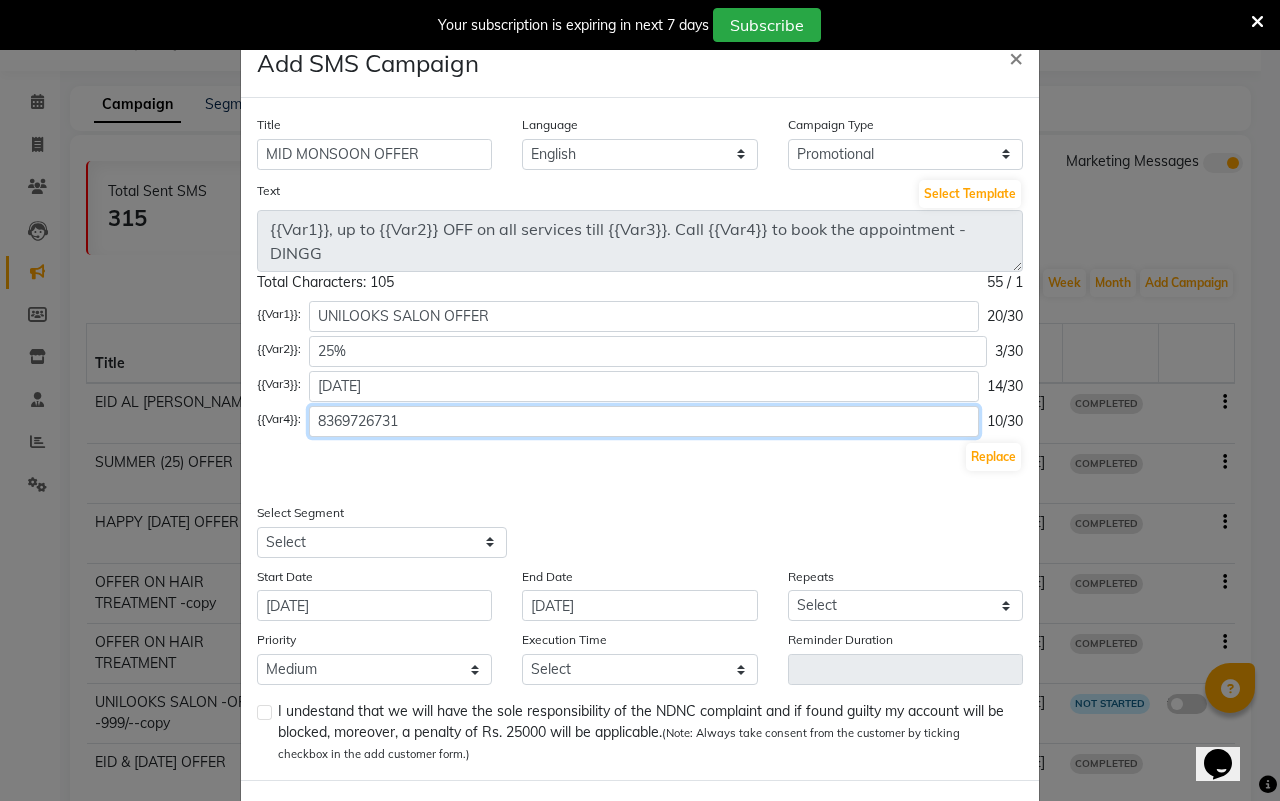 type on "8369726731" 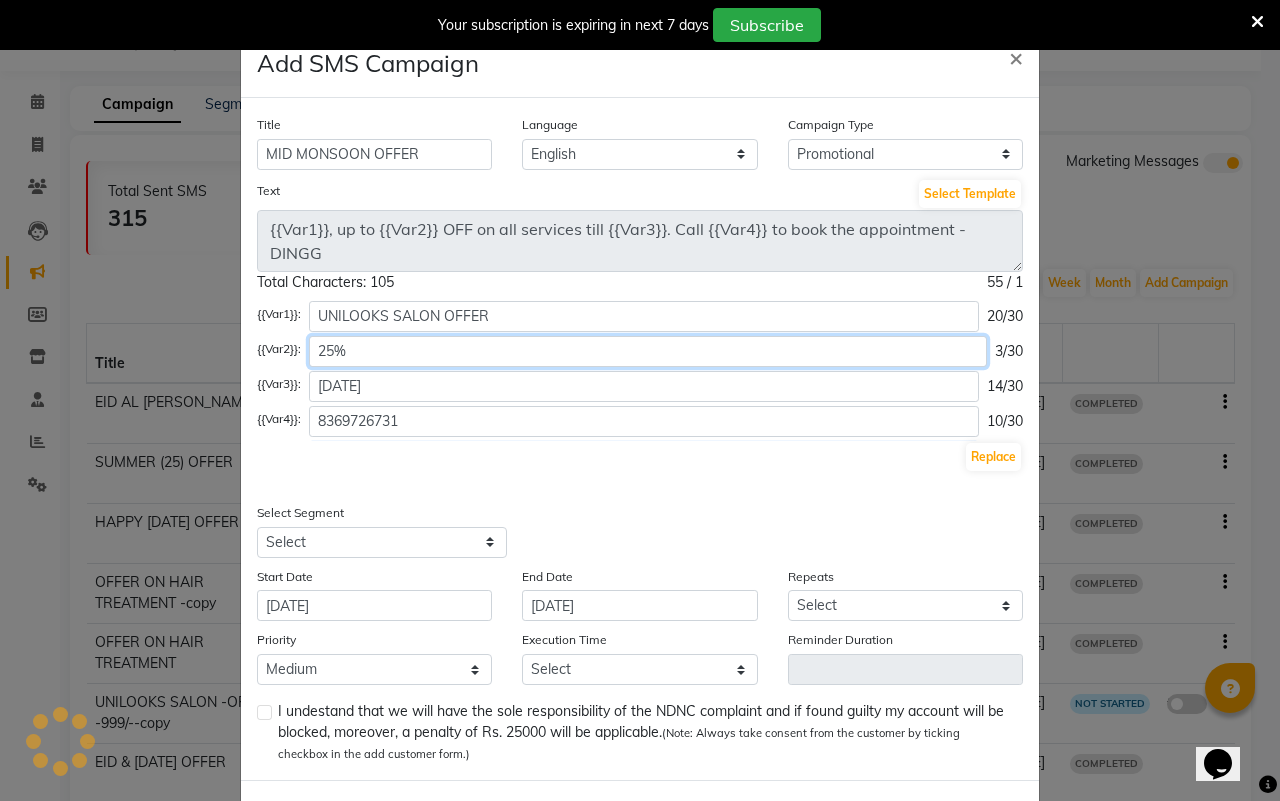 click on "25%" 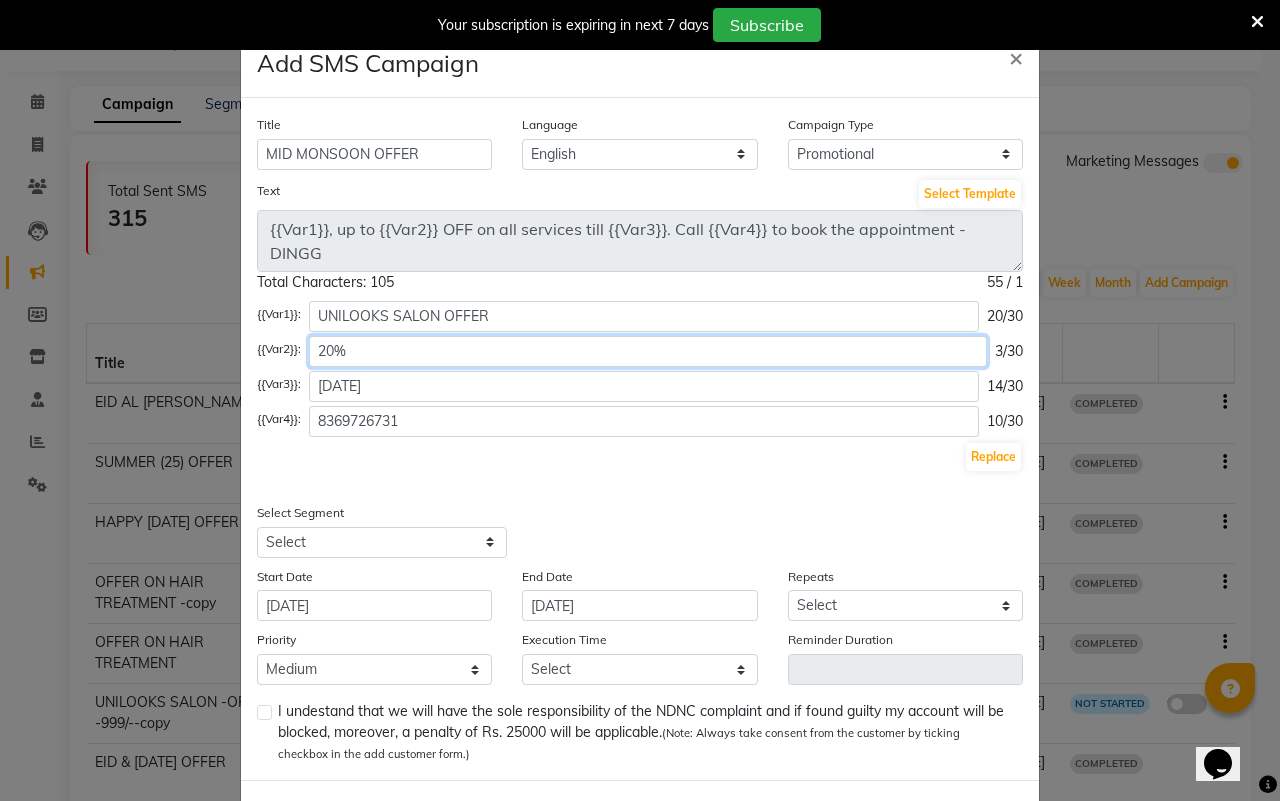 click on "20%" 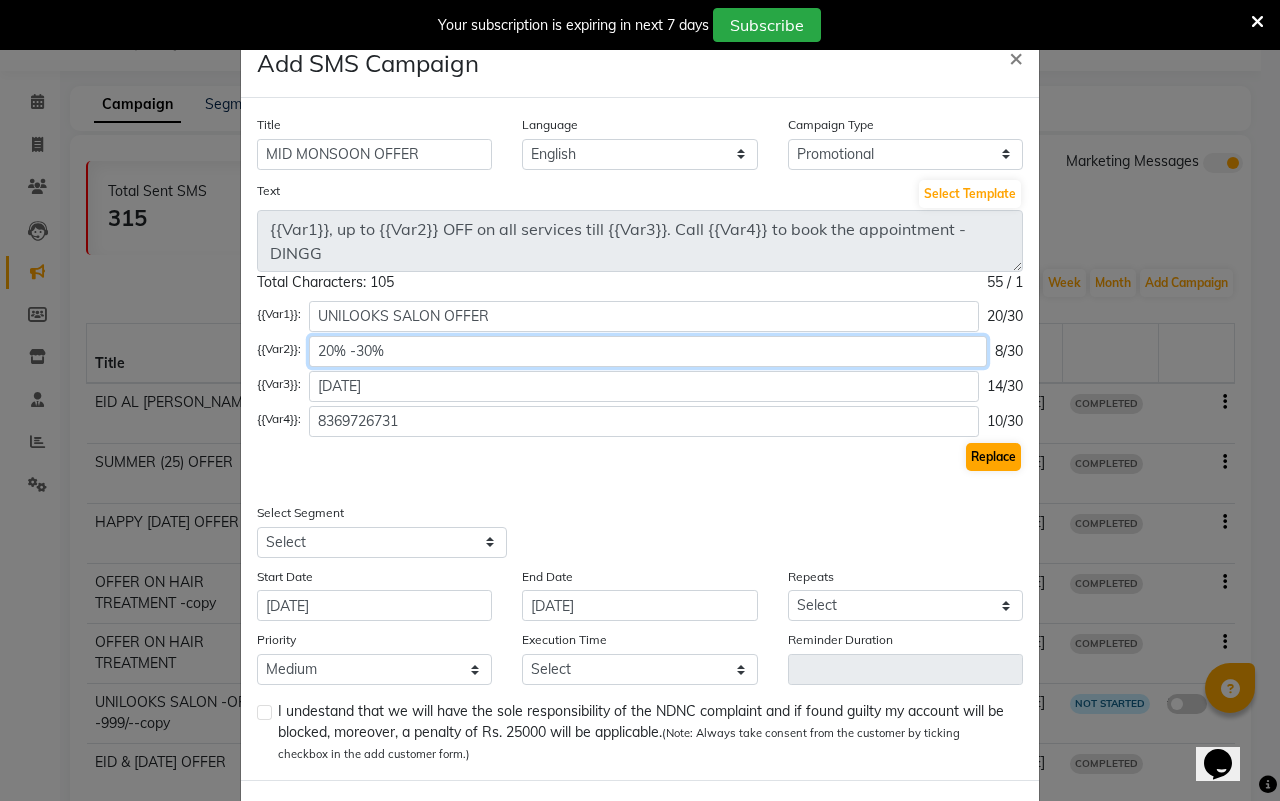 type on "20% -30%" 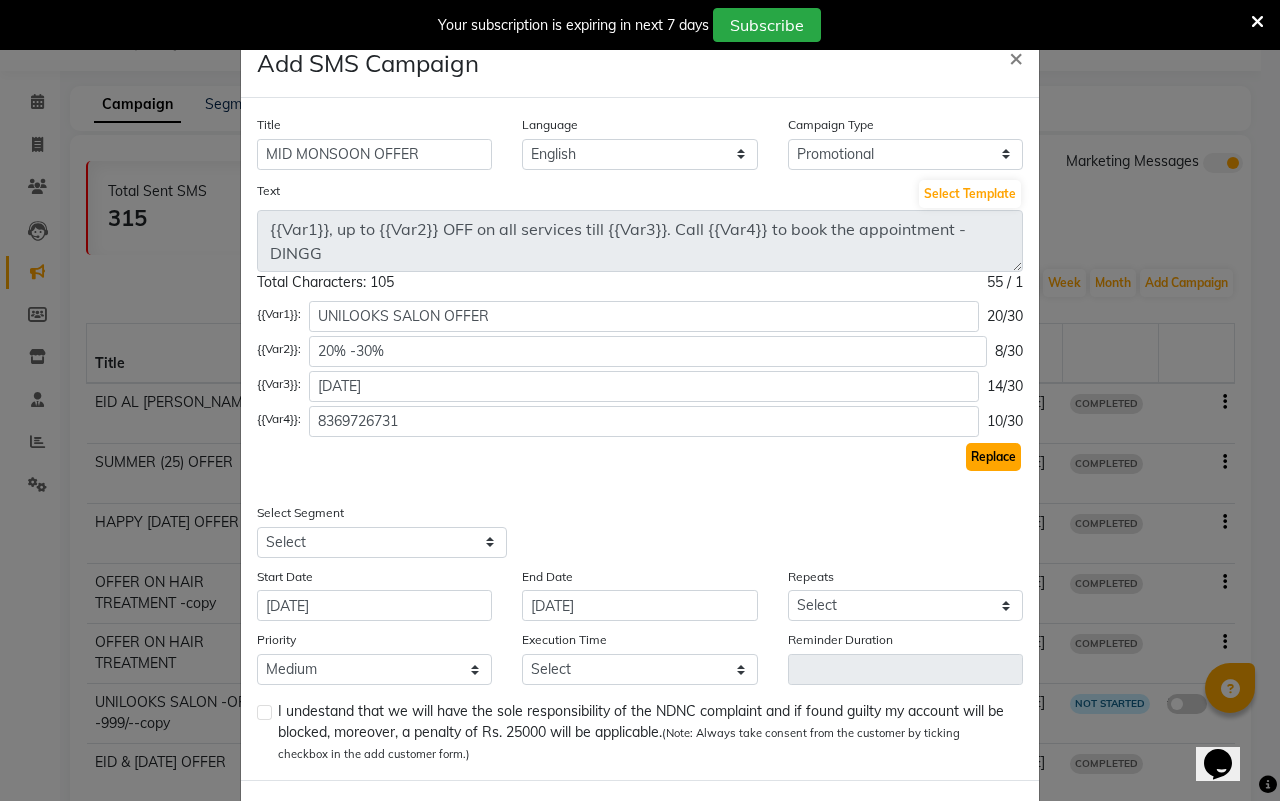 click on "Replace" 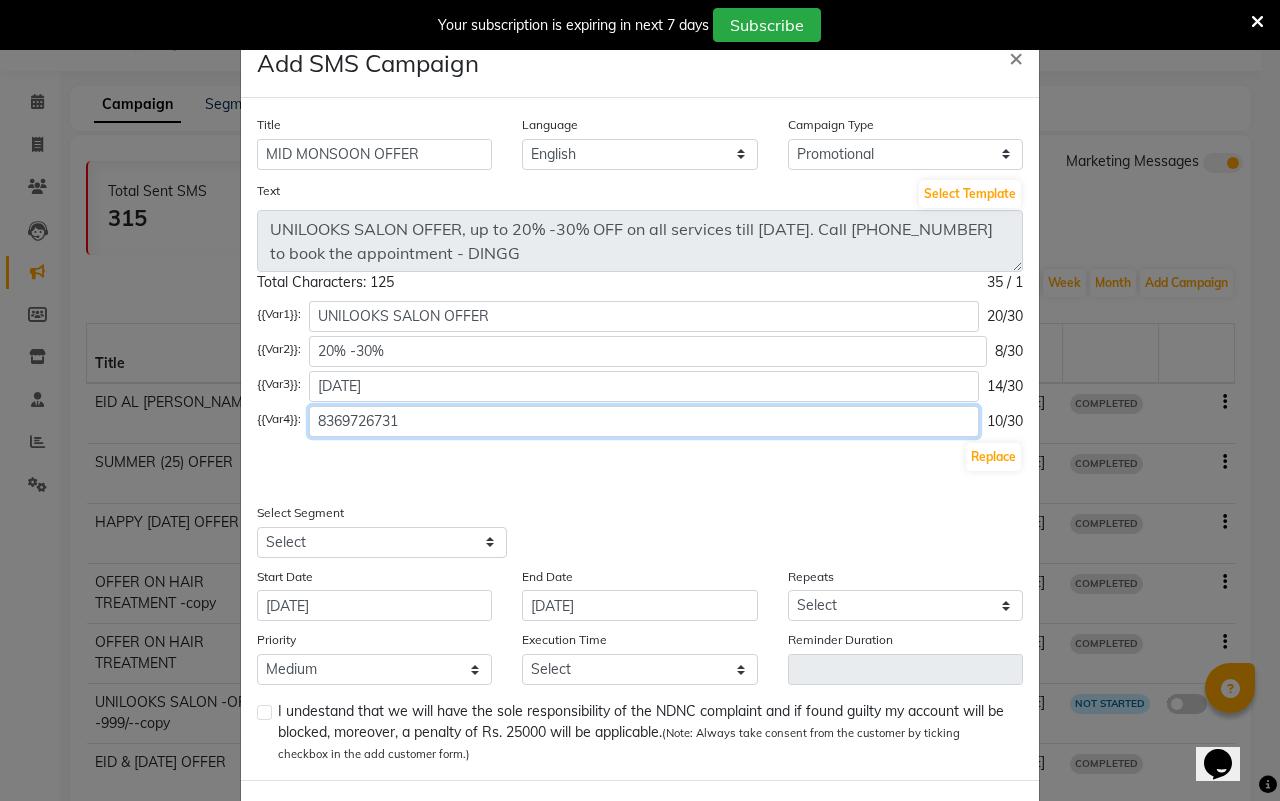 click on "8369726731" 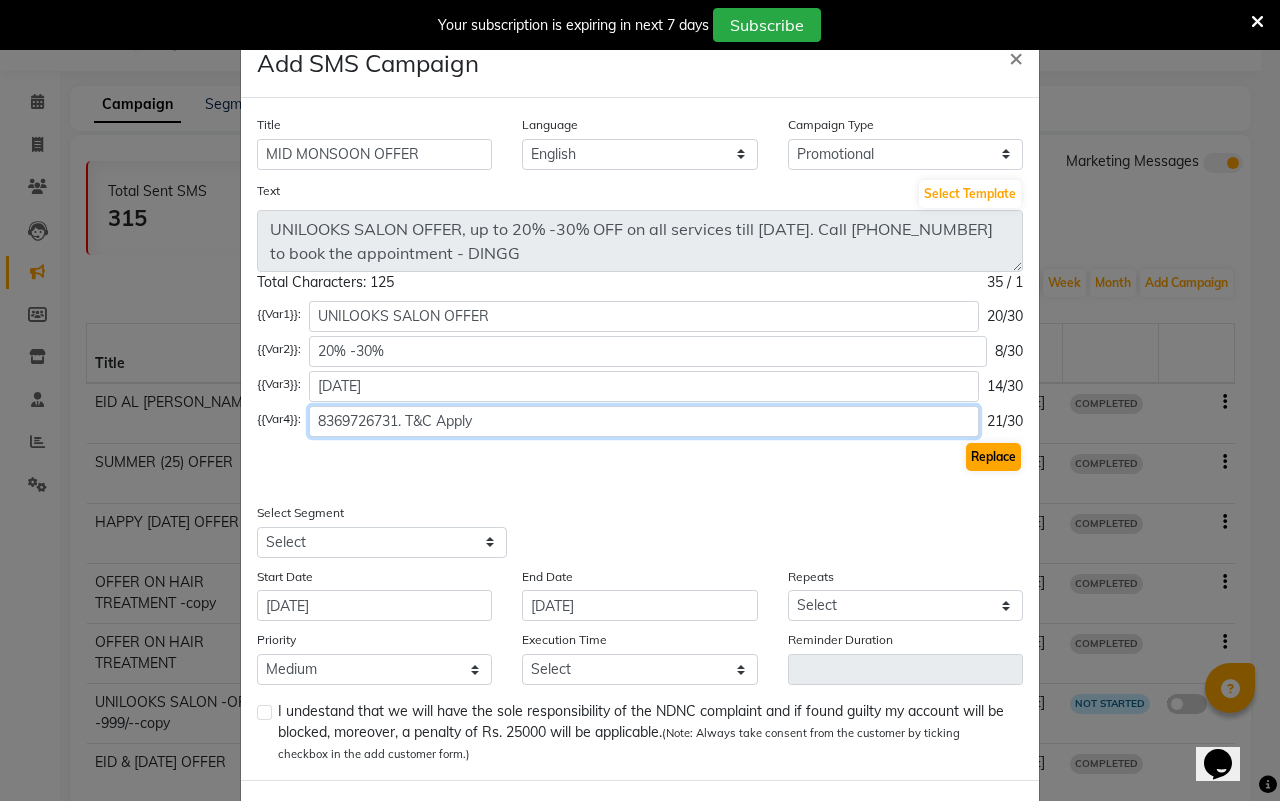 type on "8369726731. T&C Apply" 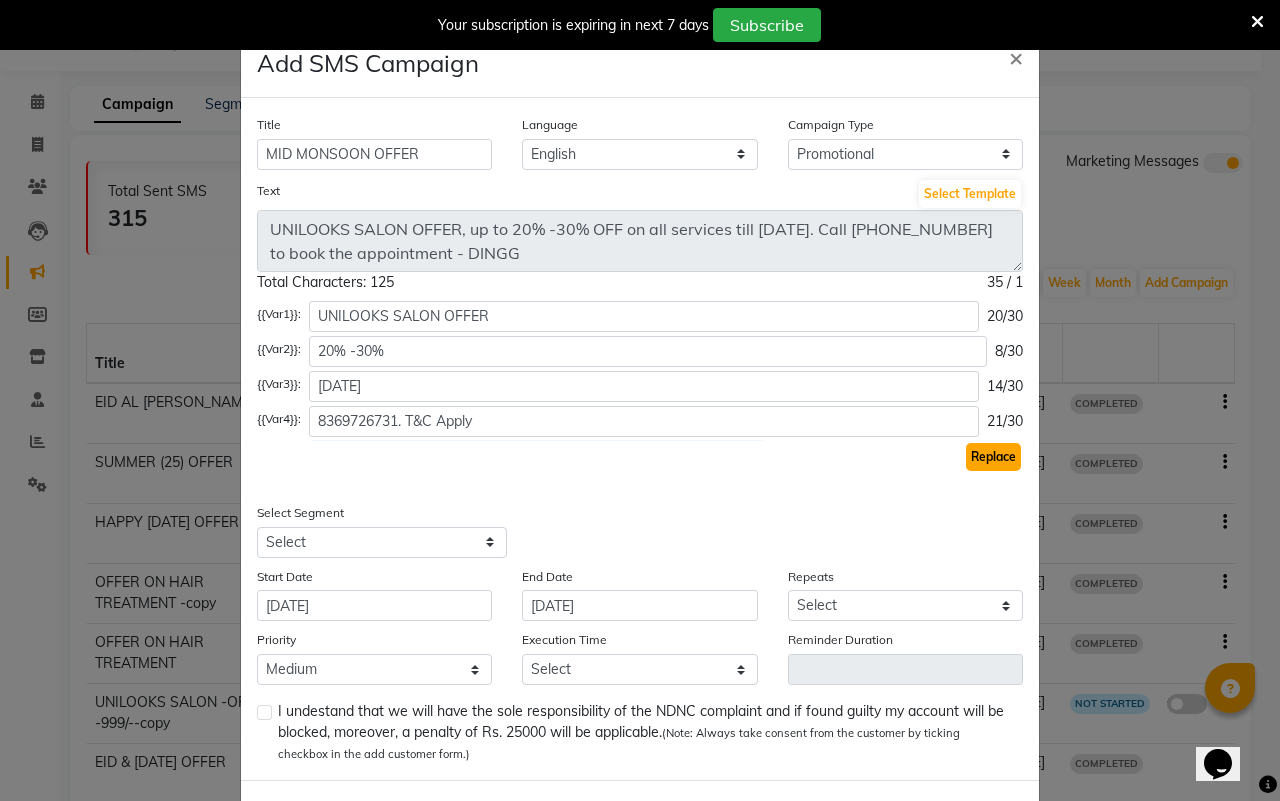 click on "Replace" 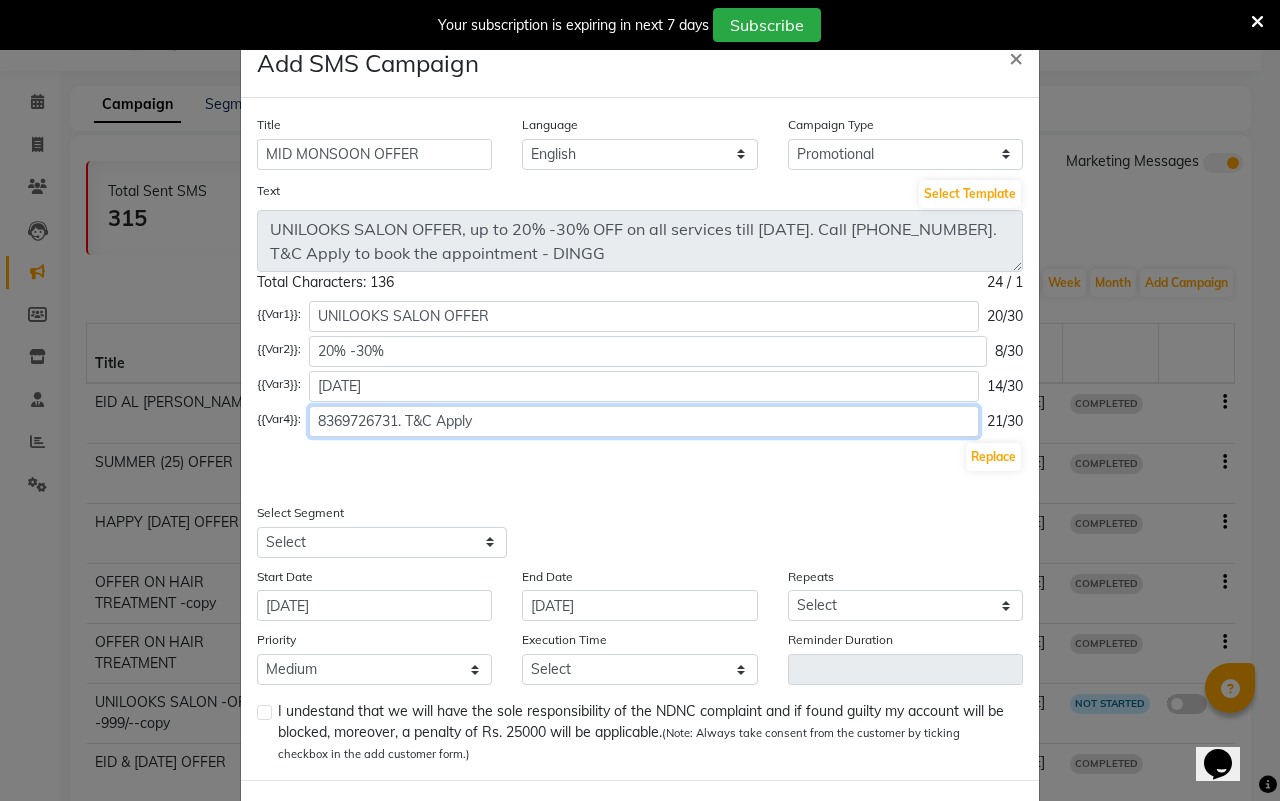 click on "8369726731. T&C Apply" 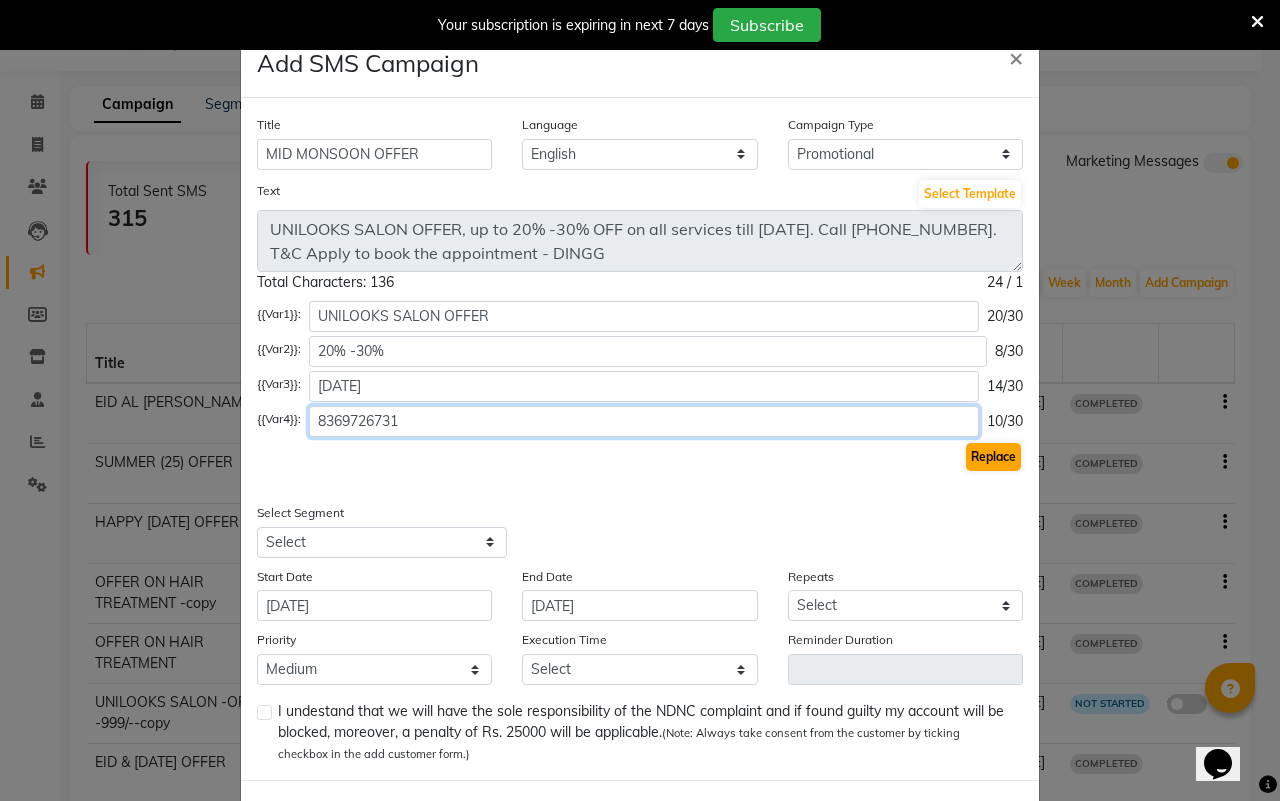 type on "8369726731" 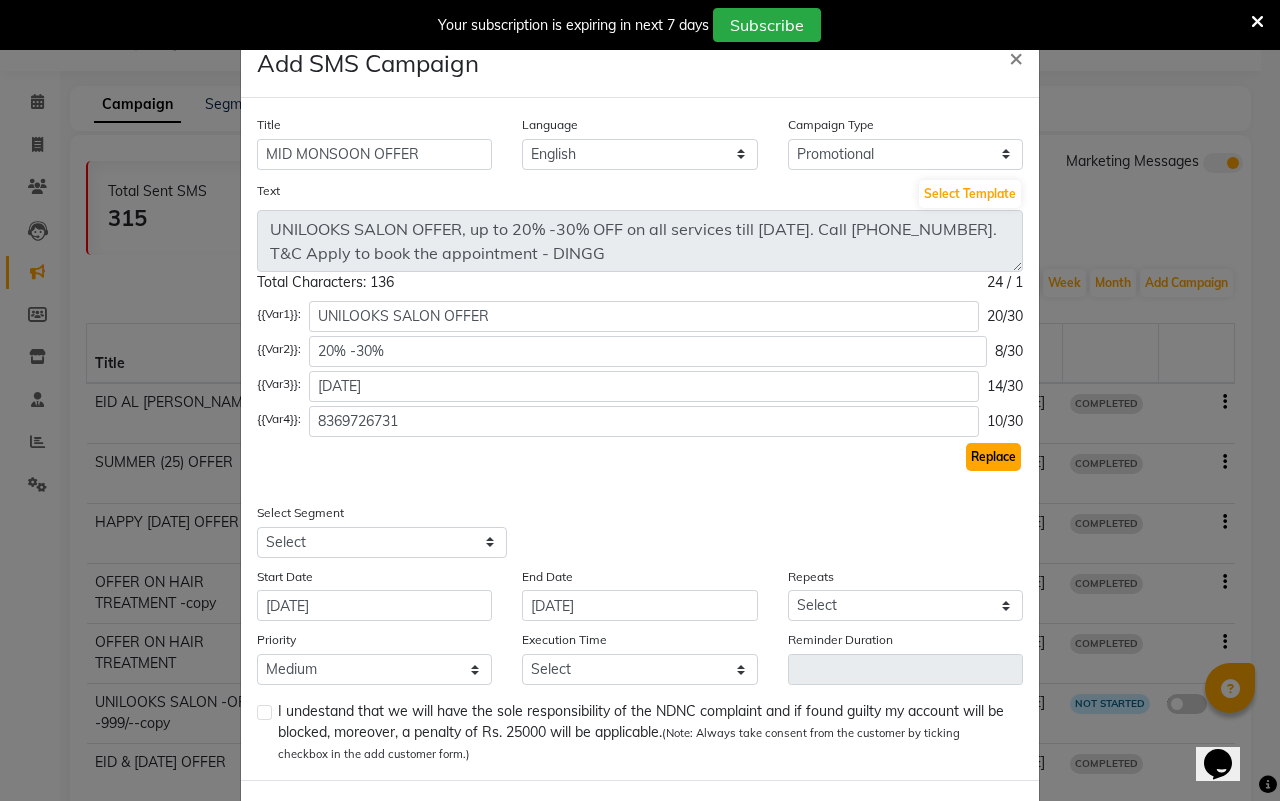 click on "Replace" 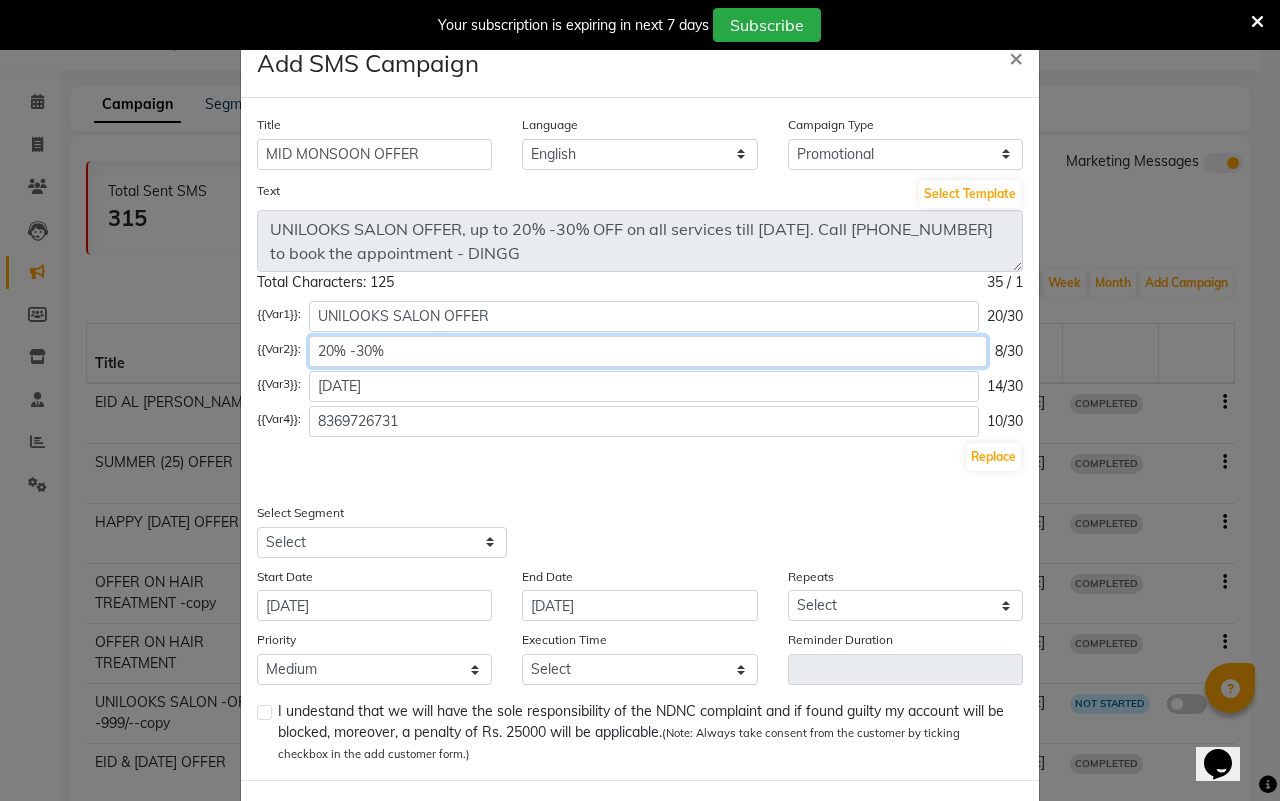 click on "20% -30%" 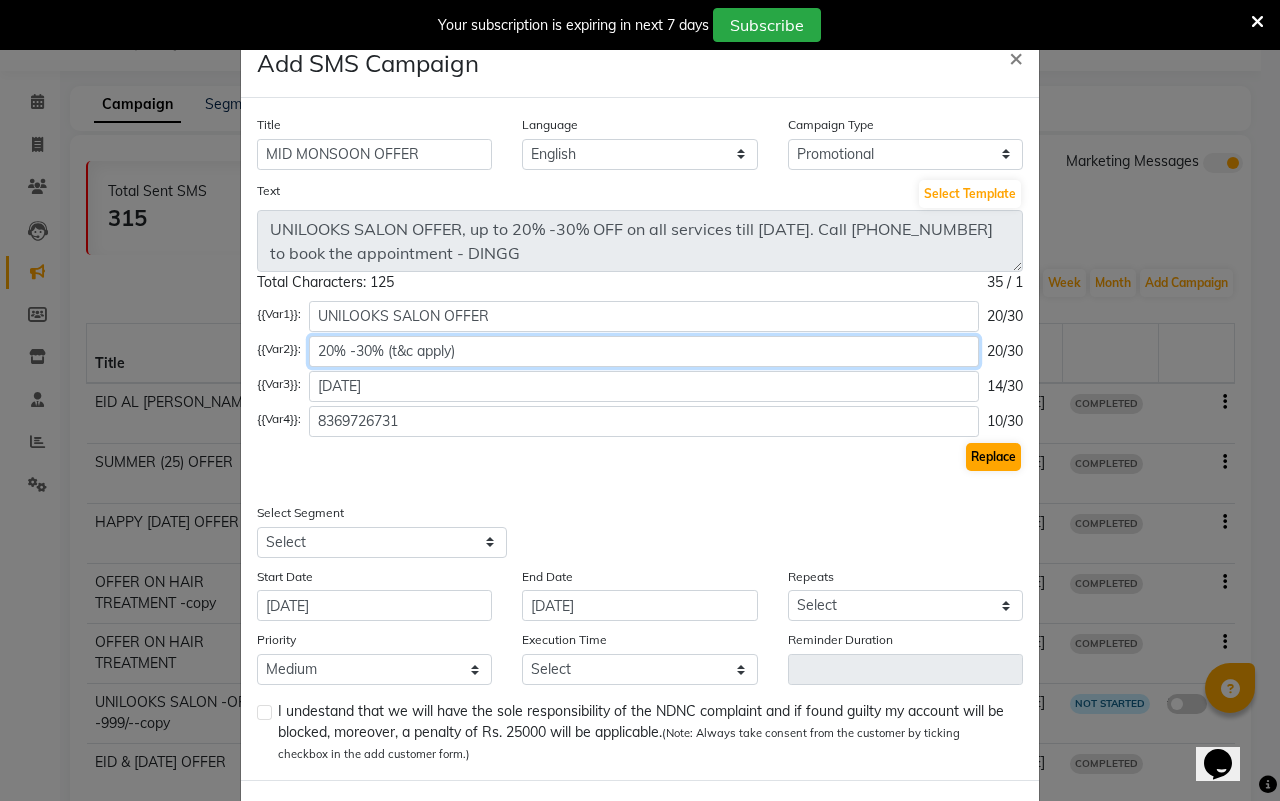 type on "20% -30% (t&c apply)" 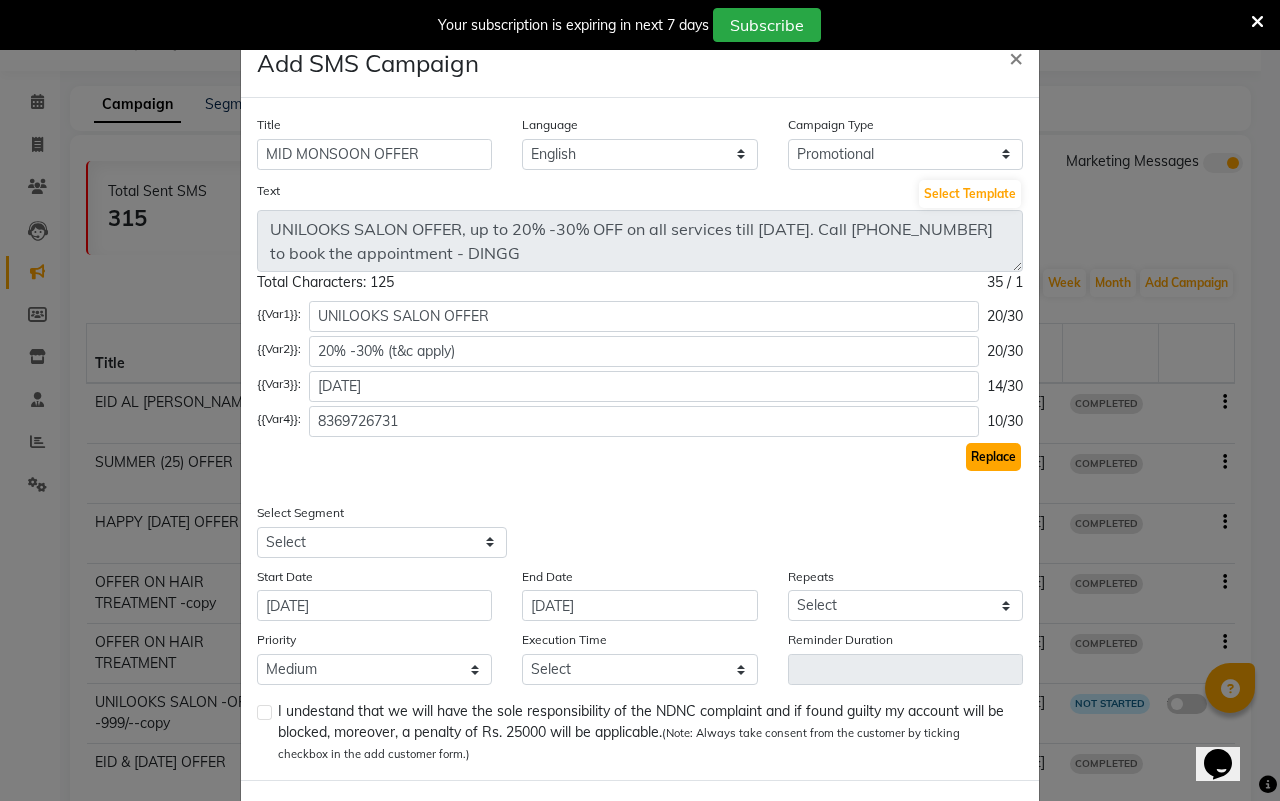click on "Replace" 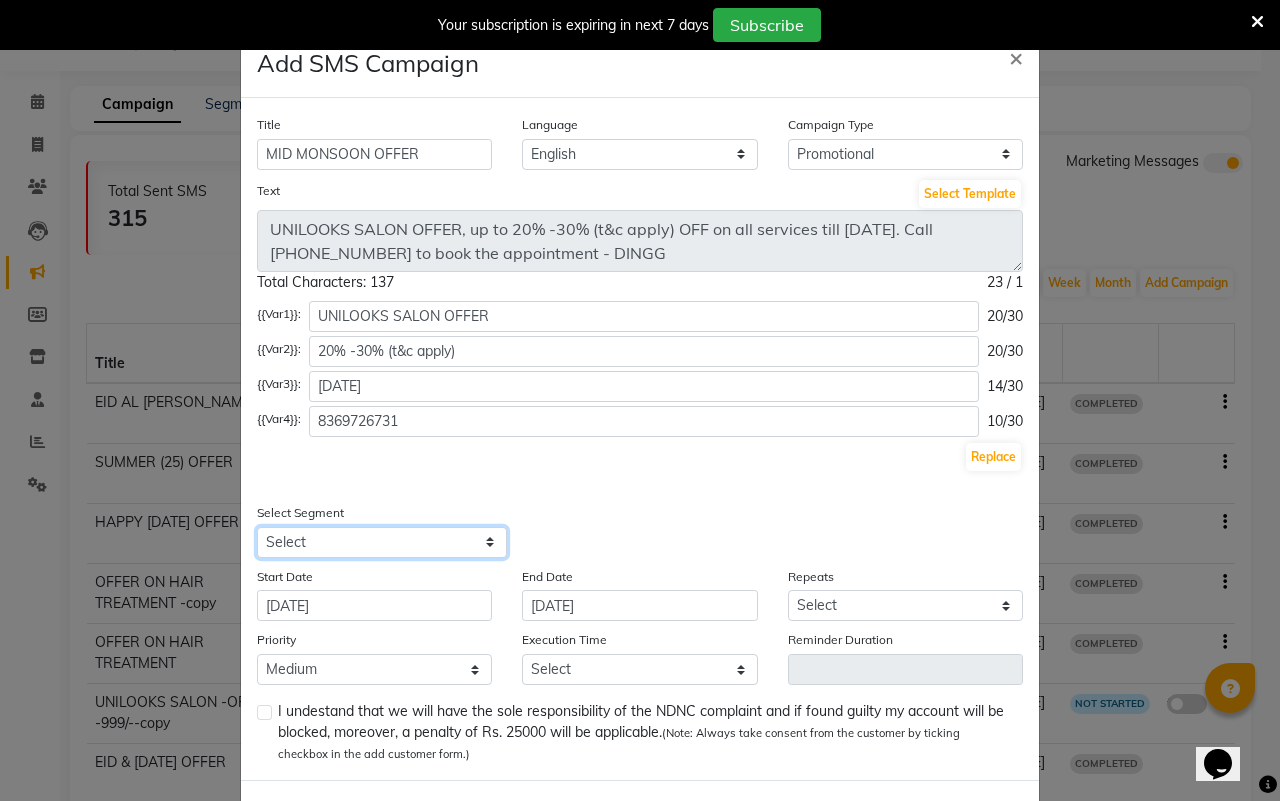 click on "Select All Customers All [DEMOGRAPHIC_DATA] Customer All [DEMOGRAPHIC_DATA] Customer All Members All Customers Visited in last 30 days All Customers Visited in last 60 days but not in last 30 days Inactive/Lost Customers High Ticket Customers Low Ticket Customers Frequent Customers Regular Customers New Customers All Customers with Valid Birthdays All Customers with Valid Anniversary All Customer Visited in [DATE] Service Reminder - Spa/Facial/Color Service Reminder - Treatements" at bounding box center (382, 542) 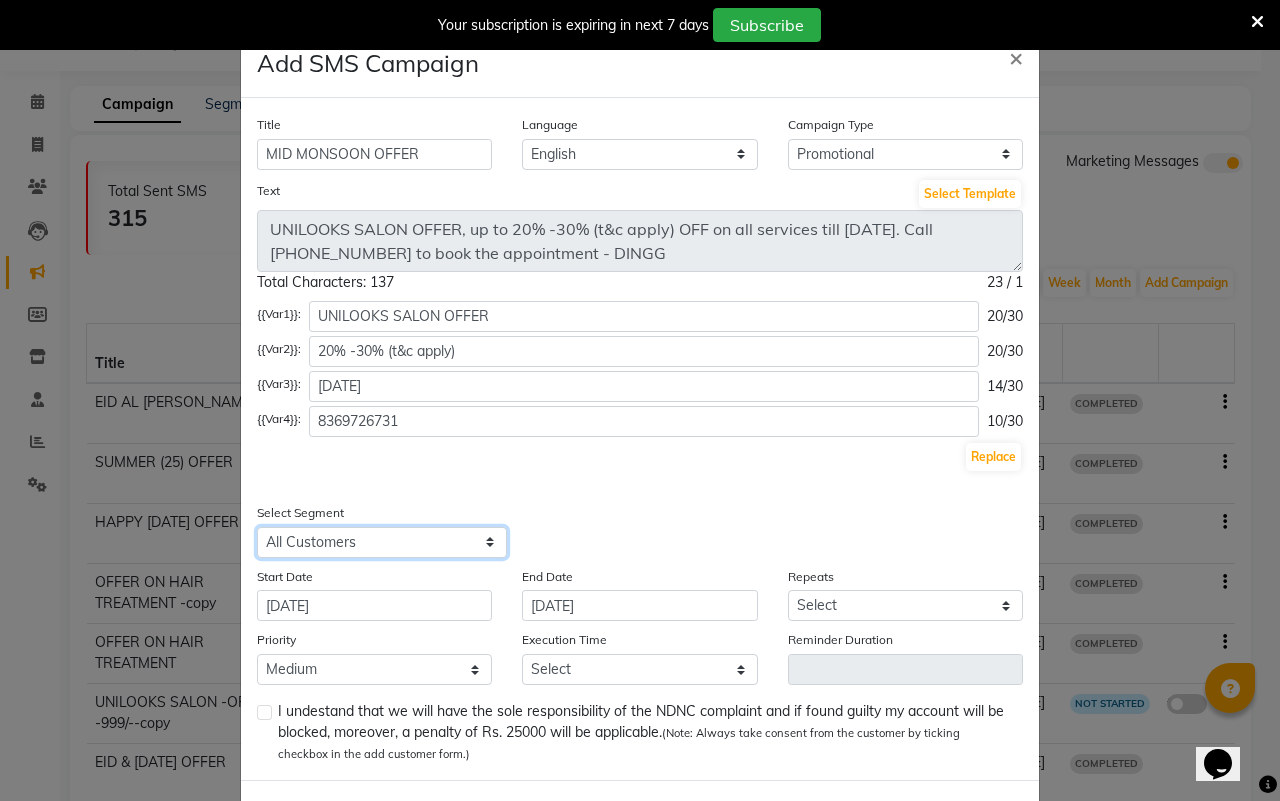 click on "Select All Customers All [DEMOGRAPHIC_DATA] Customer All [DEMOGRAPHIC_DATA] Customer All Members All Customers Visited in last 30 days All Customers Visited in last 60 days but not in last 30 days Inactive/Lost Customers High Ticket Customers Low Ticket Customers Frequent Customers Regular Customers New Customers All Customers with Valid Birthdays All Customers with Valid Anniversary All Customer Visited in [DATE] Service Reminder - Spa/Facial/Color Service Reminder - Treatements" at bounding box center (382, 542) 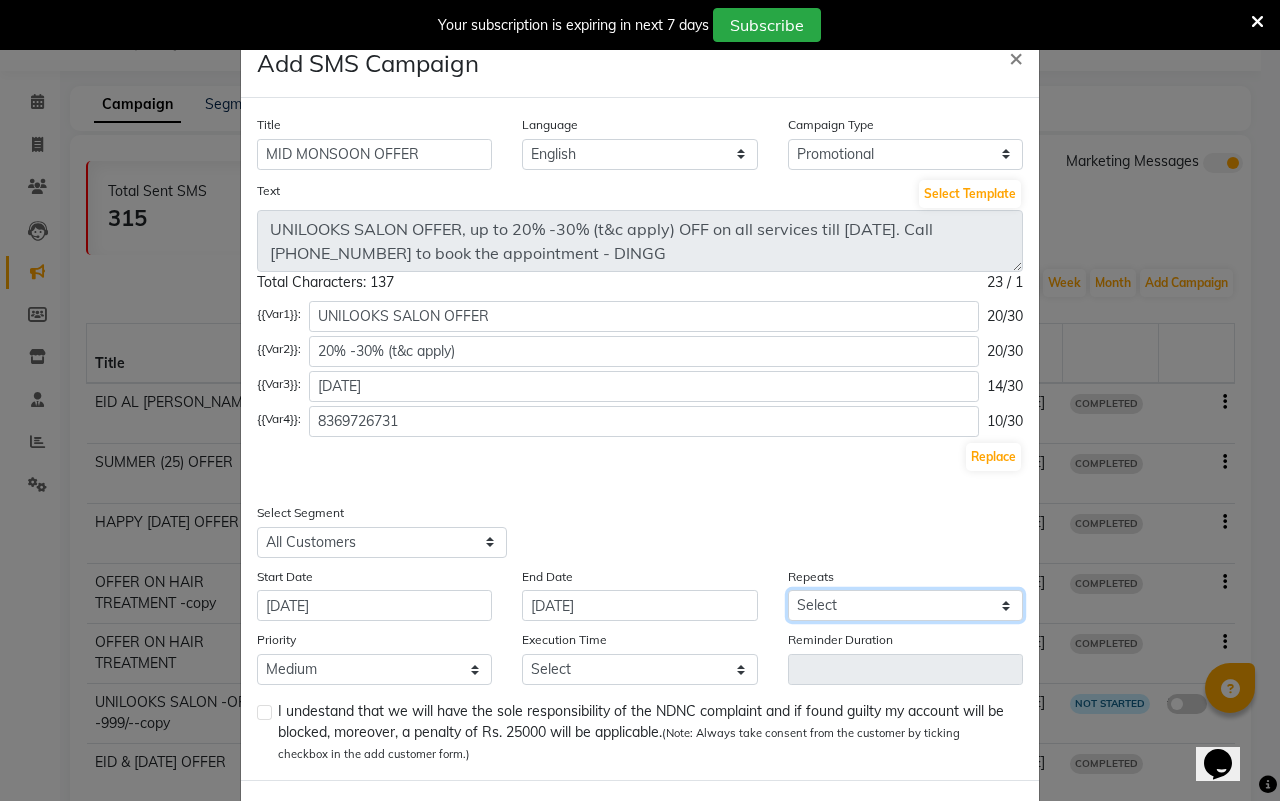 click on "Select Once Daily Alternate Day Weekly Monthly Yearly" at bounding box center (905, 605) 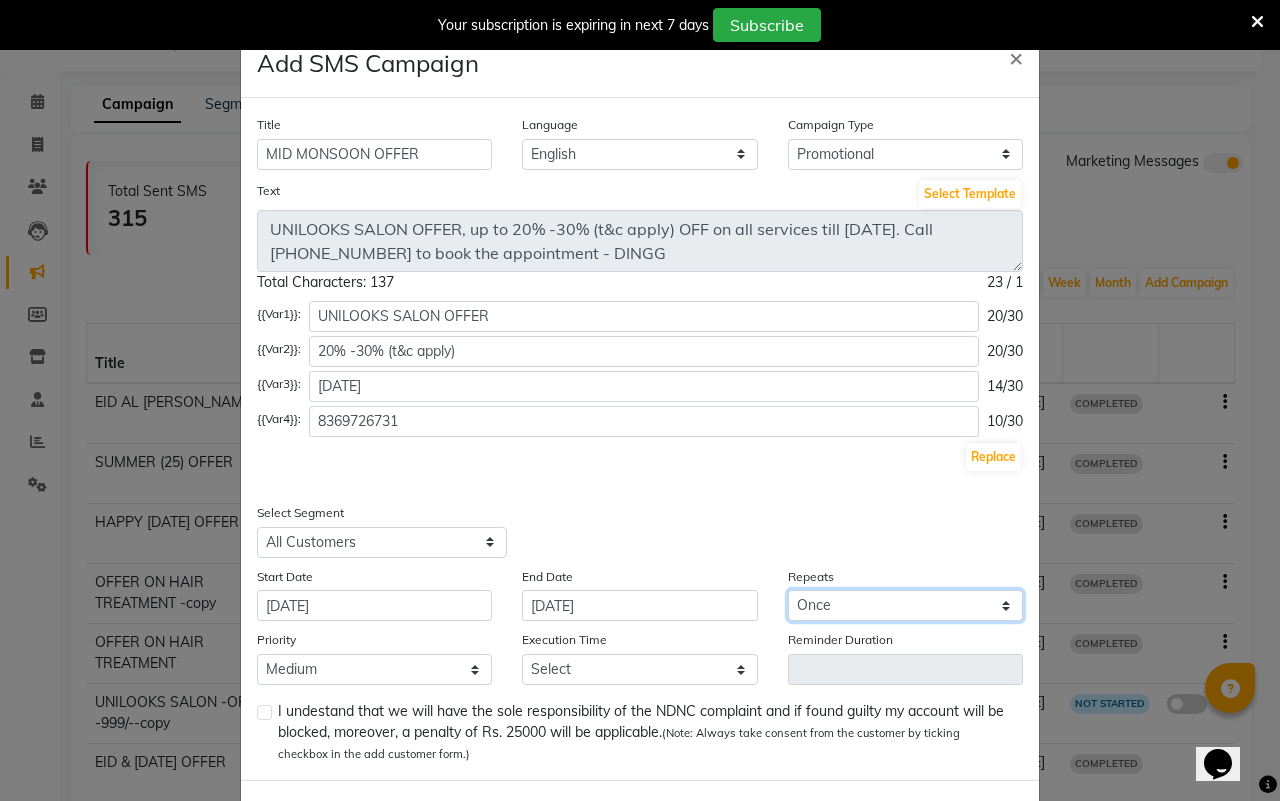 click on "Select Once Daily Alternate Day Weekly Monthly Yearly" at bounding box center (905, 605) 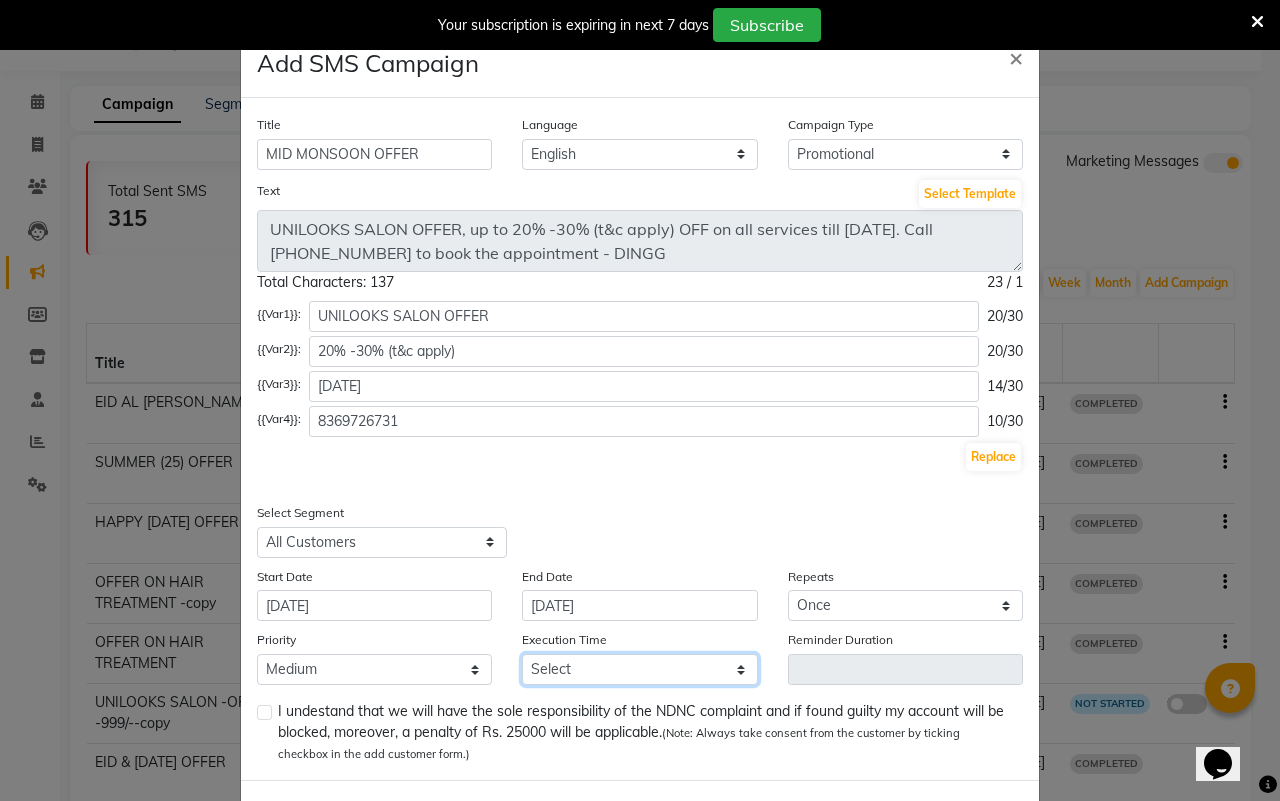 click on "Select 09:00 AM 09:15 AM 09:30 AM 09:45 AM 10:00 AM 10:15 AM 10:30 AM 10:45 AM 11:00 AM 11:15 AM 11:30 AM 11:45 AM 12:00 PM 12:15 PM 12:30 PM 12:45 PM 01:00 PM 01:15 PM 01:30 PM 01:45 PM 02:00 PM 02:15 PM 02:30 PM 02:45 PM 03:00 PM 03:15 PM 03:30 PM 03:45 PM 04:00 PM 04:15 PM 04:30 PM 04:45 PM 05:00 PM 05:15 PM 05:30 PM 05:45 PM 06:00 PM 06:15 PM 06:30 PM 06:45 PM 07:00 PM 07:15 PM 07:30 PM 07:45 PM 08:00 PM 08:15 PM 08:30 PM 08:45 PM" at bounding box center [639, 669] 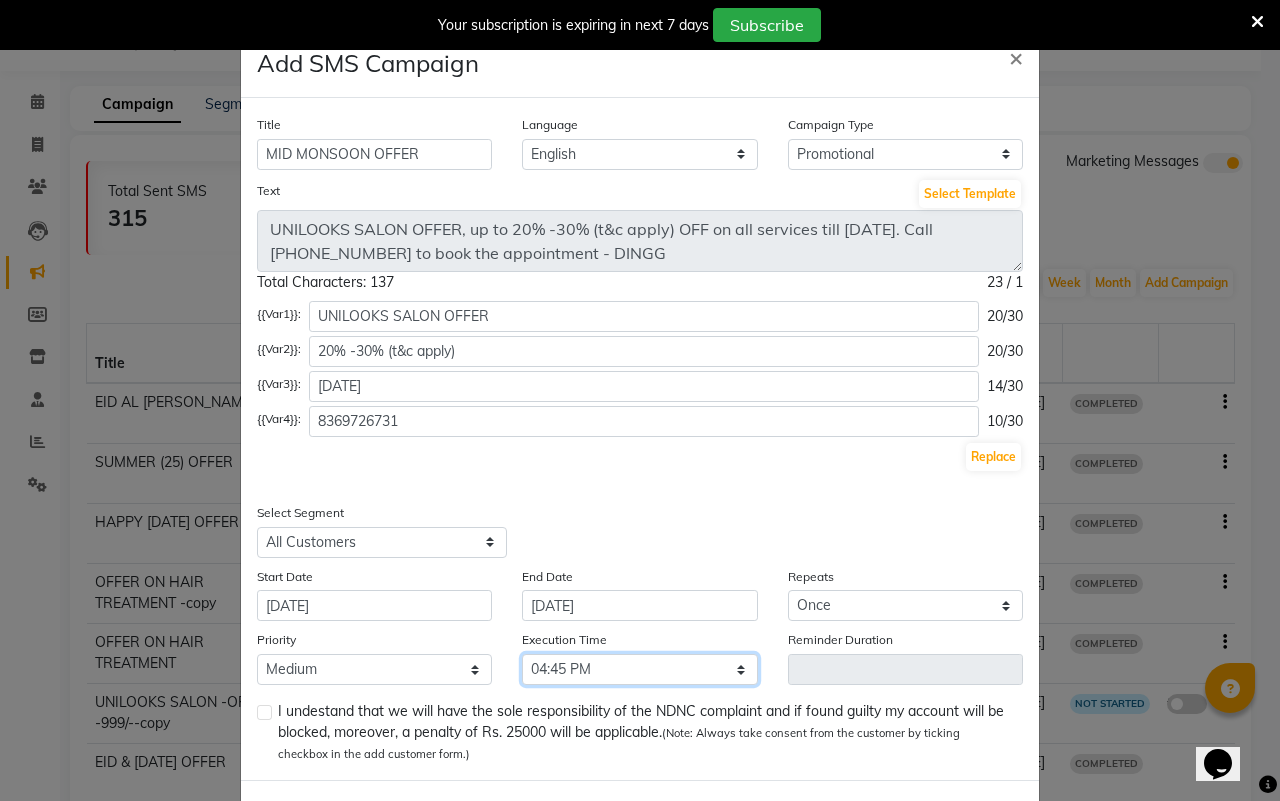 click on "Select 09:00 AM 09:15 AM 09:30 AM 09:45 AM 10:00 AM 10:15 AM 10:30 AM 10:45 AM 11:00 AM 11:15 AM 11:30 AM 11:45 AM 12:00 PM 12:15 PM 12:30 PM 12:45 PM 01:00 PM 01:15 PM 01:30 PM 01:45 PM 02:00 PM 02:15 PM 02:30 PM 02:45 PM 03:00 PM 03:15 PM 03:30 PM 03:45 PM 04:00 PM 04:15 PM 04:30 PM 04:45 PM 05:00 PM 05:15 PM 05:30 PM 05:45 PM 06:00 PM 06:15 PM 06:30 PM 06:45 PM 07:00 PM 07:15 PM 07:30 PM 07:45 PM 08:00 PM 08:15 PM 08:30 PM 08:45 PM" at bounding box center [639, 669] 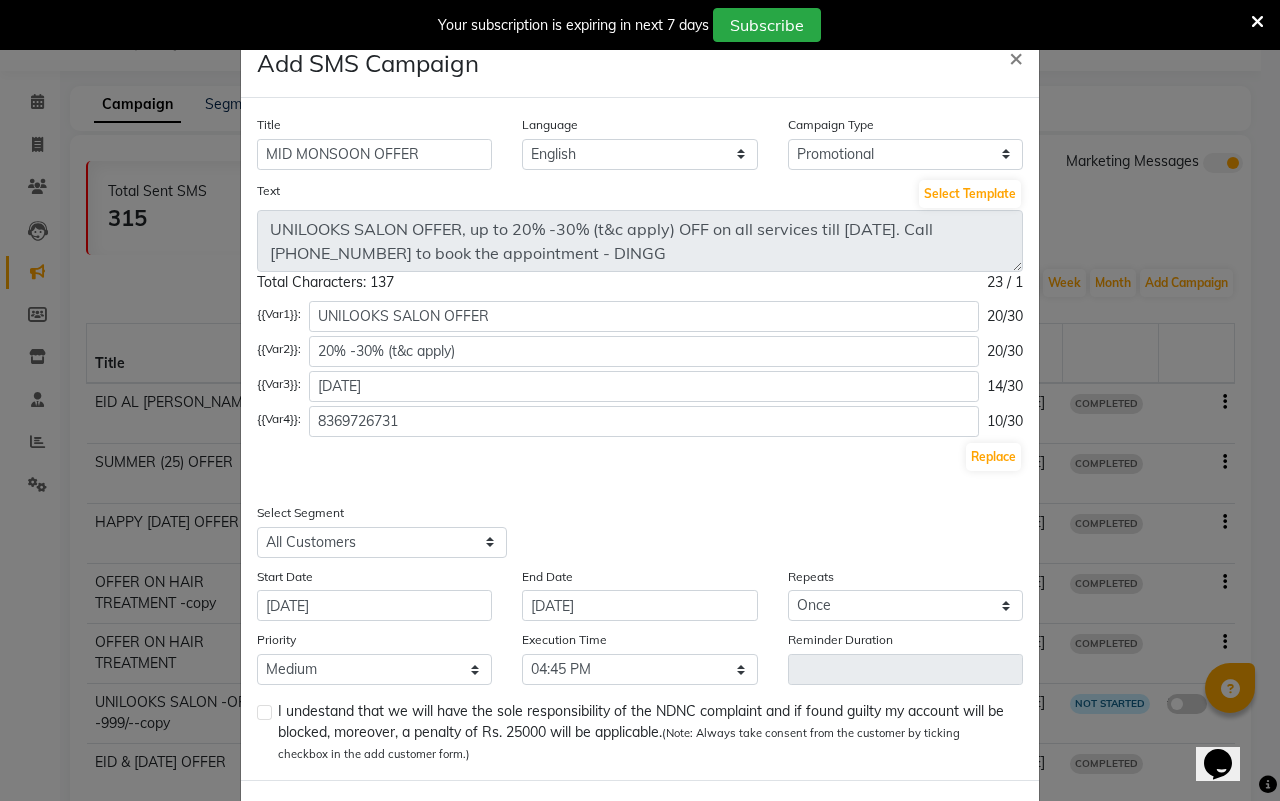 click 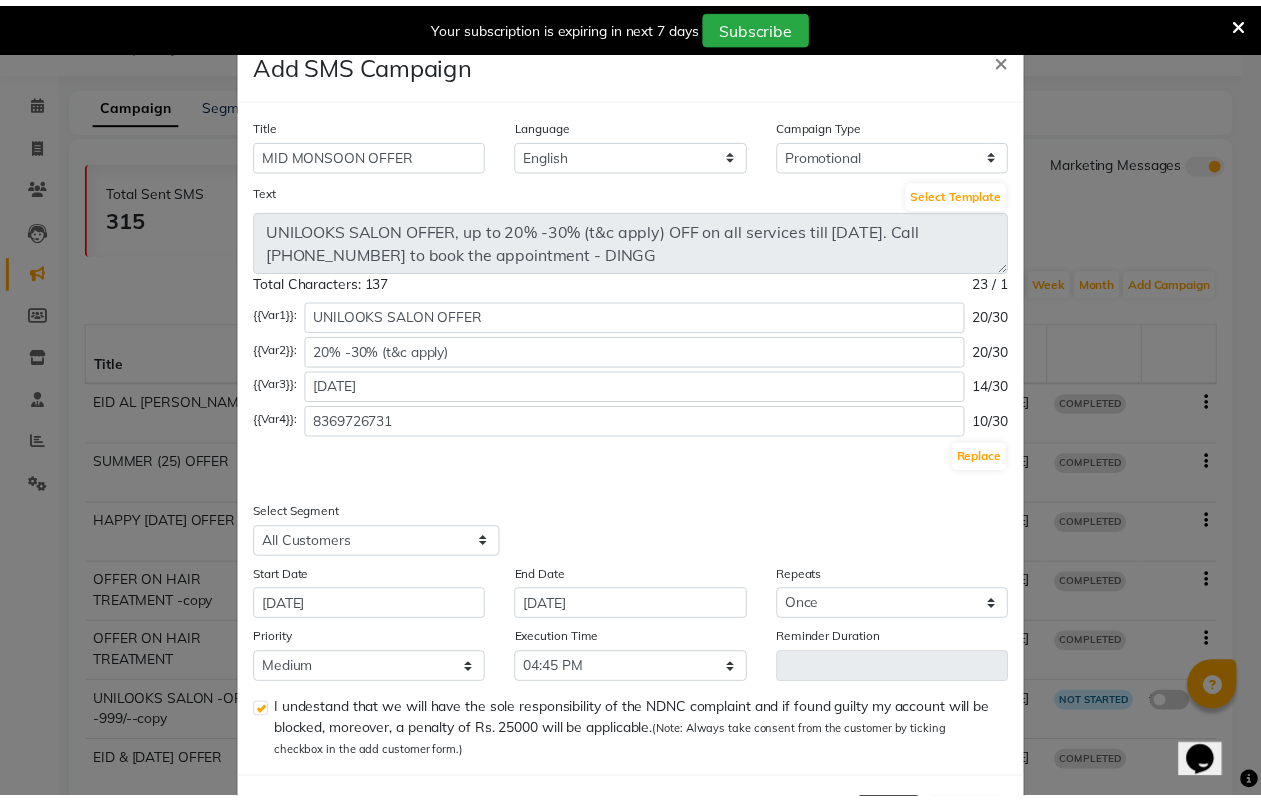 scroll, scrollTop: 85, scrollLeft: 0, axis: vertical 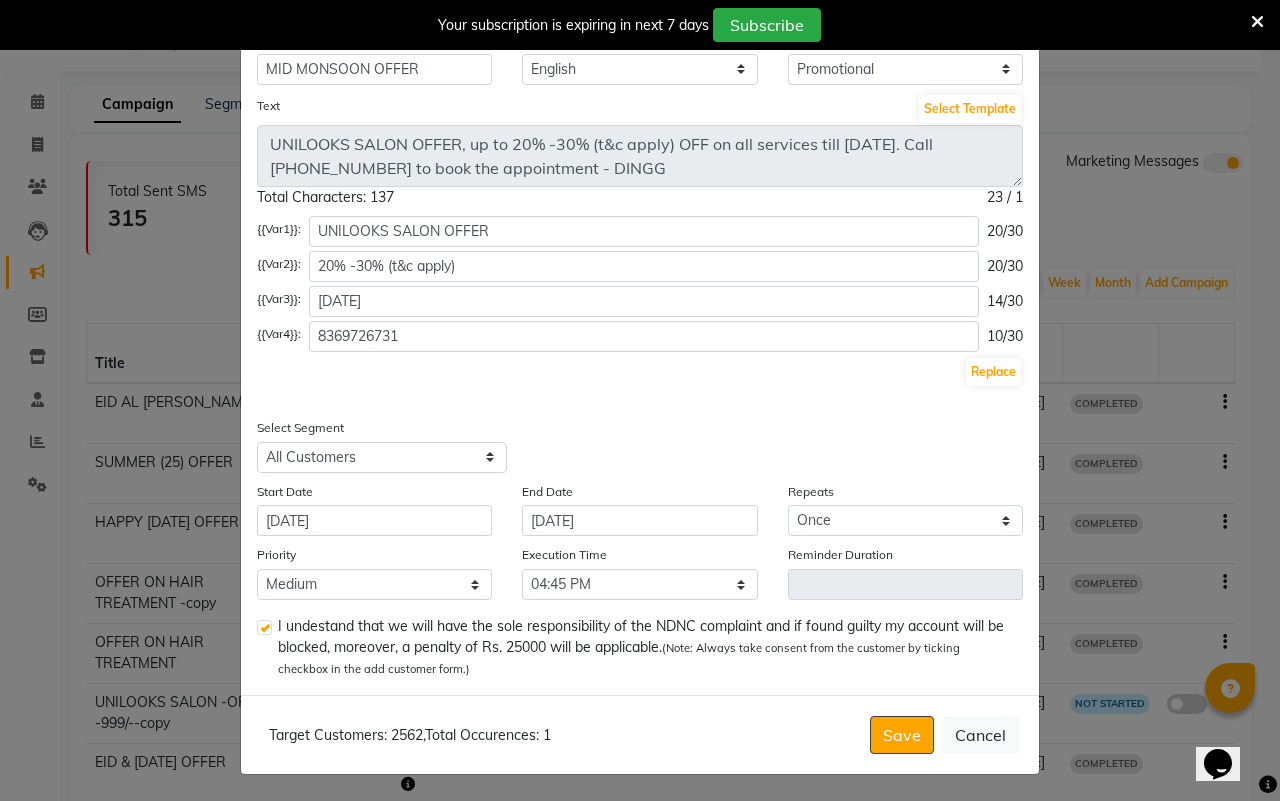 click on "Save" 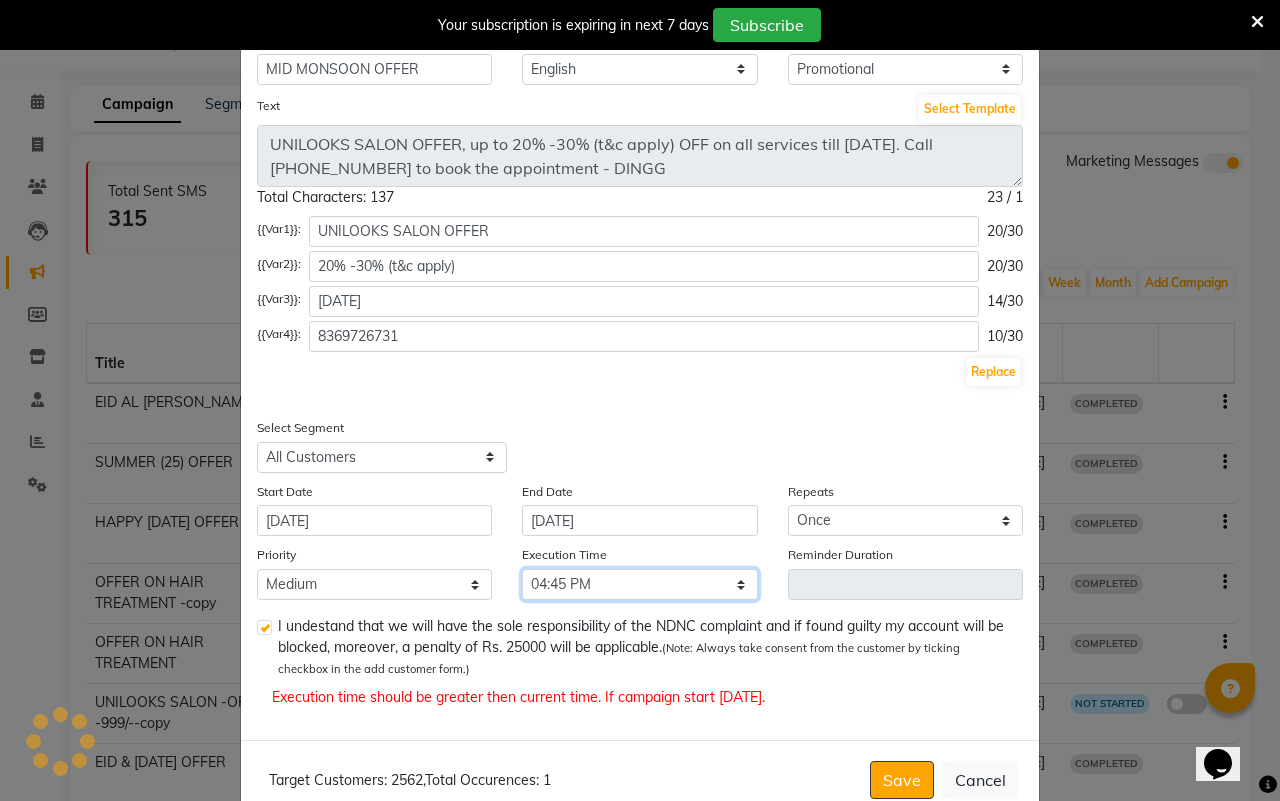 click on "Select 09:00 AM 09:15 AM 09:30 AM 09:45 AM 10:00 AM 10:15 AM 10:30 AM 10:45 AM 11:00 AM 11:15 AM 11:30 AM 11:45 AM 12:00 PM 12:15 PM 12:30 PM 12:45 PM 01:00 PM 01:15 PM 01:30 PM 01:45 PM 02:00 PM 02:15 PM 02:30 PM 02:45 PM 03:00 PM 03:15 PM 03:30 PM 03:45 PM 04:00 PM 04:15 PM 04:30 PM 04:45 PM 05:00 PM 05:15 PM 05:30 PM 05:45 PM 06:00 PM 06:15 PM 06:30 PM 06:45 PM 07:00 PM 07:15 PM 07:30 PM 07:45 PM 08:00 PM 08:15 PM 08:30 PM 08:45 PM" at bounding box center (639, 584) 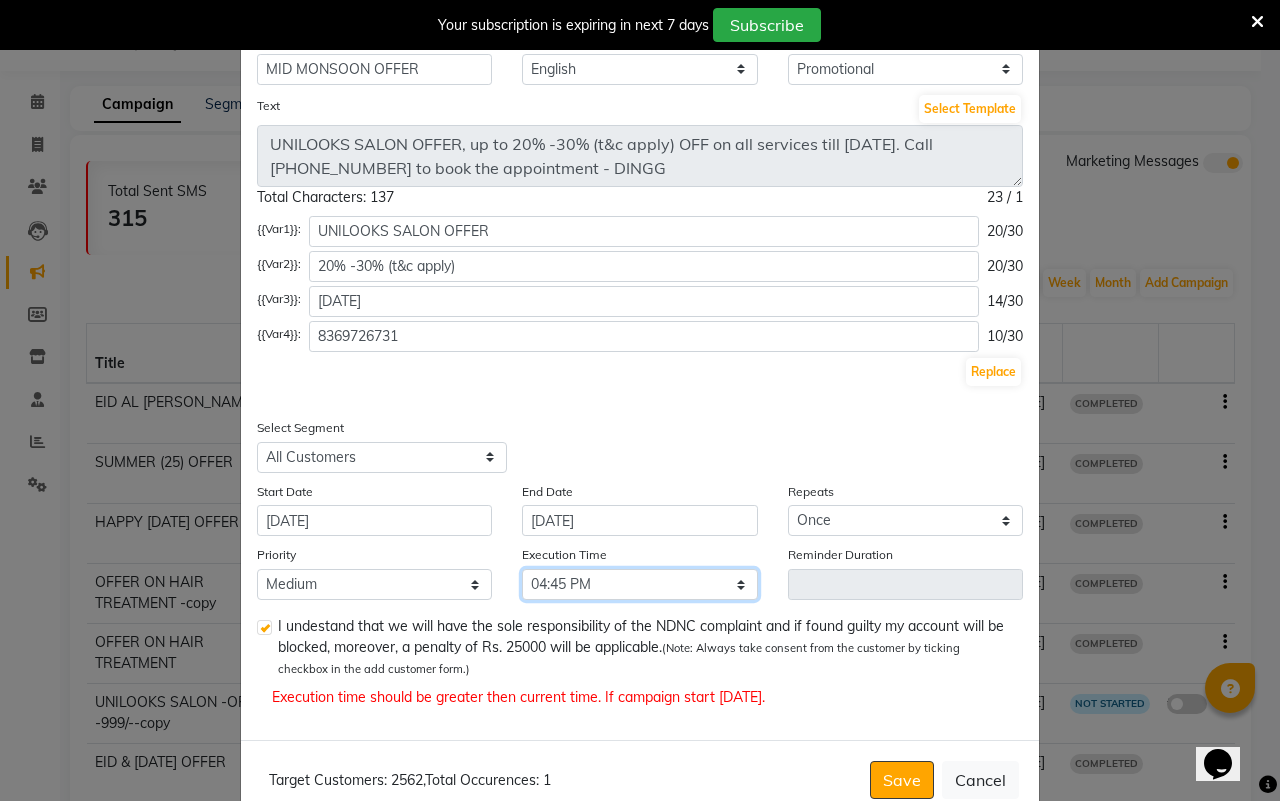 select on "1020" 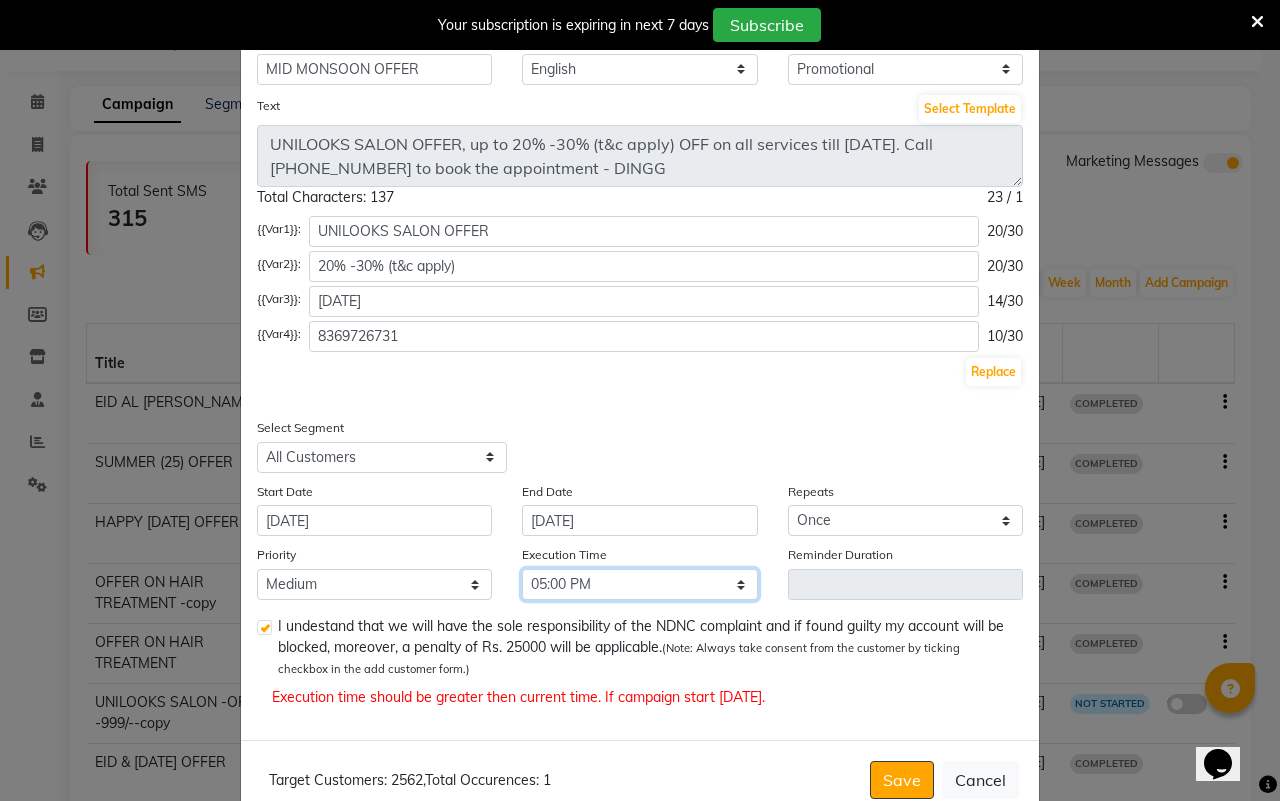 click on "Select 09:00 AM 09:15 AM 09:30 AM 09:45 AM 10:00 AM 10:15 AM 10:30 AM 10:45 AM 11:00 AM 11:15 AM 11:30 AM 11:45 AM 12:00 PM 12:15 PM 12:30 PM 12:45 PM 01:00 PM 01:15 PM 01:30 PM 01:45 PM 02:00 PM 02:15 PM 02:30 PM 02:45 PM 03:00 PM 03:15 PM 03:30 PM 03:45 PM 04:00 PM 04:15 PM 04:30 PM 04:45 PM 05:00 PM 05:15 PM 05:30 PM 05:45 PM 06:00 PM 06:15 PM 06:30 PM 06:45 PM 07:00 PM 07:15 PM 07:30 PM 07:45 PM 08:00 PM 08:15 PM 08:30 PM 08:45 PM" at bounding box center [639, 584] 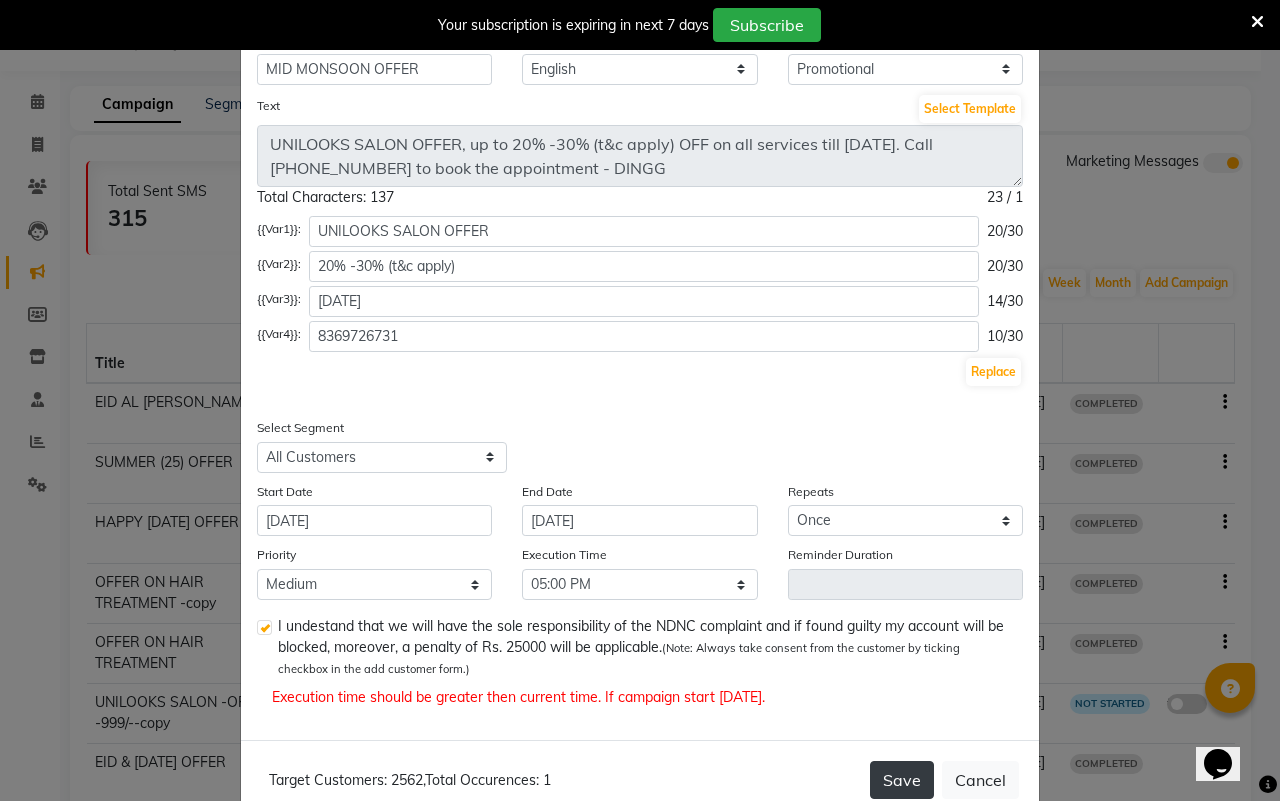 click on "Save" 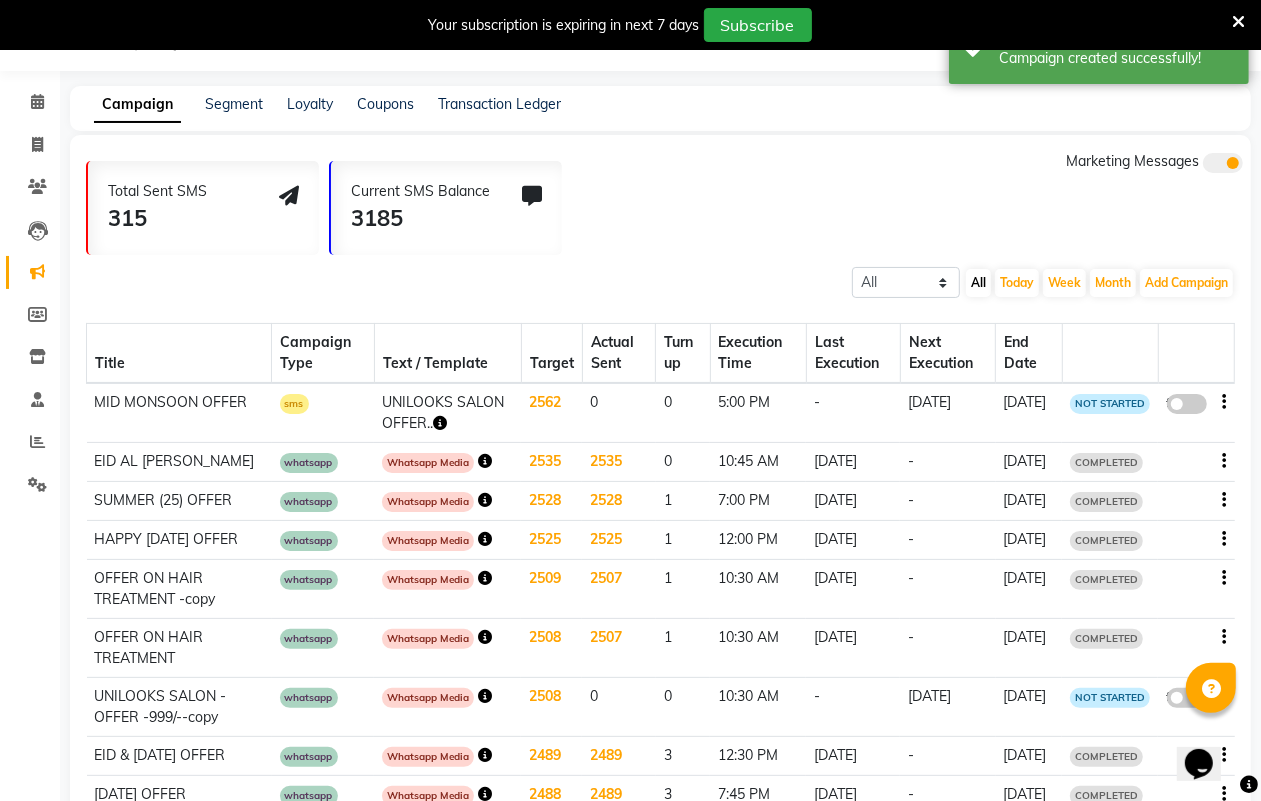 click 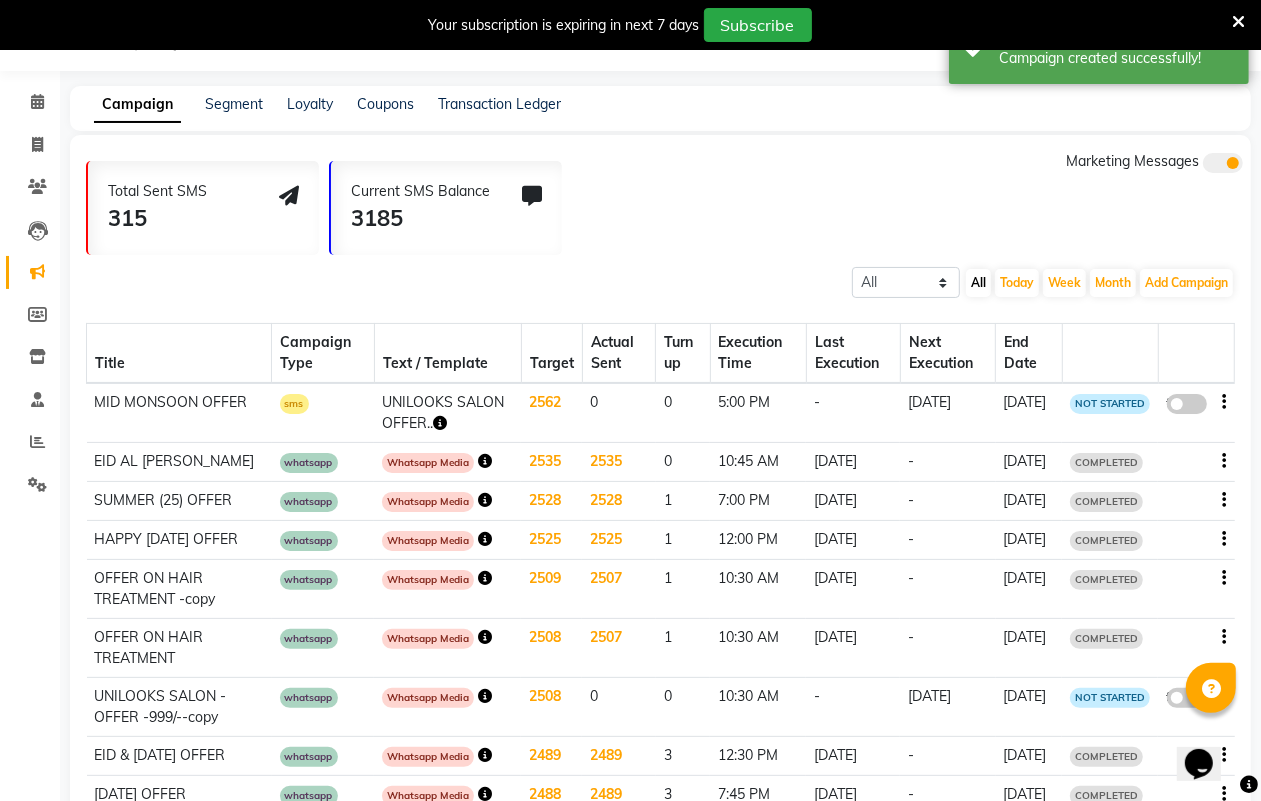 click on "false" 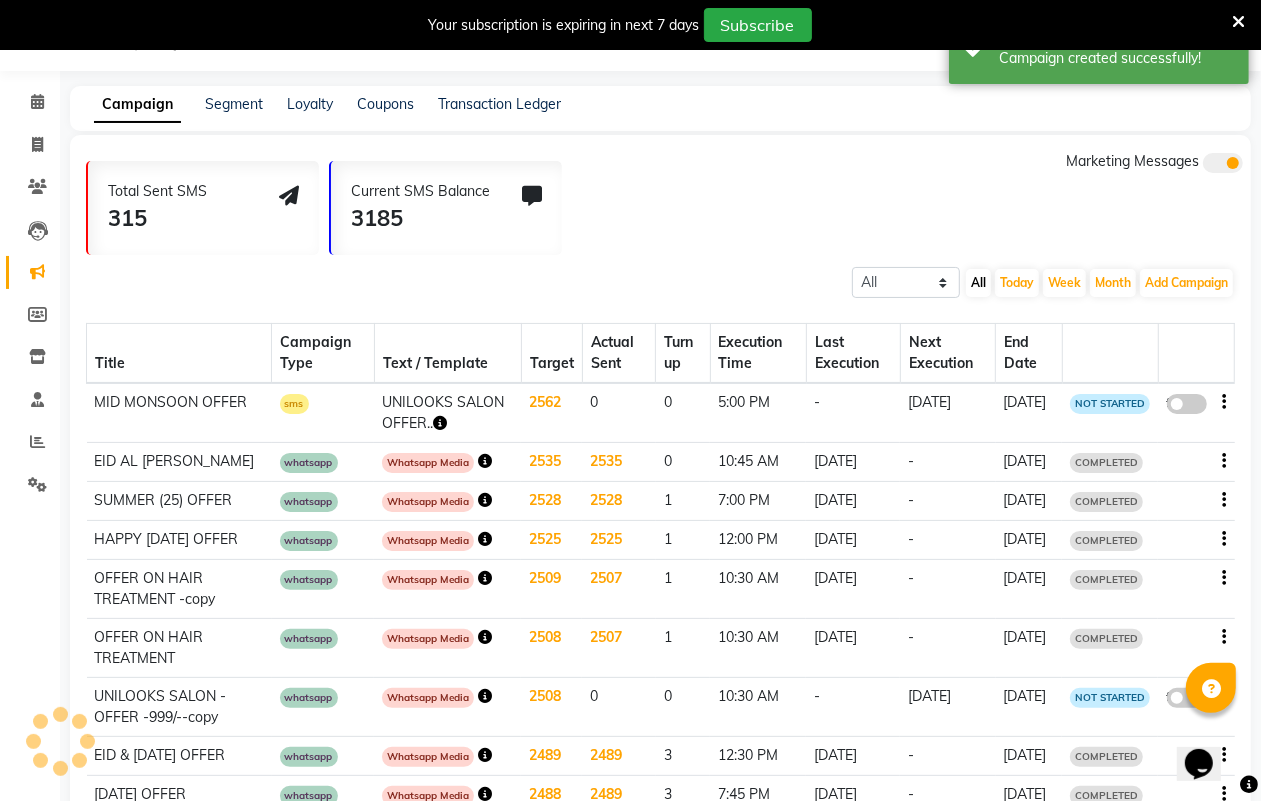 select on "3" 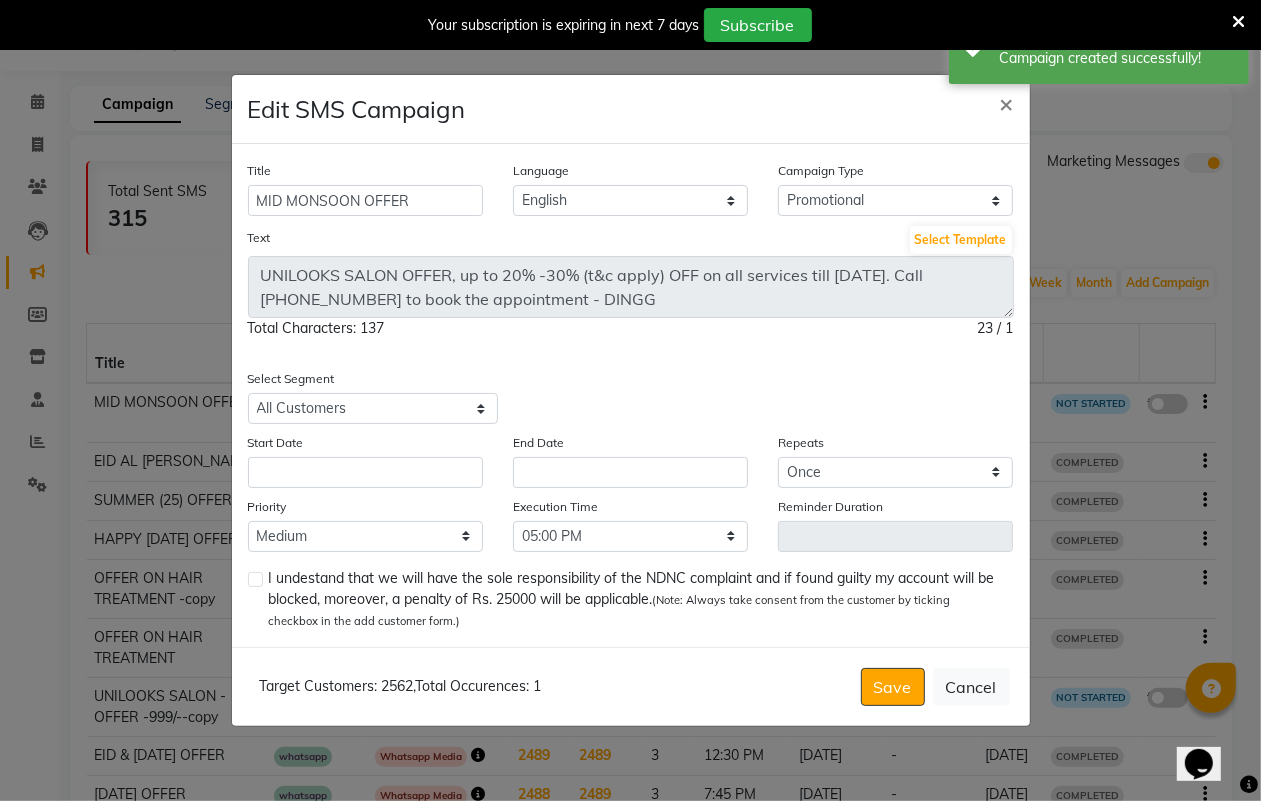 click on "Edit SMS Campaign × Title MID MONSOON OFFER Language English Campaign Type Select Birthday Anniversary Promotional Service reminder Text Select Template UNILOOKS SALON OFFER, up to 20% -30% (t&c apply) OFF on all services till [DATE]. Call [PHONE_NUMBER] to book the appointment - DINGG Total Characters: 137 23 / 1  Select Segment Select All Customers All [DEMOGRAPHIC_DATA] Customer All [DEMOGRAPHIC_DATA] Customer All Members All Customers Visited in last 30 days All Customers Visited in last 60 days but not in last 30 days Inactive/Lost Customers High Ticket Customers Low Ticket Customers Frequent Customers Regular Customers New Customers All Customers with Valid Birthdays All Customers with Valid Anniversary All Customer Visited in [DATE] Service Reminder - Spa/Facial/Color Service Reminder - Treatements Start Date End Date Repeats Select Once Daily Alternate Day Weekly Monthly Yearly Priority Low Medium High Execution Time Select 09:00 AM 09:15 AM 09:30 AM 09:45 AM 10:00 AM 10:15 AM 10:30 AM 10:45 AM 11:00 AM 11:15 AM 11:30 AM ," 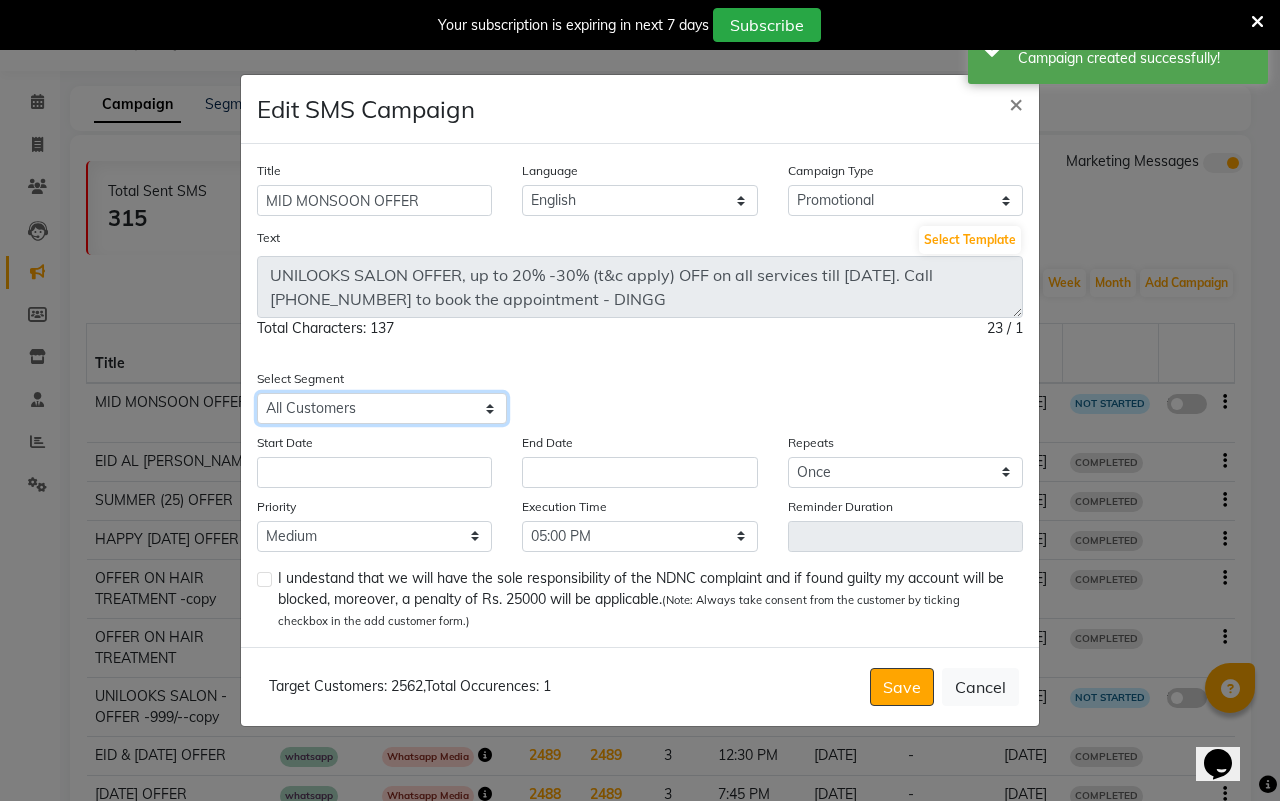 click on "Select All Customers All [DEMOGRAPHIC_DATA] Customer All [DEMOGRAPHIC_DATA] Customer All Members All Customers Visited in last 30 days All Customers Visited in last 60 days but not in last 30 days Inactive/Lost Customers High Ticket Customers Low Ticket Customers Frequent Customers Regular Customers New Customers All Customers with Valid Birthdays All Customers with Valid Anniversary All Customer Visited in [DATE] Service Reminder - Spa/Facial/Color Service Reminder - Treatements" at bounding box center [382, 408] 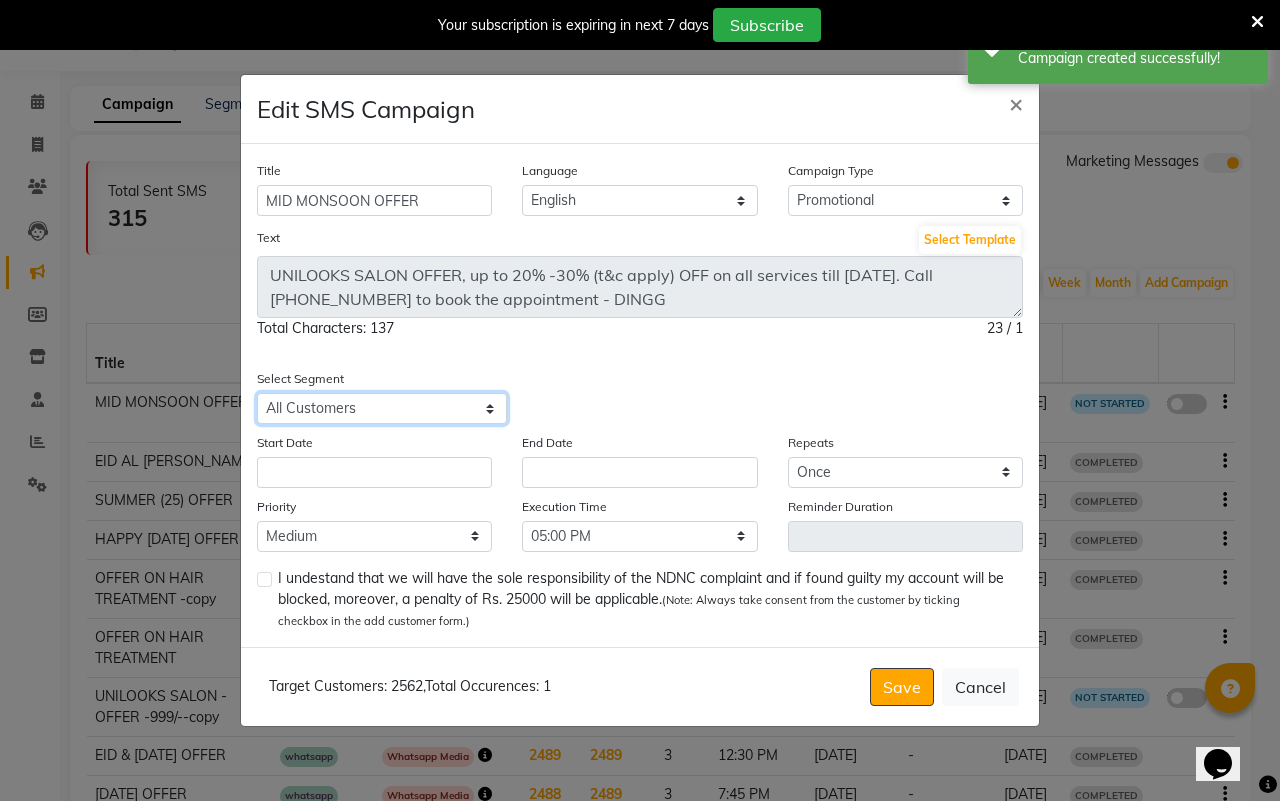 click on "Select All Customers All [DEMOGRAPHIC_DATA] Customer All [DEMOGRAPHIC_DATA] Customer All Members All Customers Visited in last 30 days All Customers Visited in last 60 days but not in last 30 days Inactive/Lost Customers High Ticket Customers Low Ticket Customers Frequent Customers Regular Customers New Customers All Customers with Valid Birthdays All Customers with Valid Anniversary All Customer Visited in [DATE] Service Reminder - Spa/Facial/Color Service Reminder - Treatements" at bounding box center (382, 408) 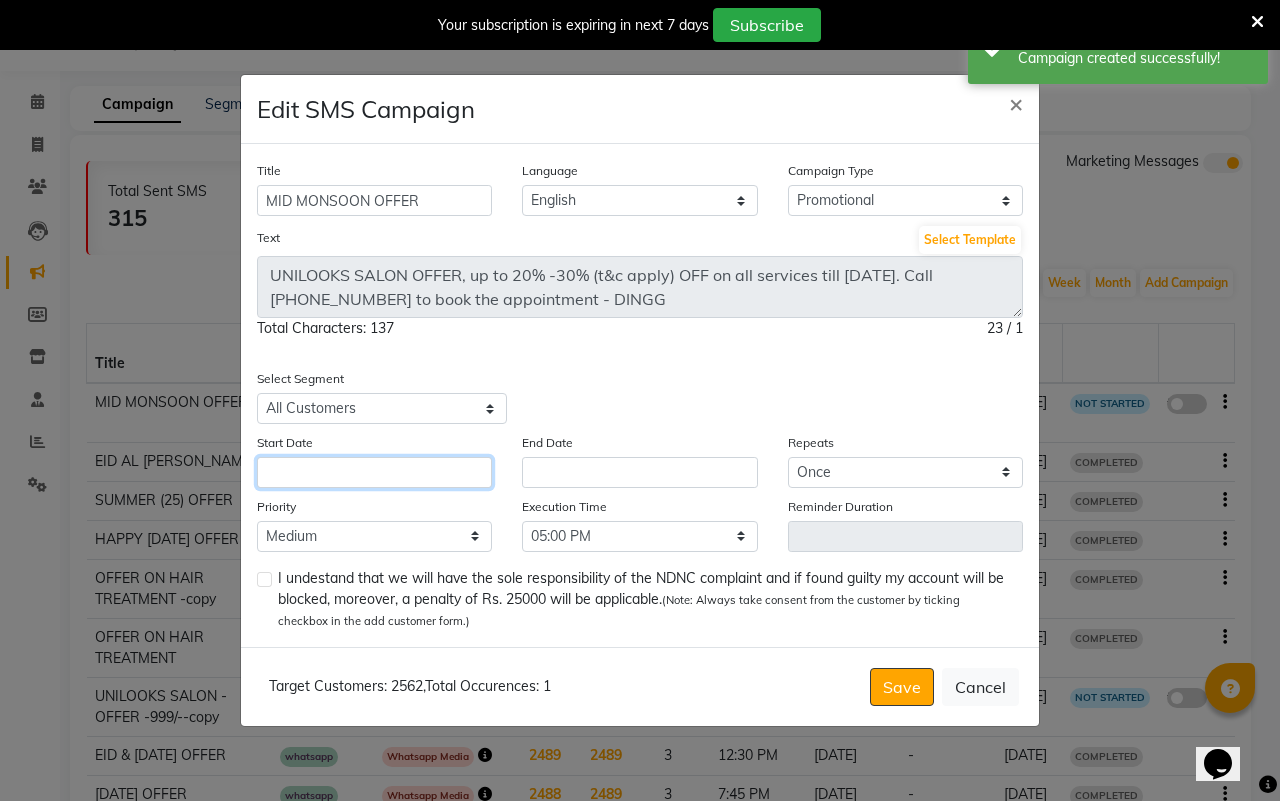 click 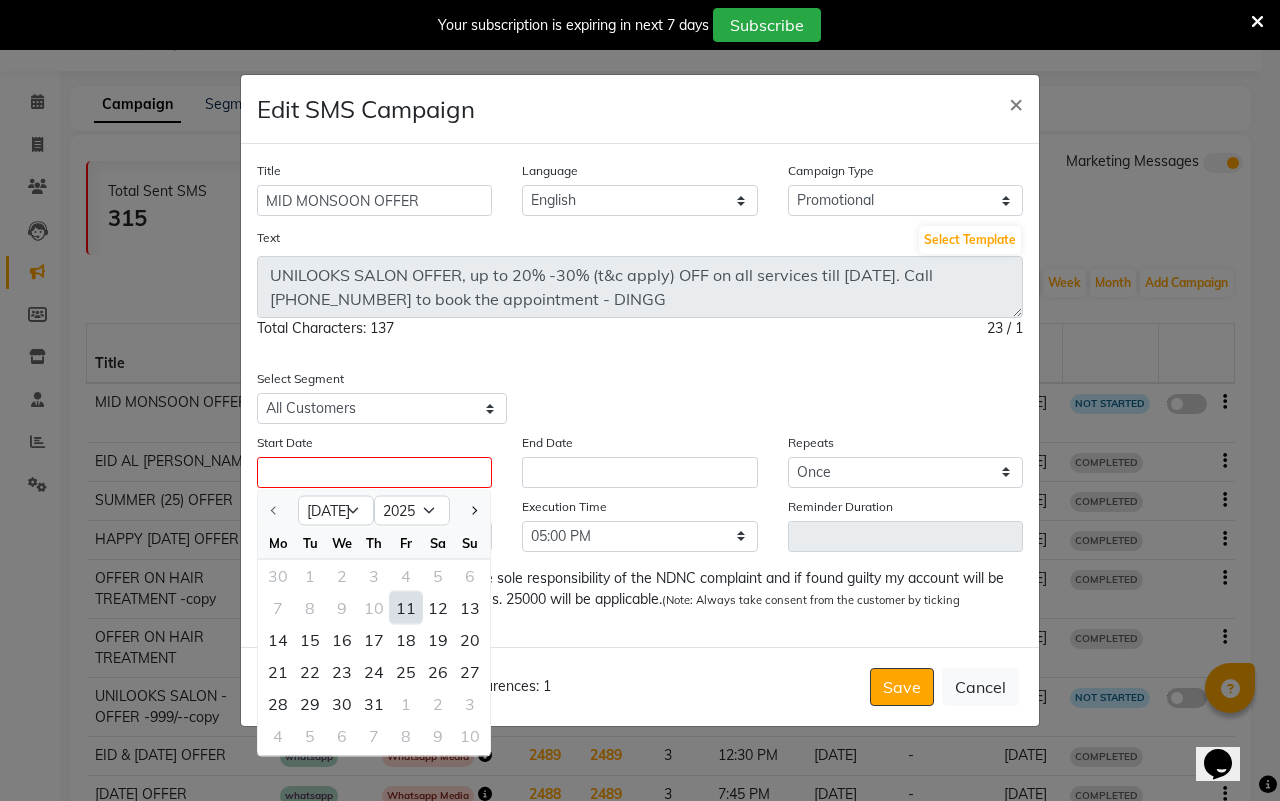 click on "11" 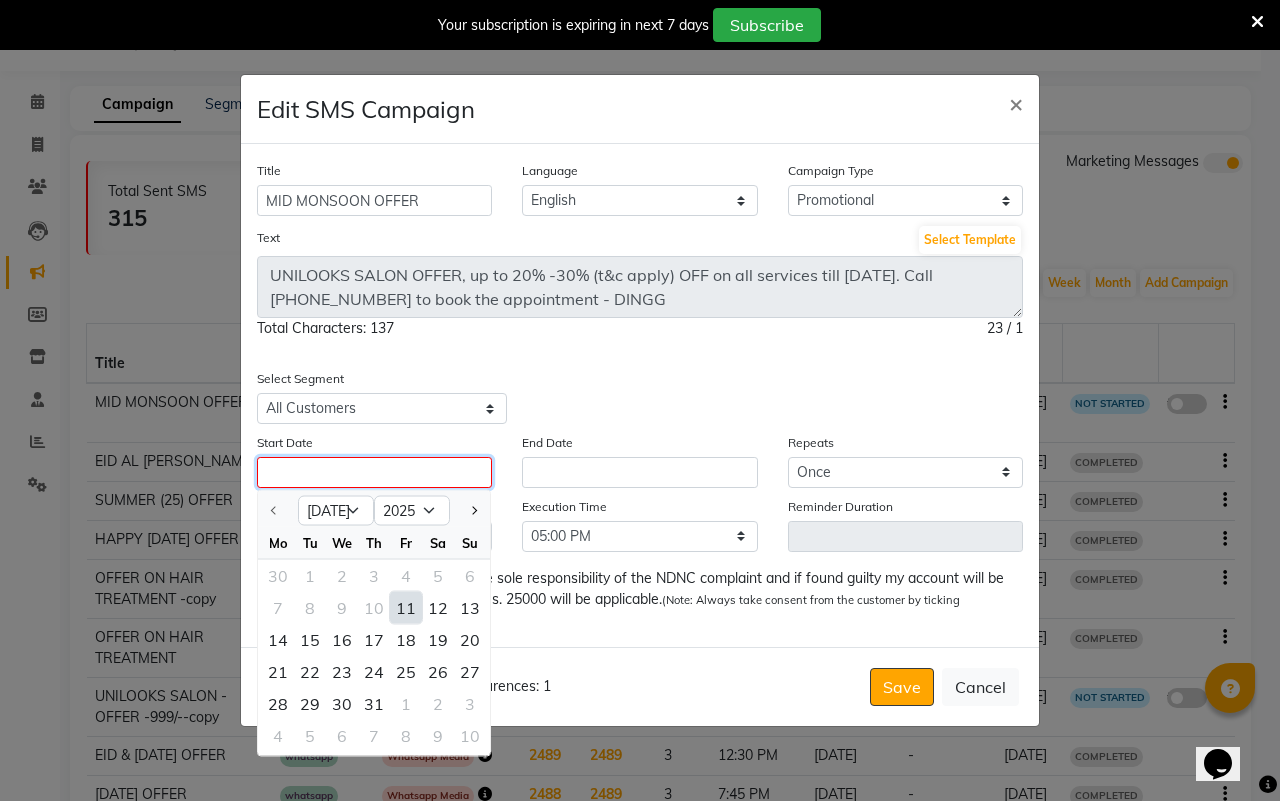 type on "[DATE]" 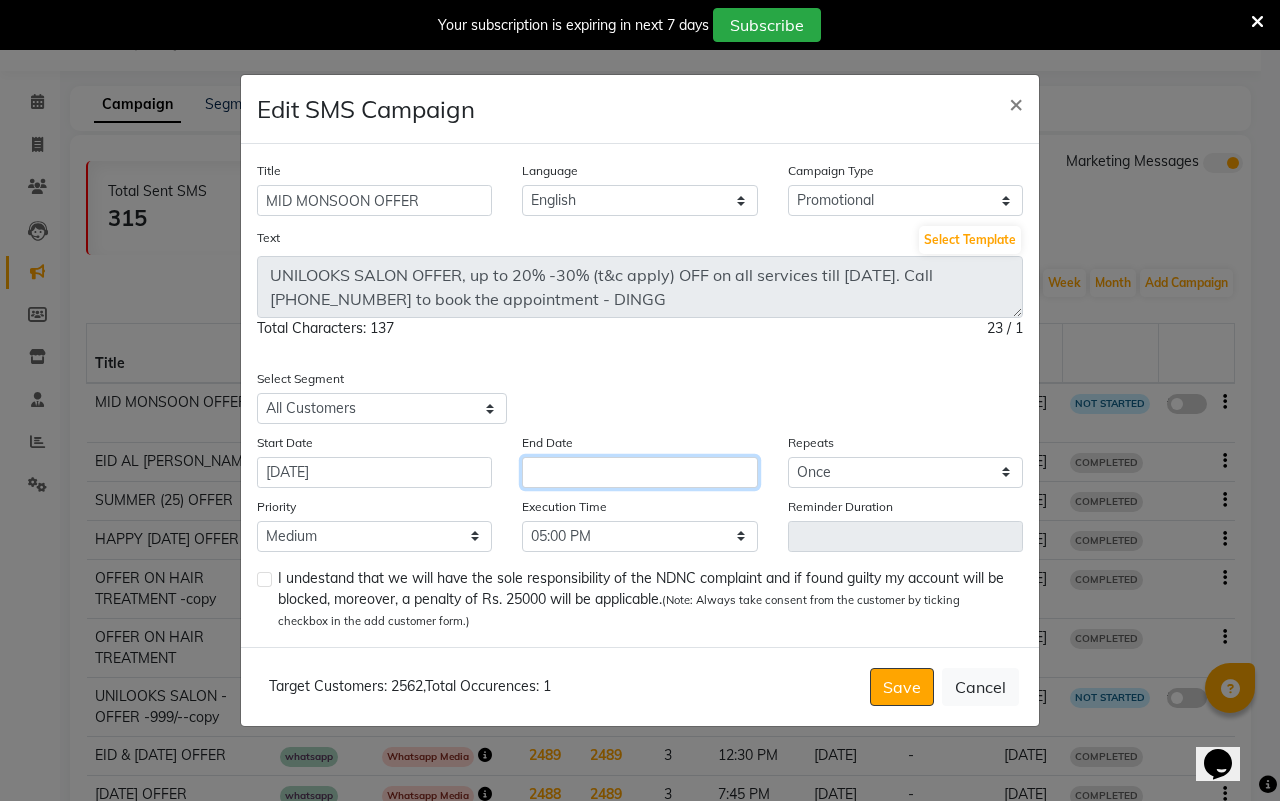 click 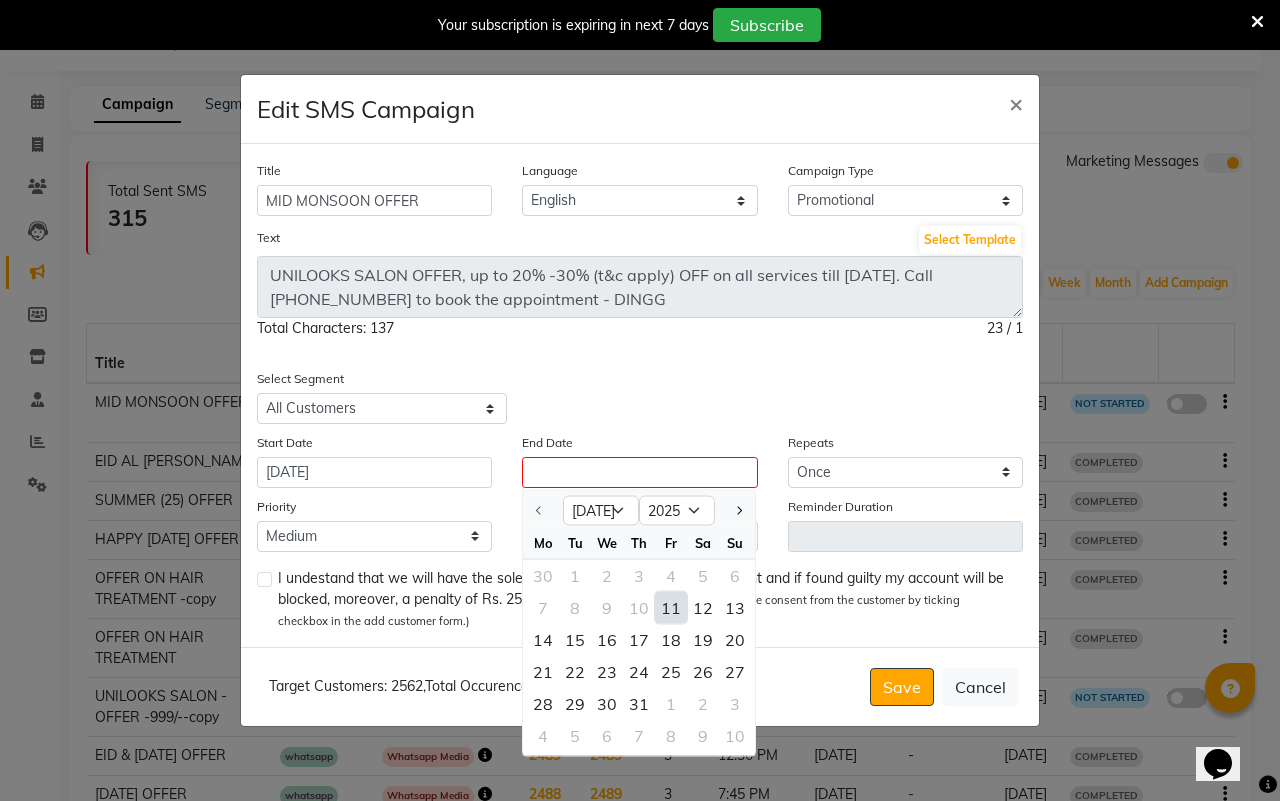click on "11" 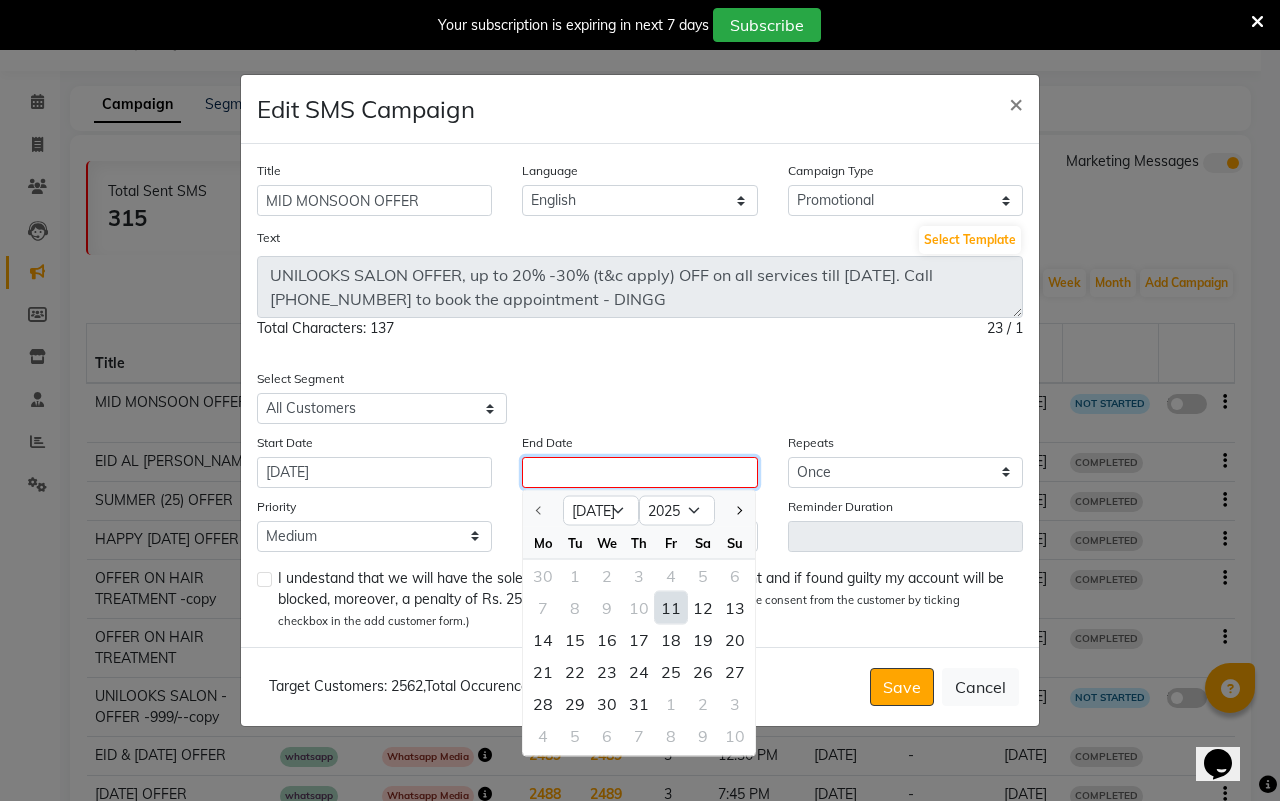 type on "[DATE]" 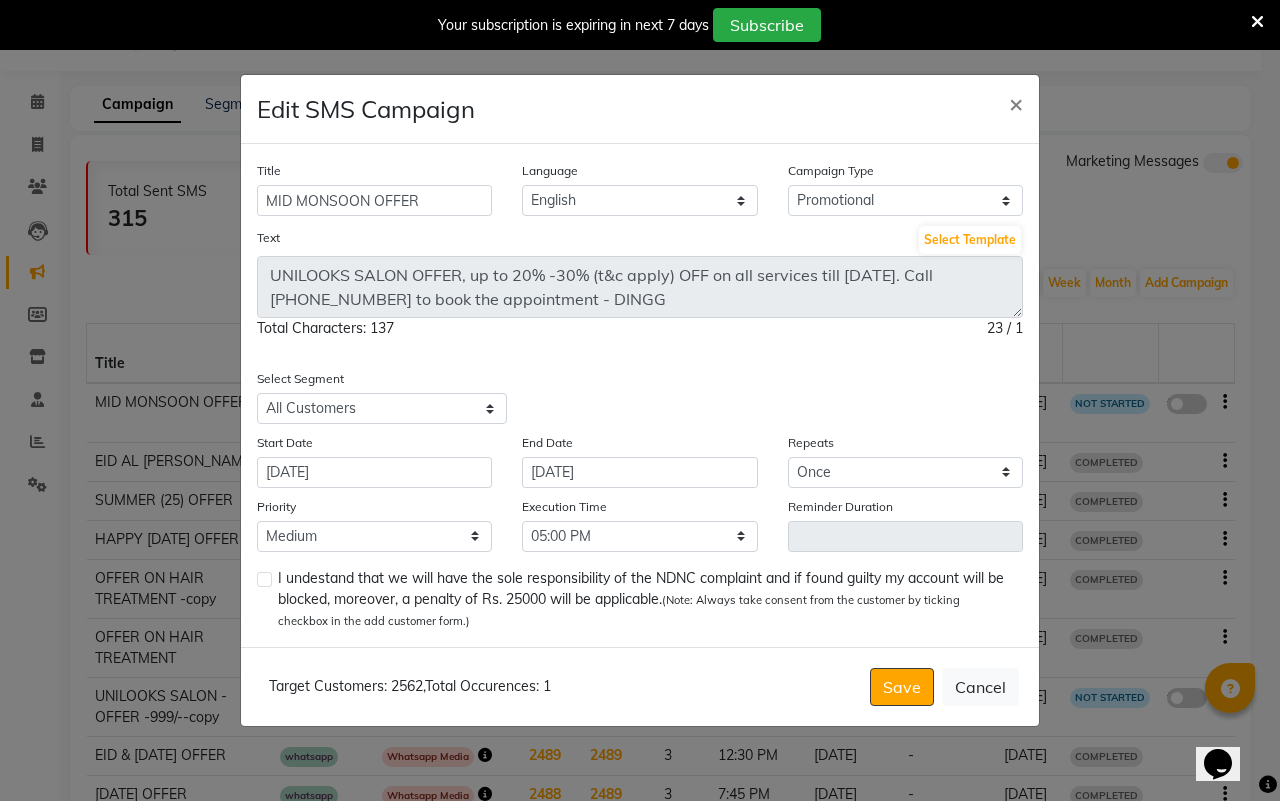 click 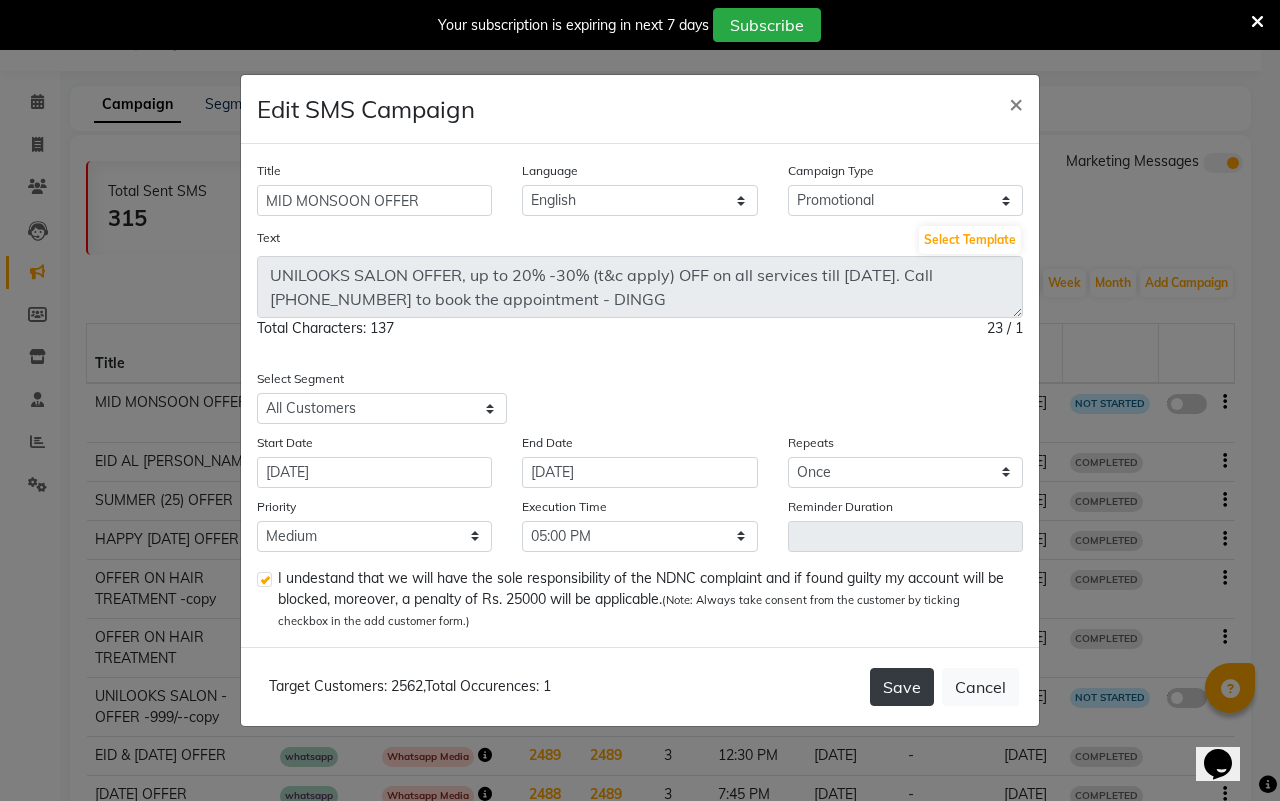 click on "Save" 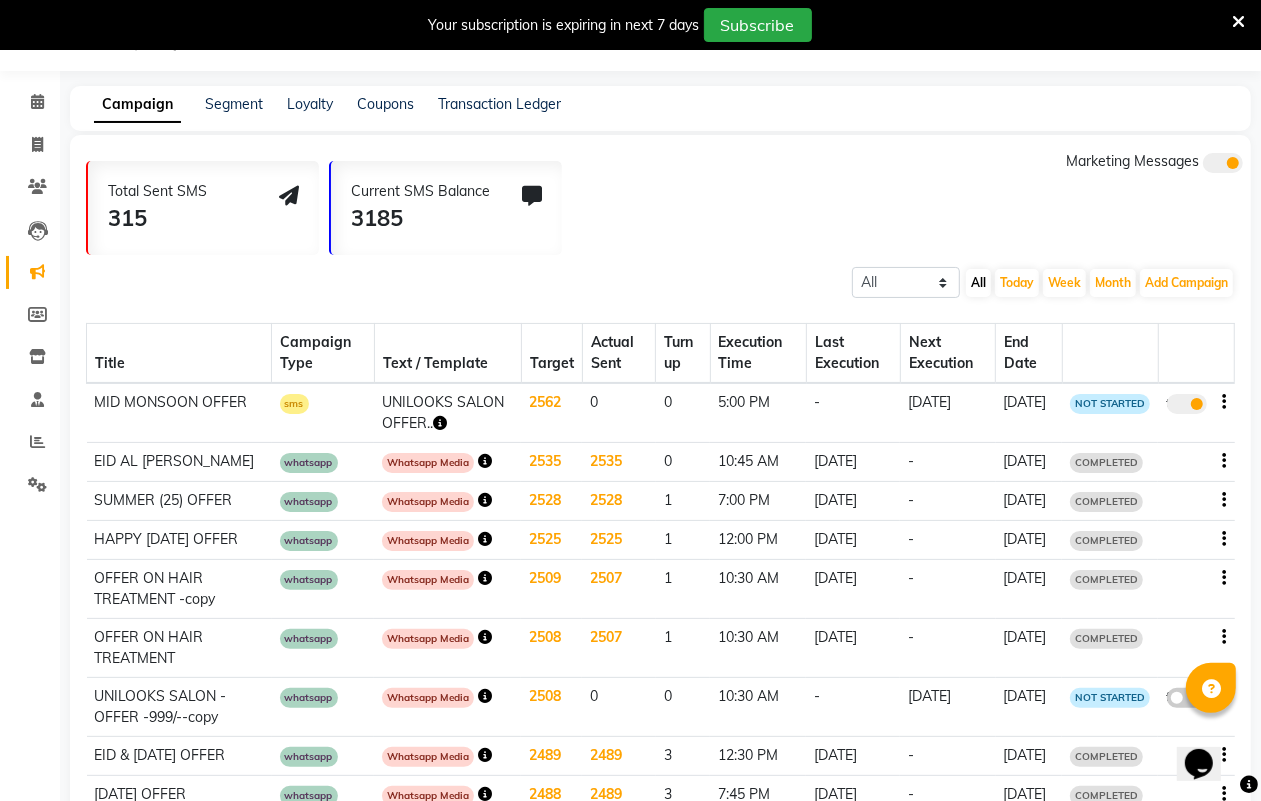 click 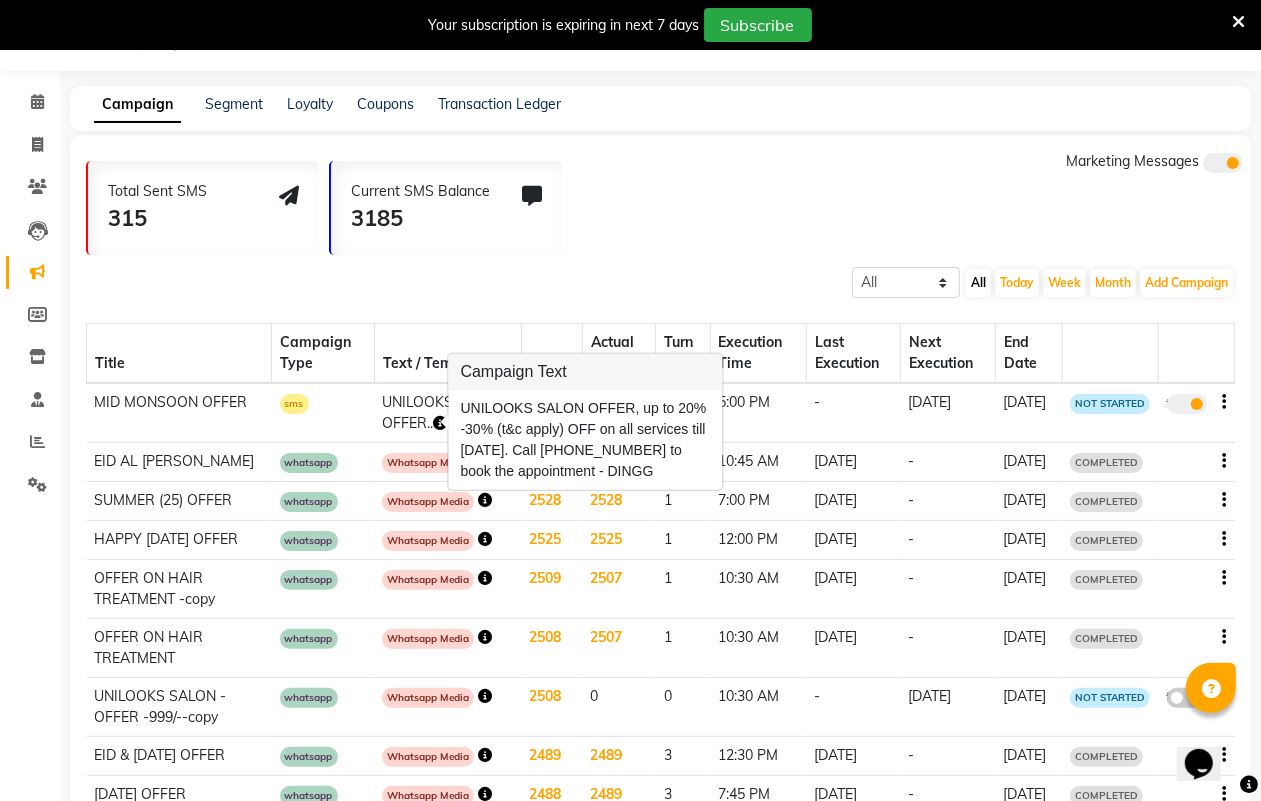 scroll, scrollTop: 0, scrollLeft: 0, axis: both 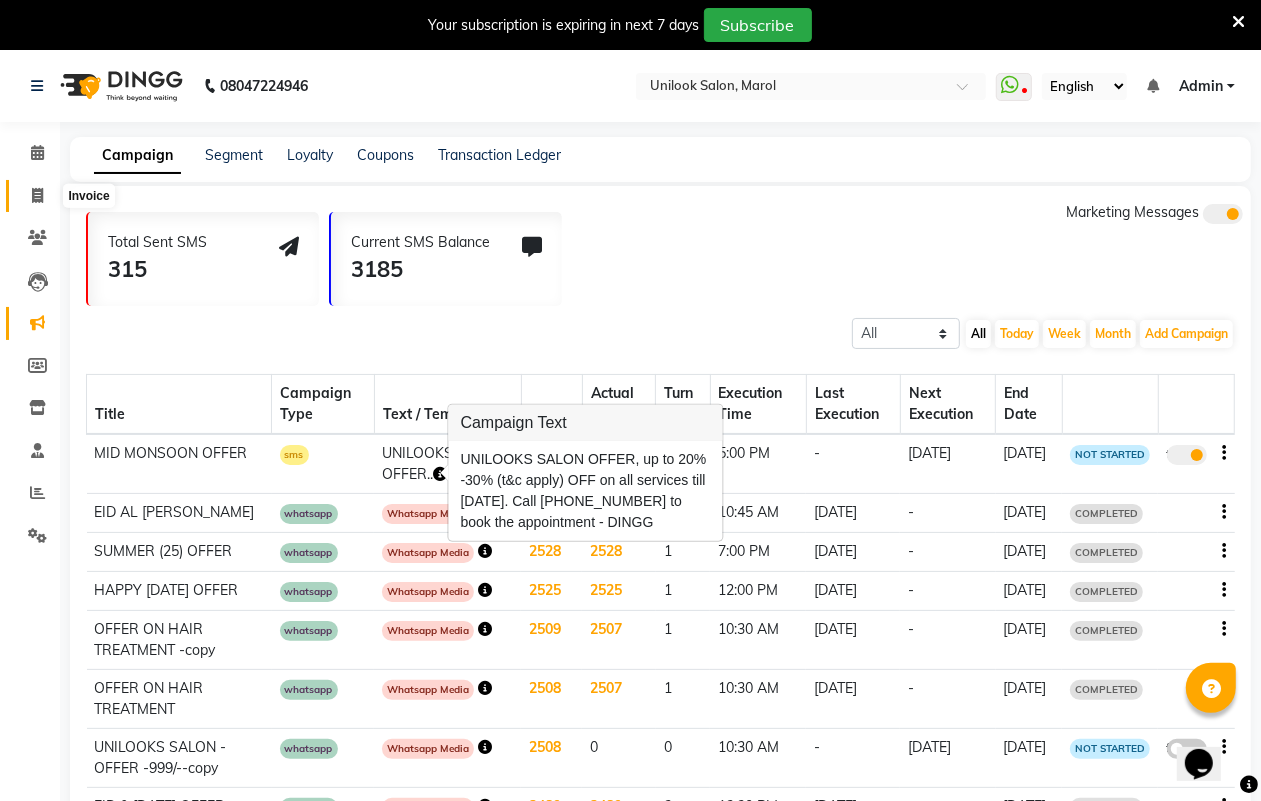 click 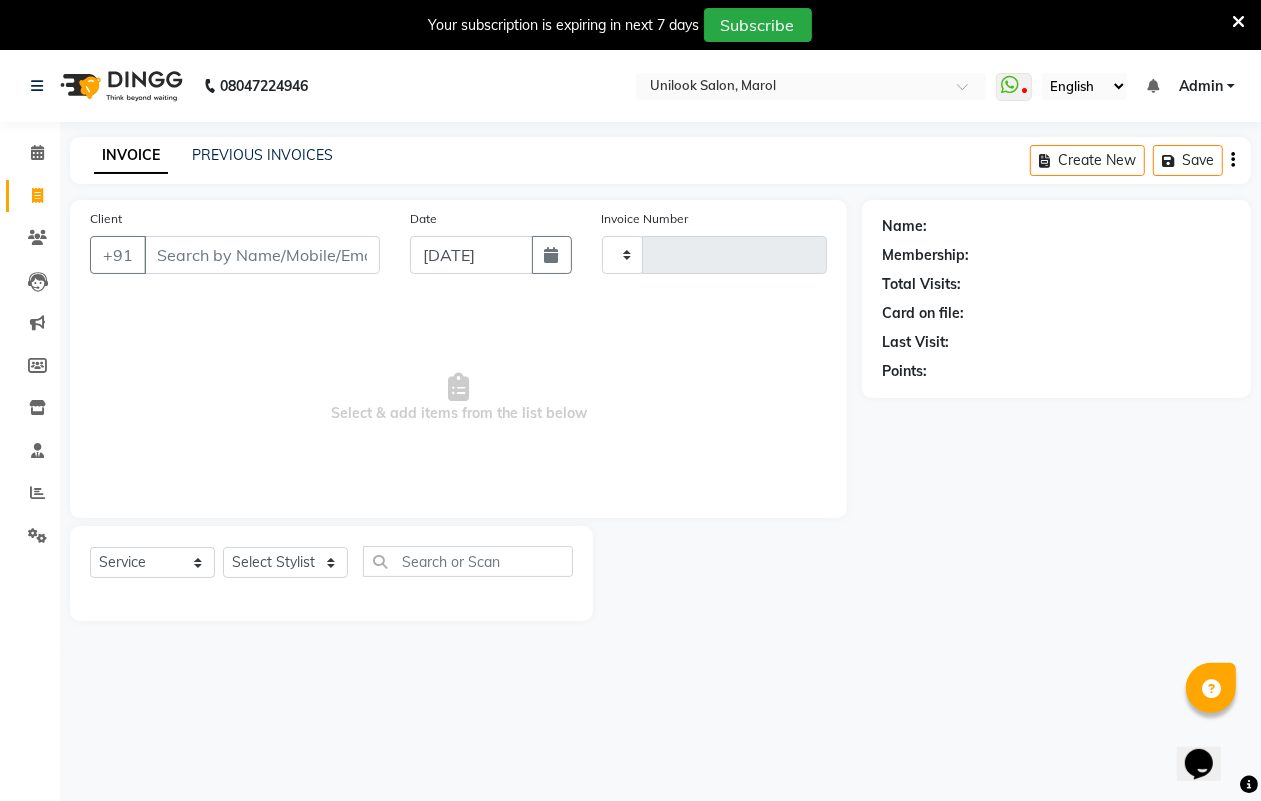 scroll, scrollTop: 50, scrollLeft: 0, axis: vertical 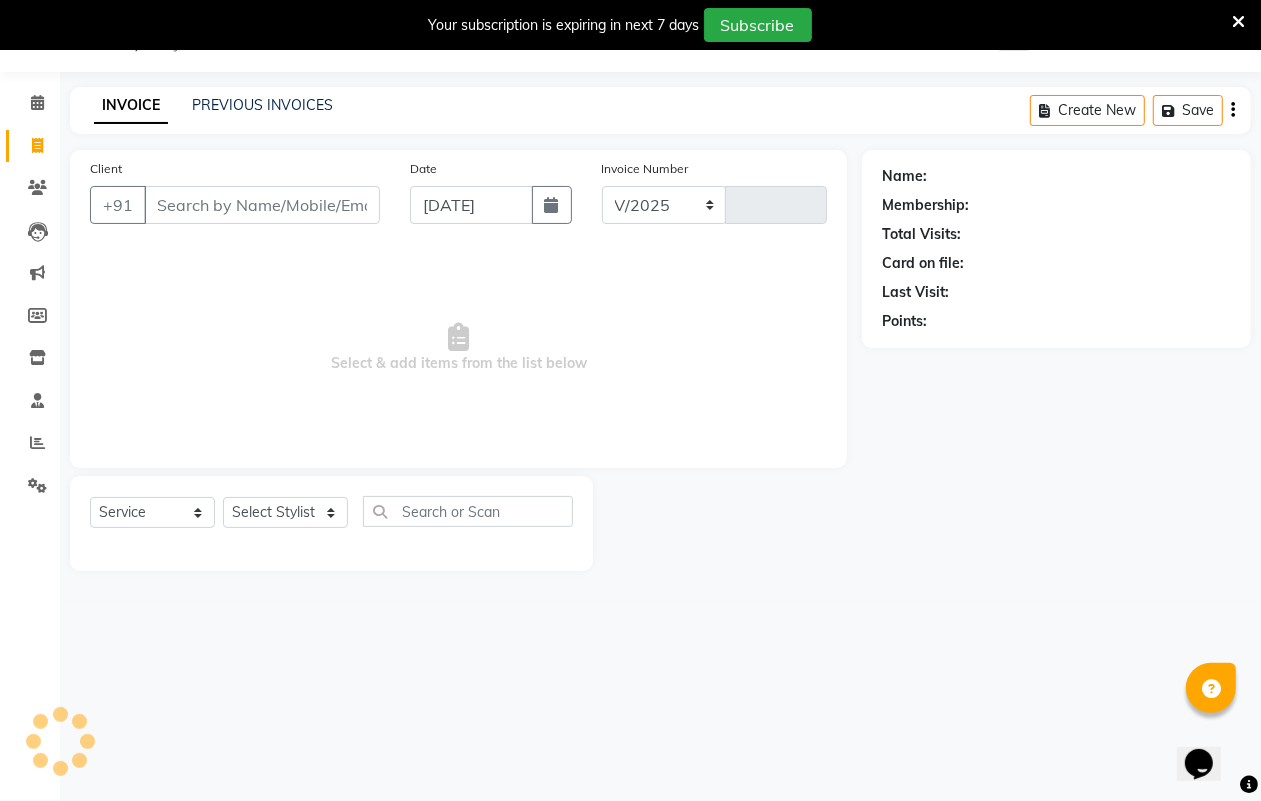 select on "6559" 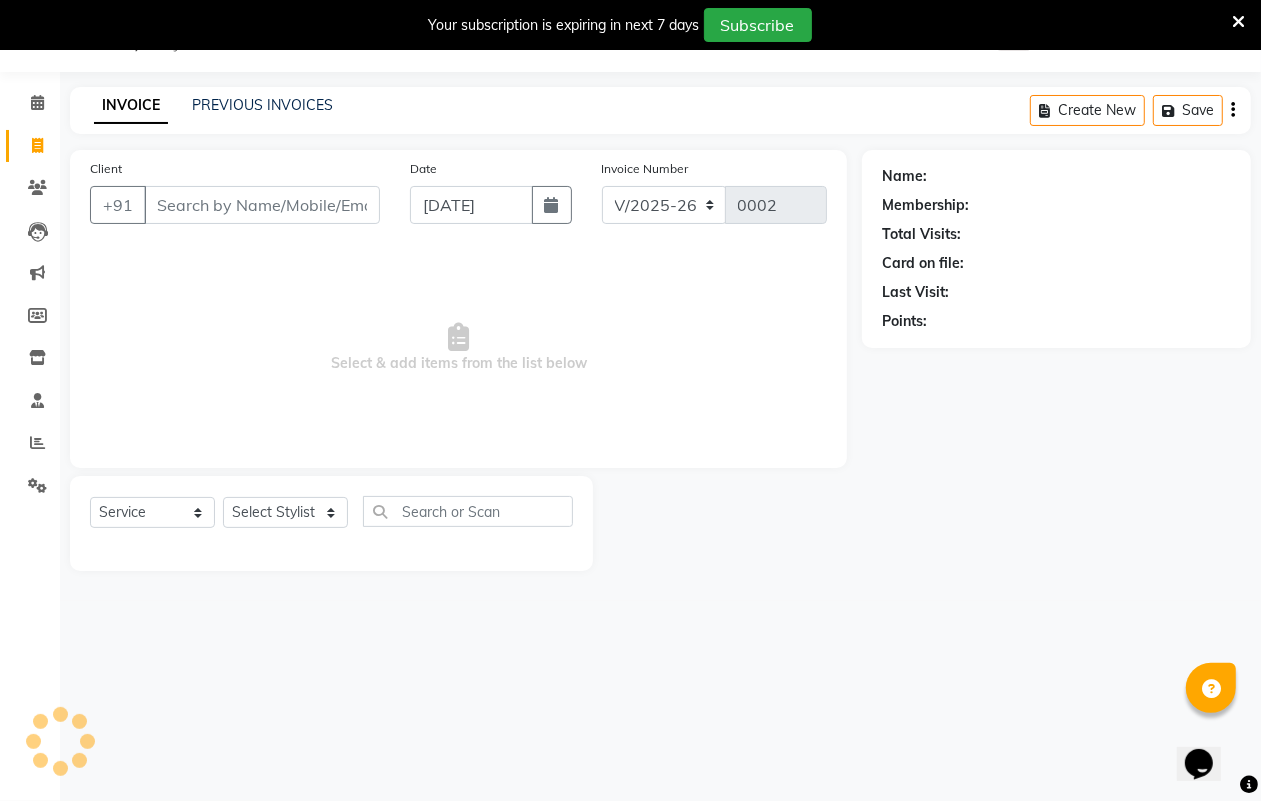 click on "Client" at bounding box center (262, 205) 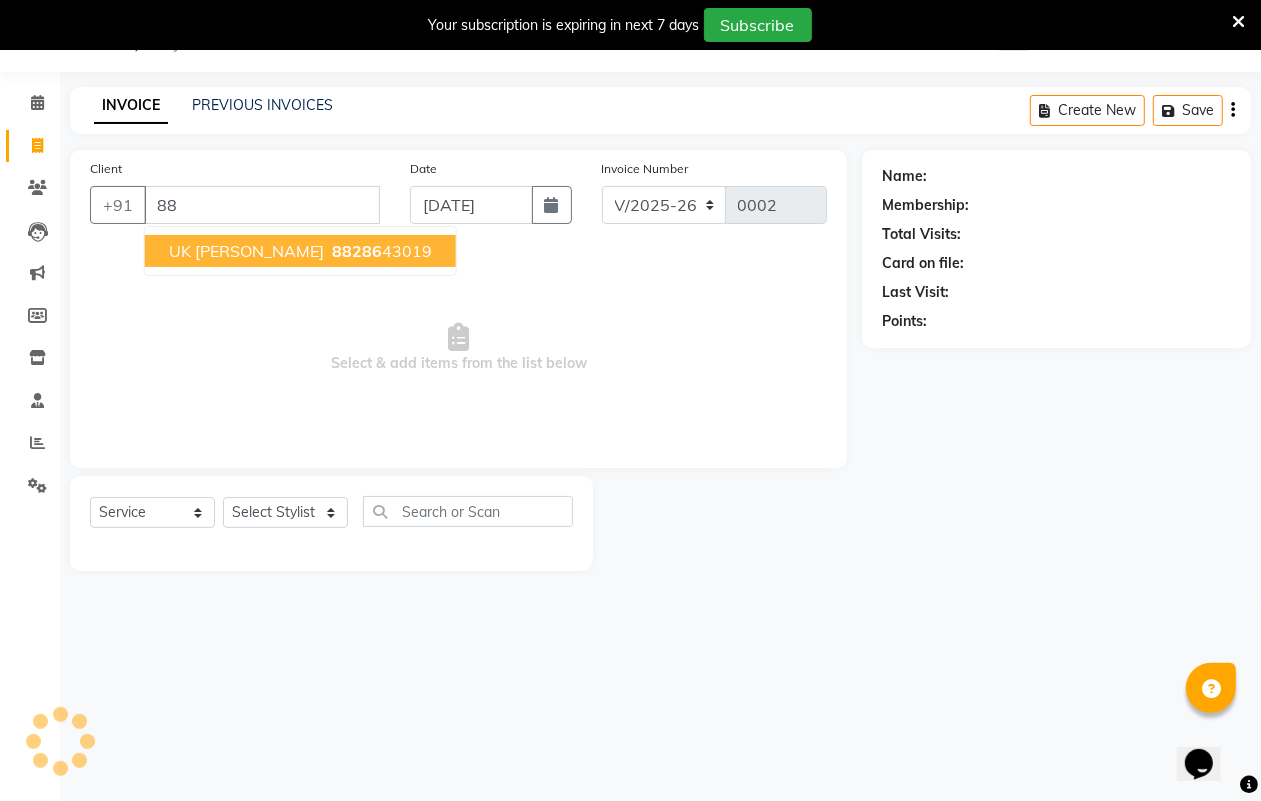 type on "8" 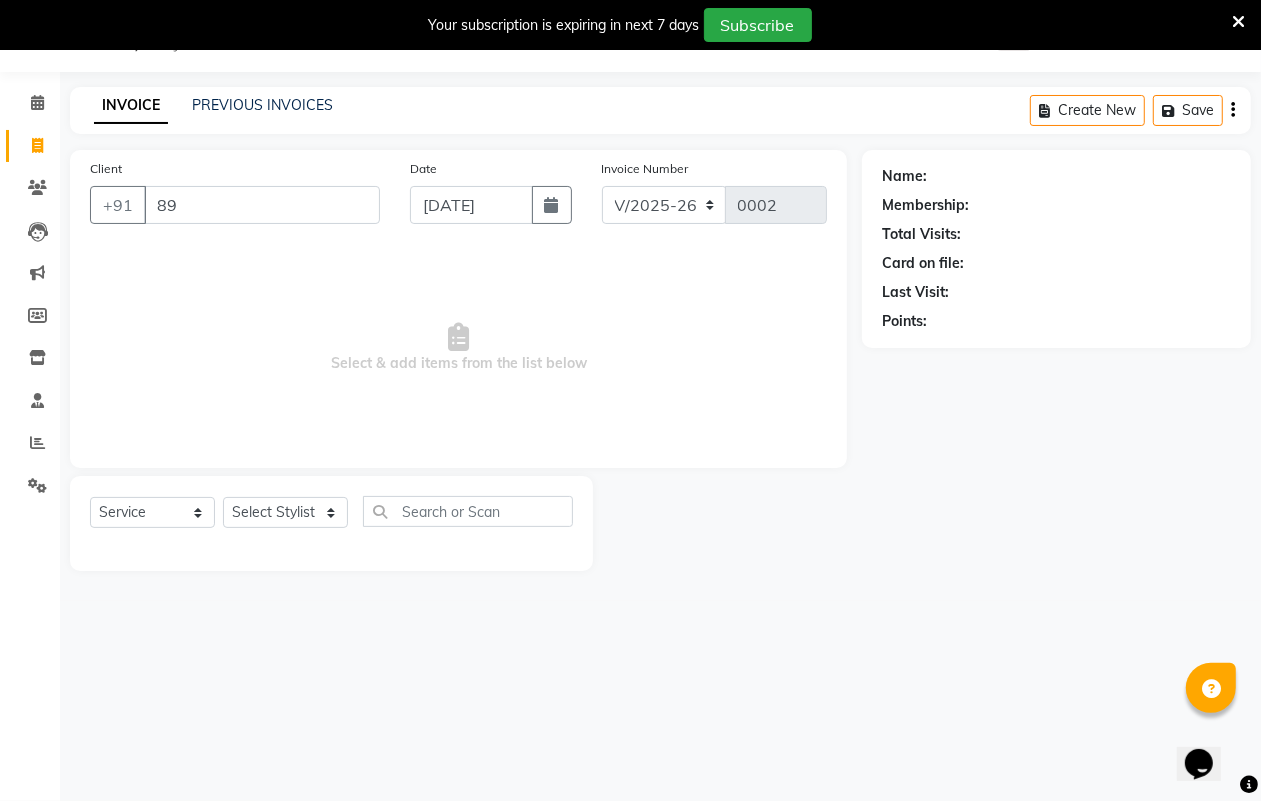 type on "8" 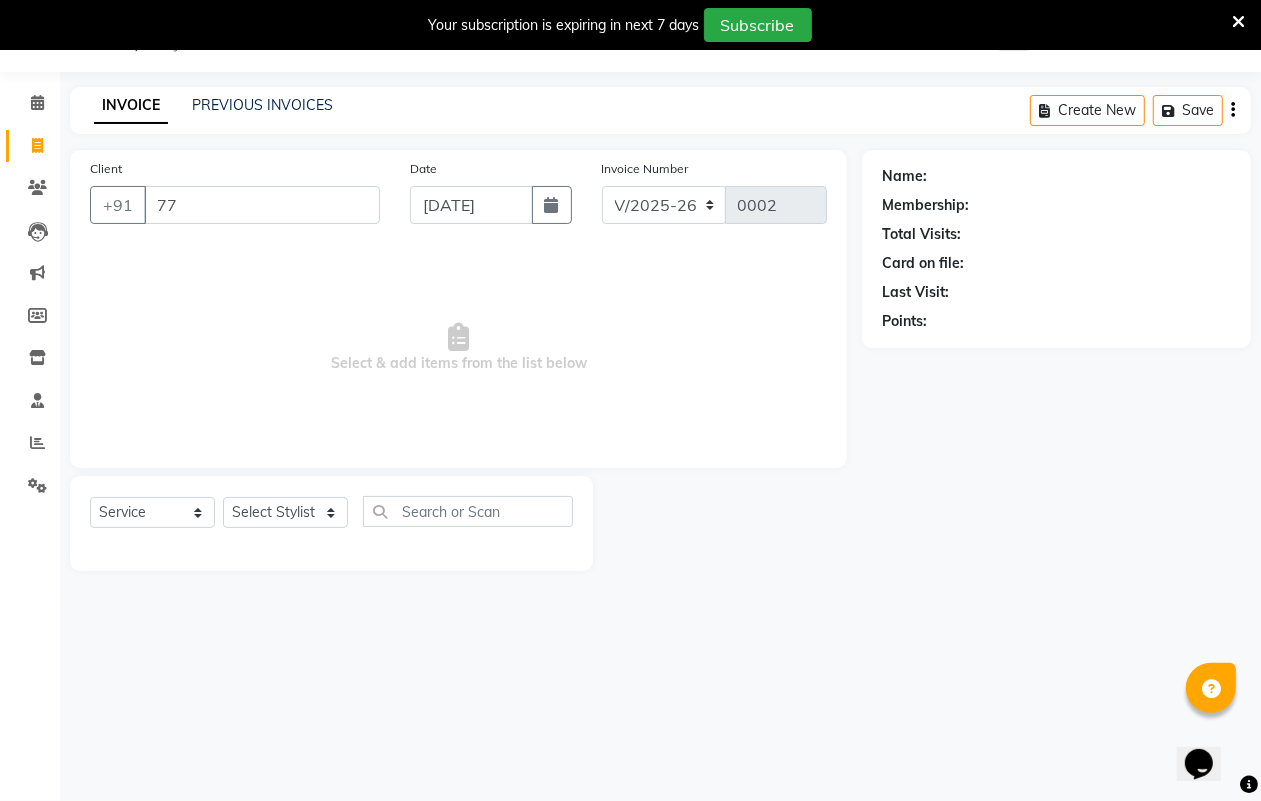 type on "7" 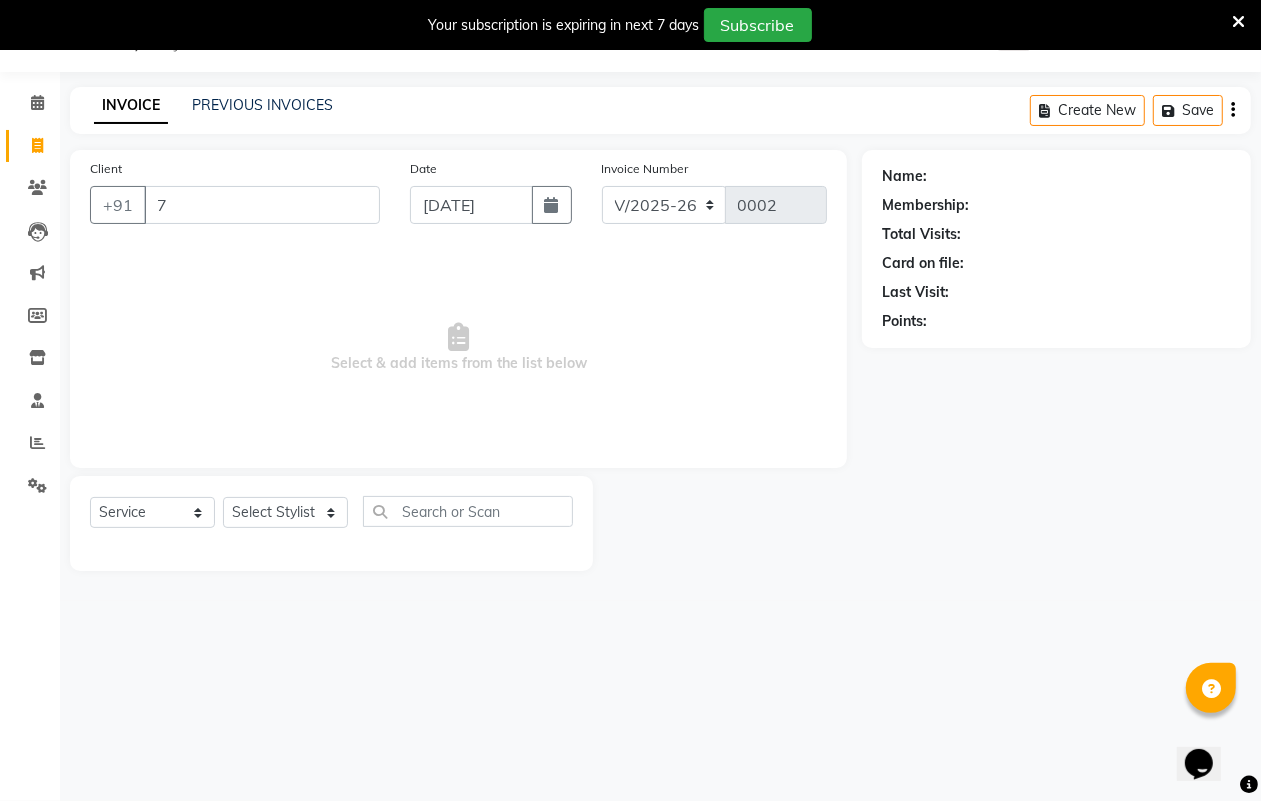 type 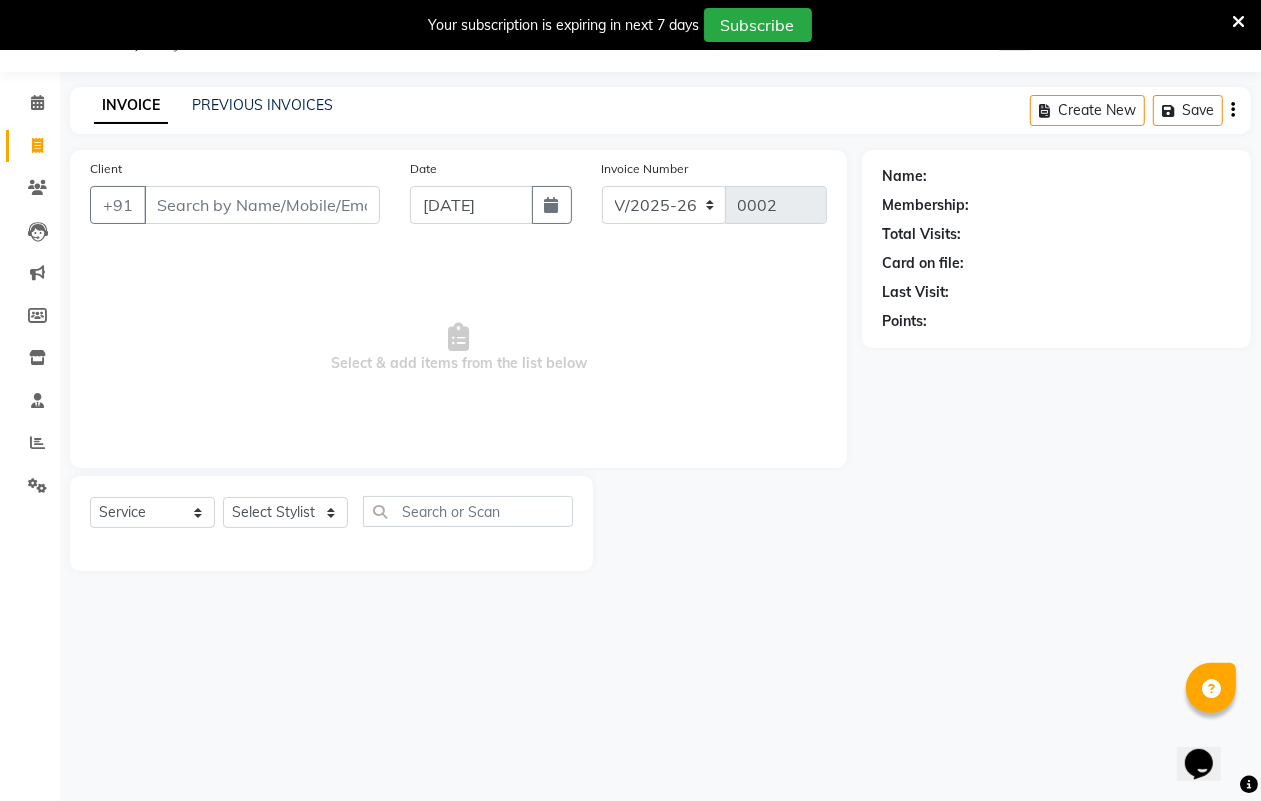 scroll, scrollTop: 0, scrollLeft: 0, axis: both 